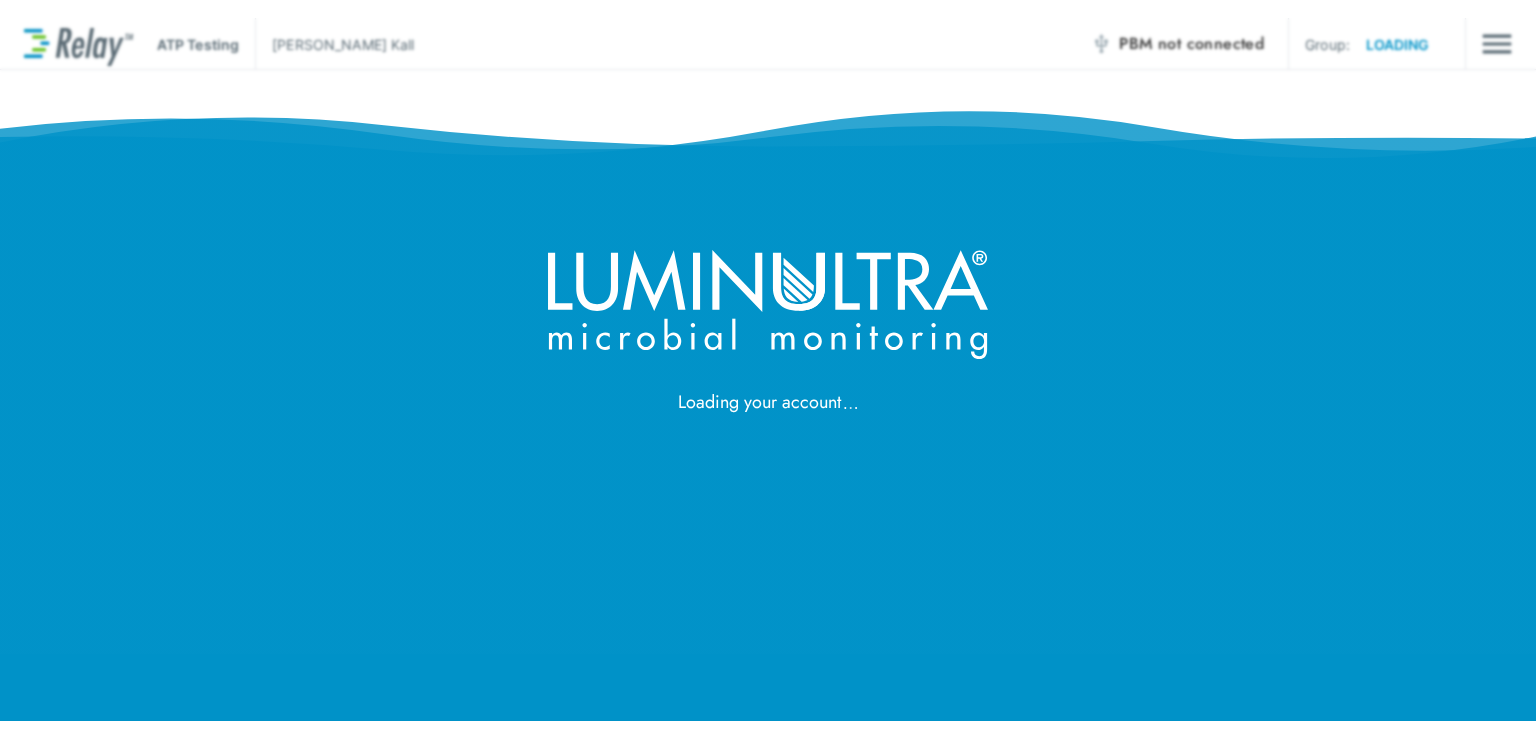 scroll, scrollTop: 0, scrollLeft: 0, axis: both 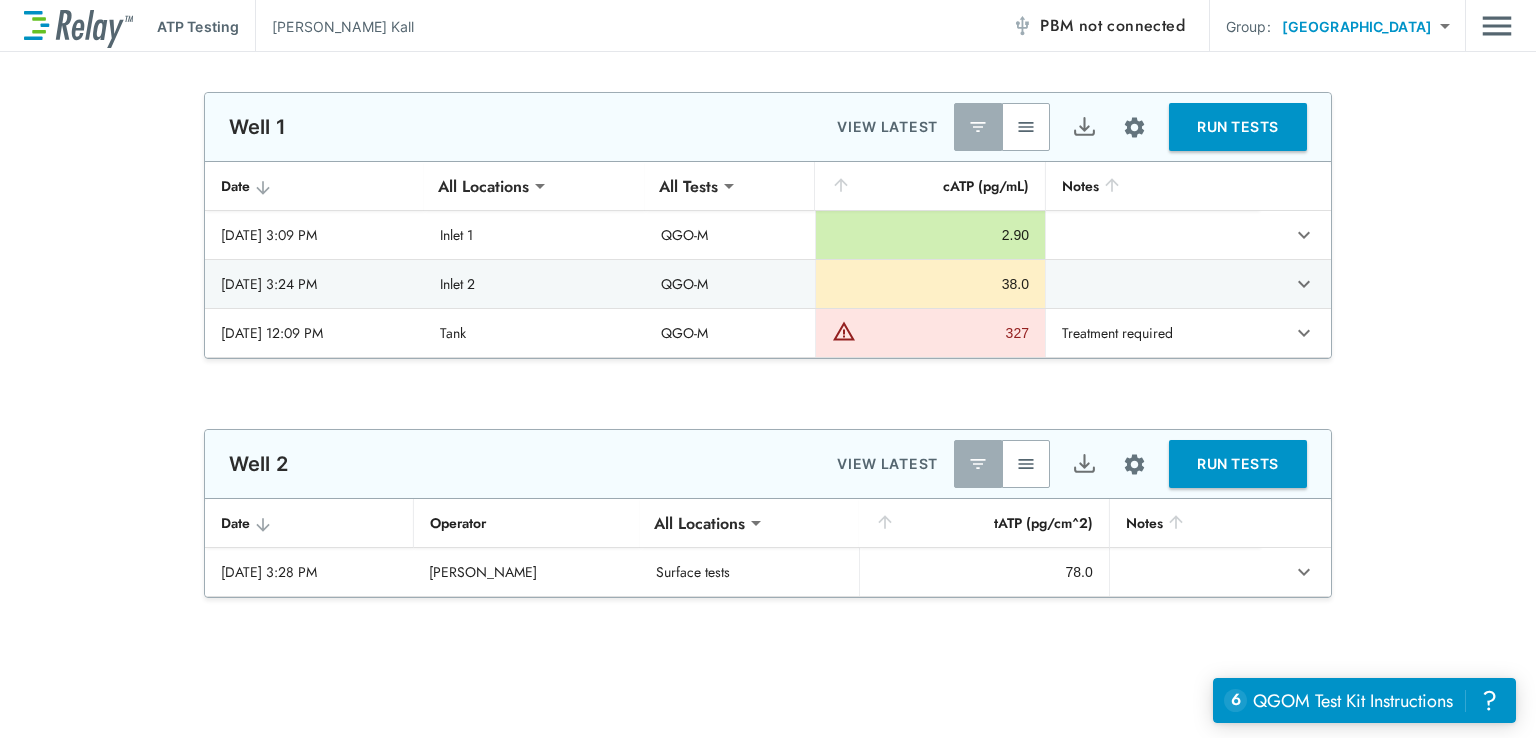 type on "**********" 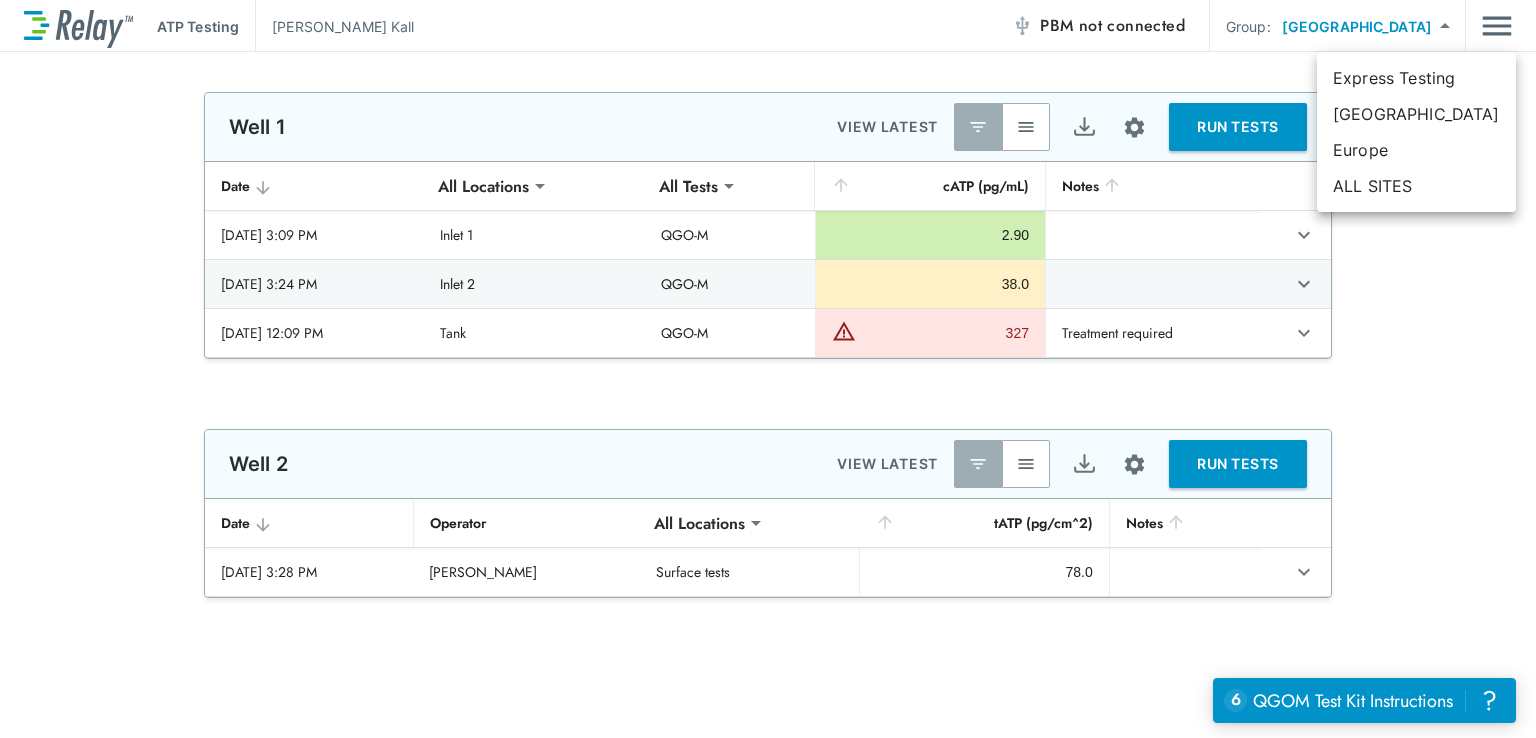 click at bounding box center (768, 369) 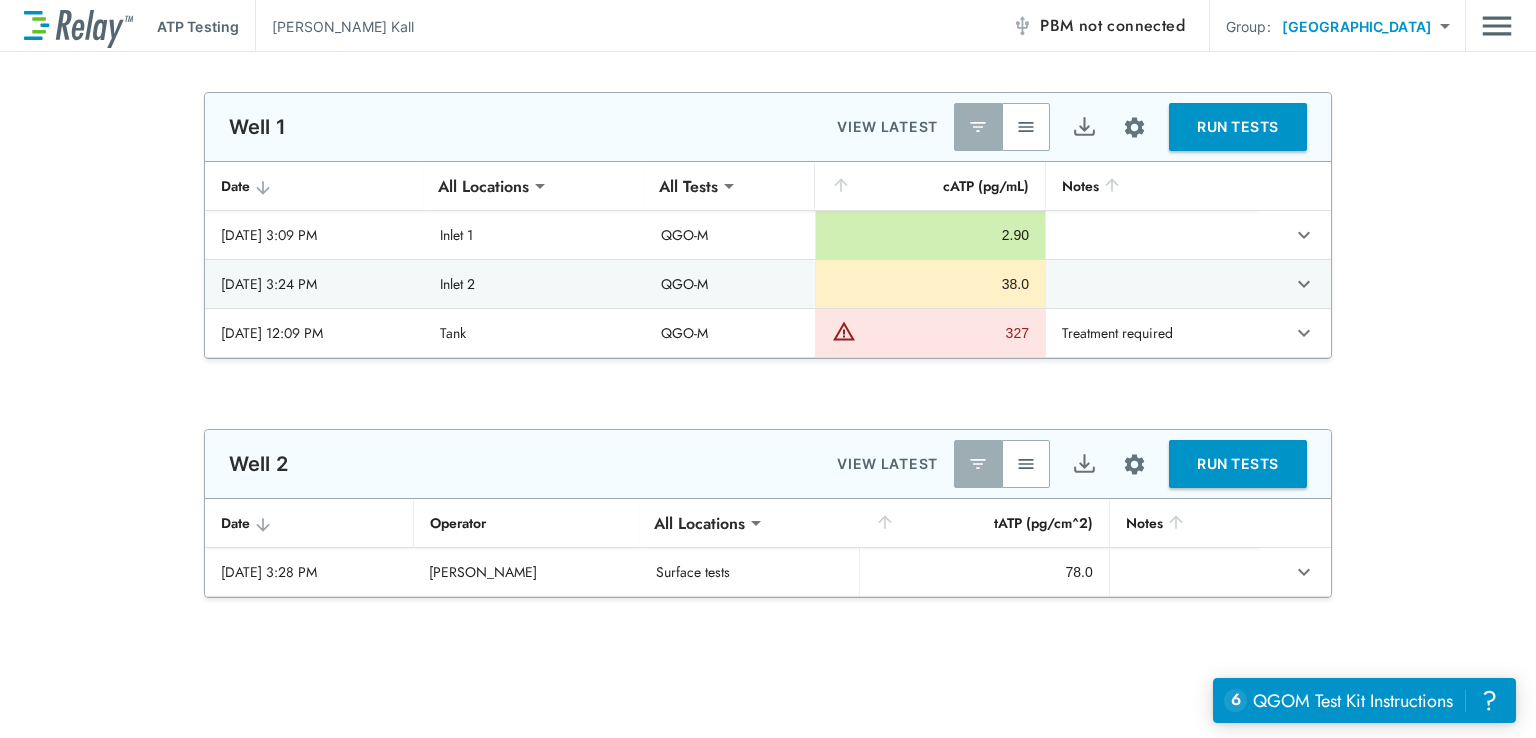 click on "**********" at bounding box center [768, 26] 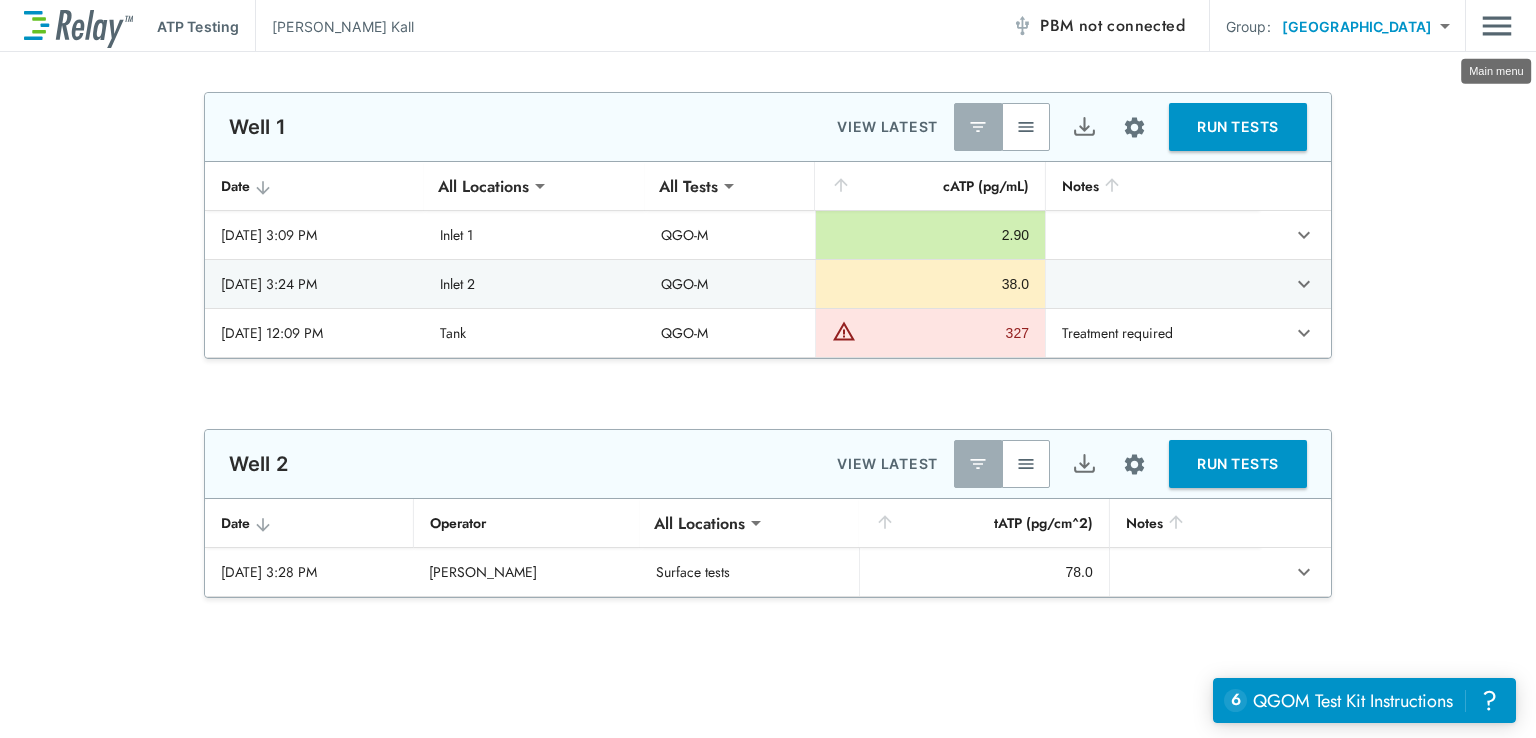 click at bounding box center (1497, 26) 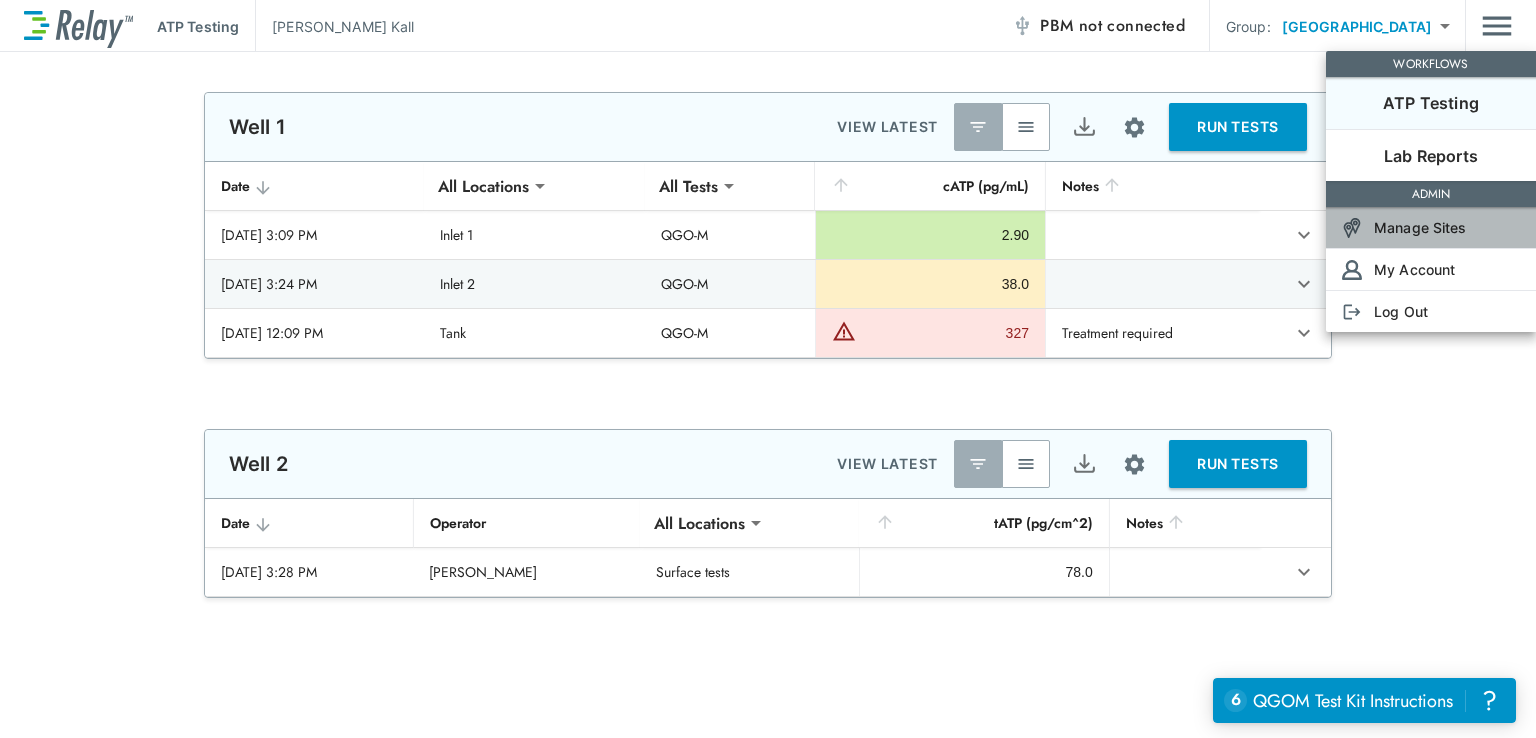 click on "Manage Sites" at bounding box center (1420, 227) 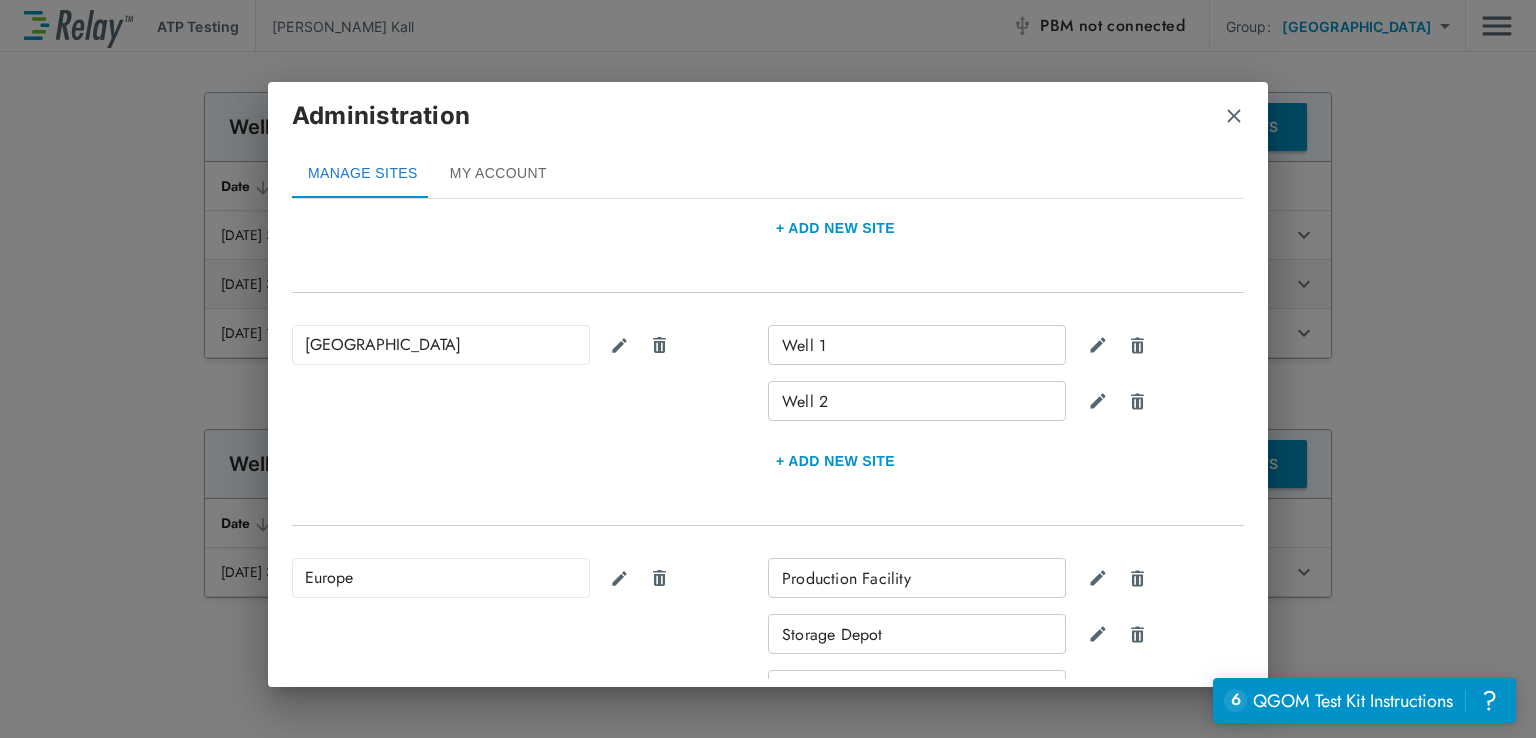 scroll, scrollTop: 166, scrollLeft: 0, axis: vertical 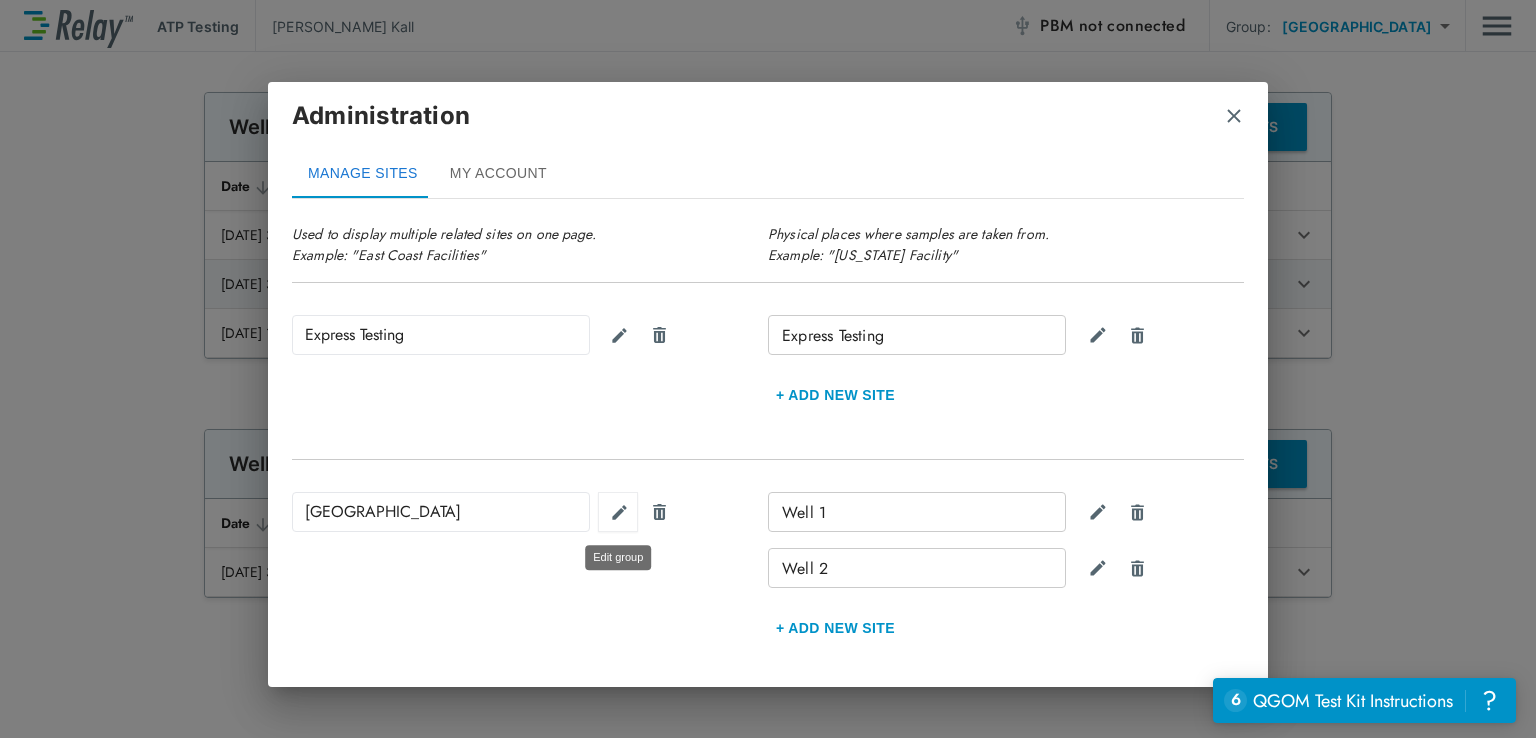 click at bounding box center (619, 335) 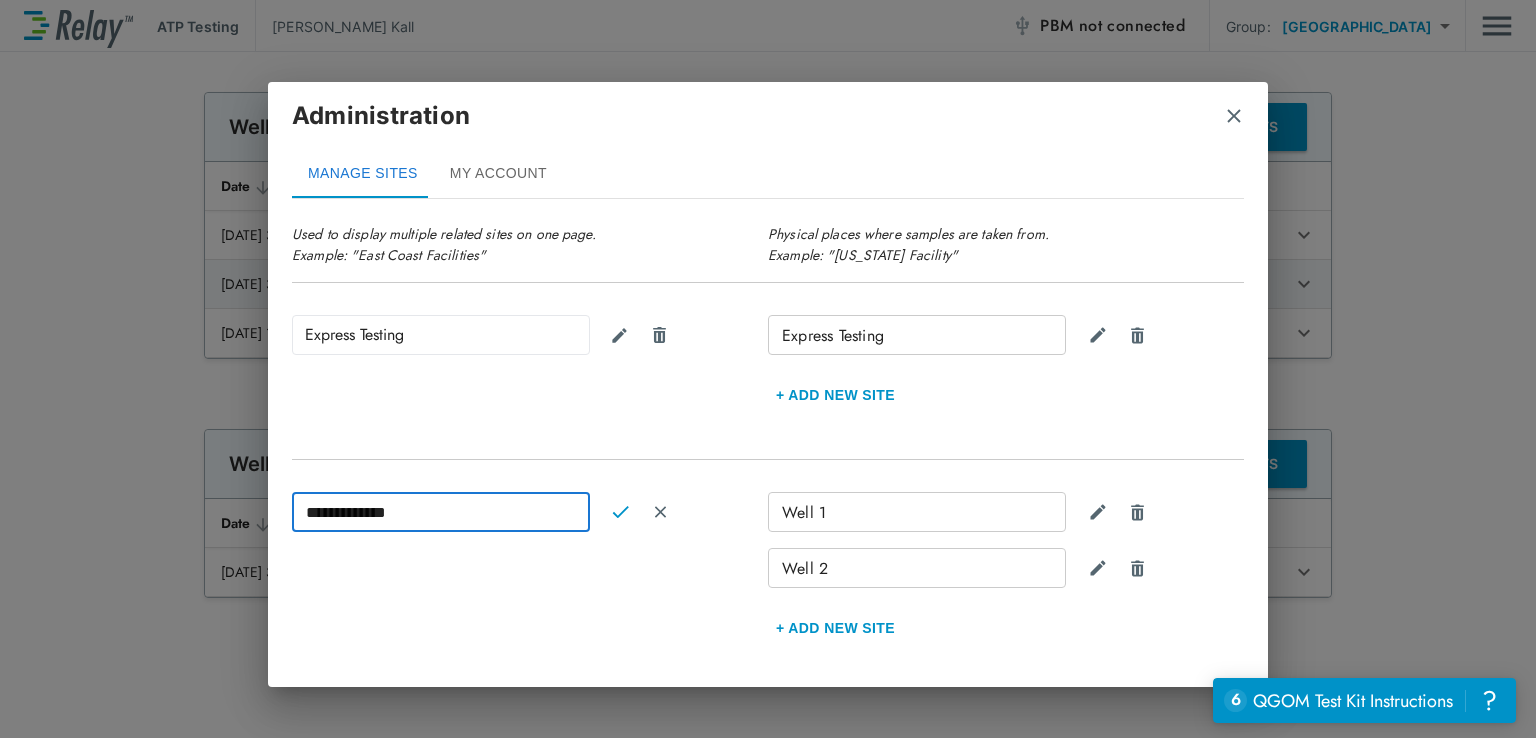 click on "**********" at bounding box center [441, 512] 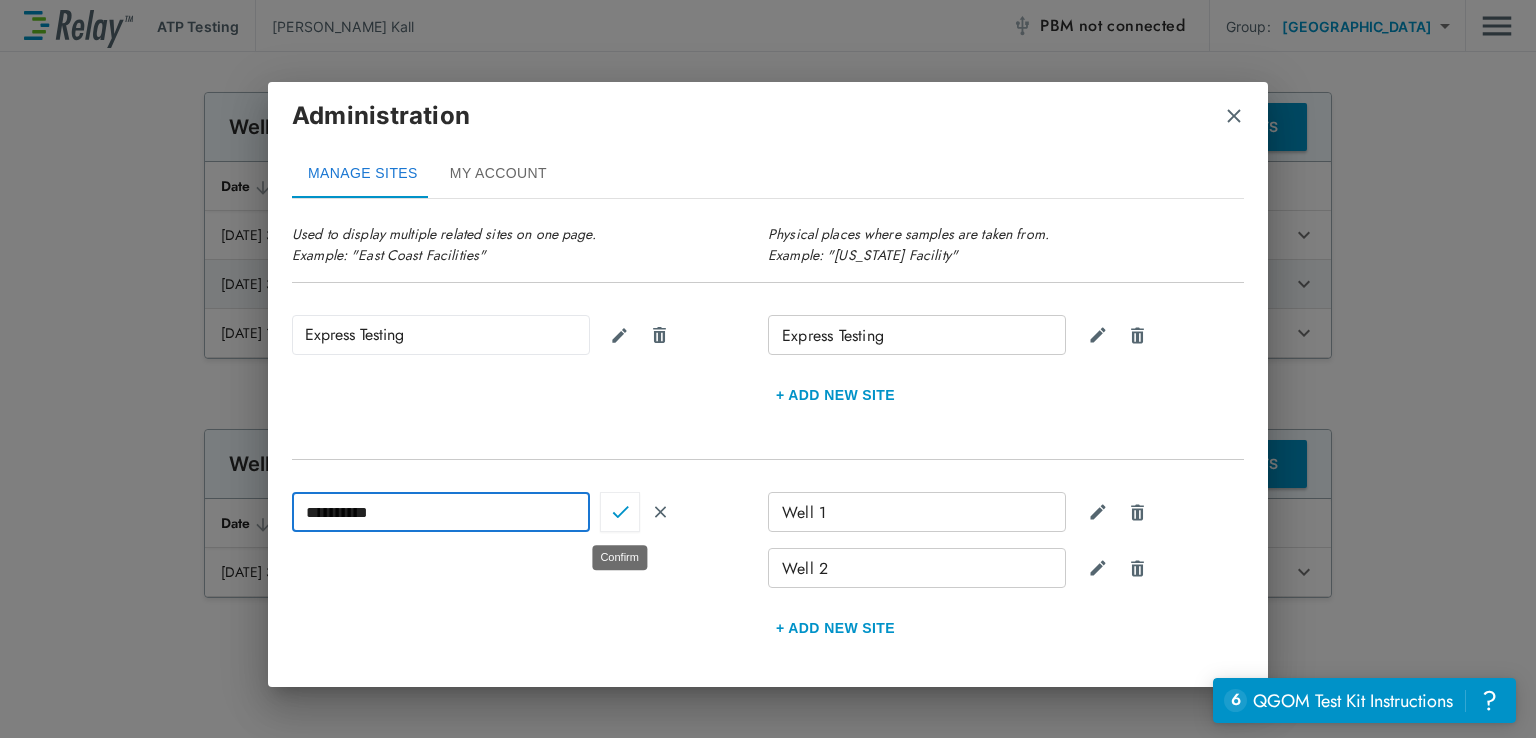 type on "**********" 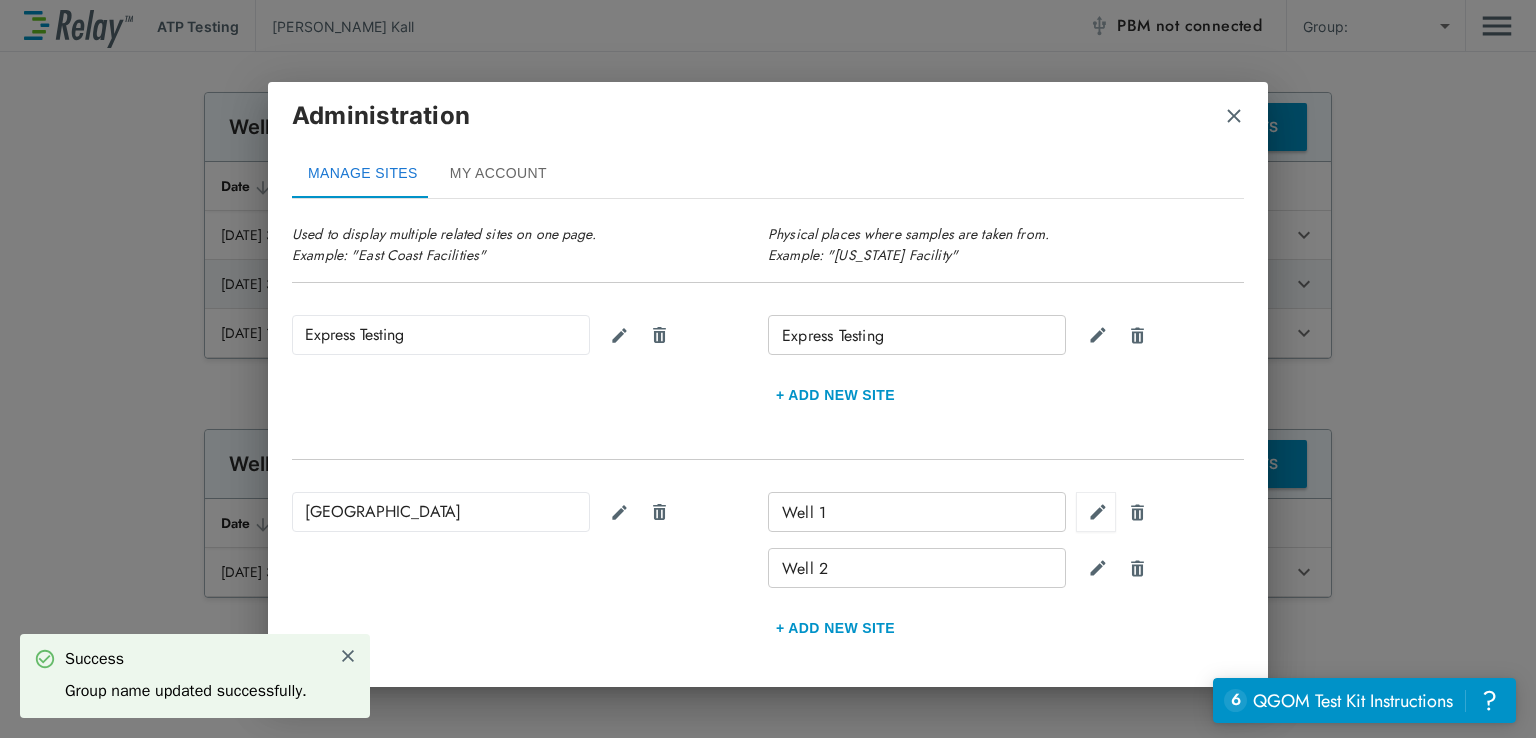 click at bounding box center [1098, 335] 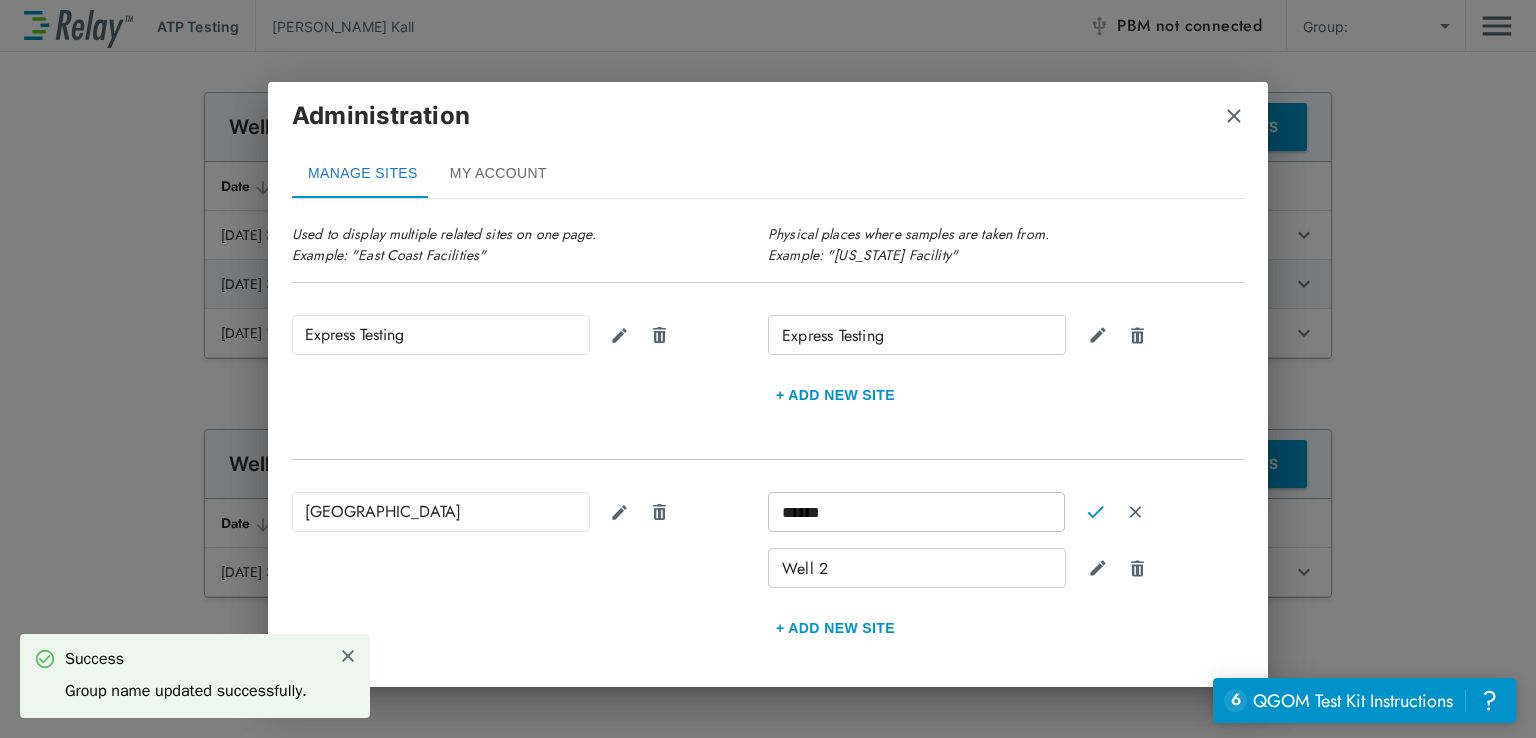 click on "******" at bounding box center (916, 512) 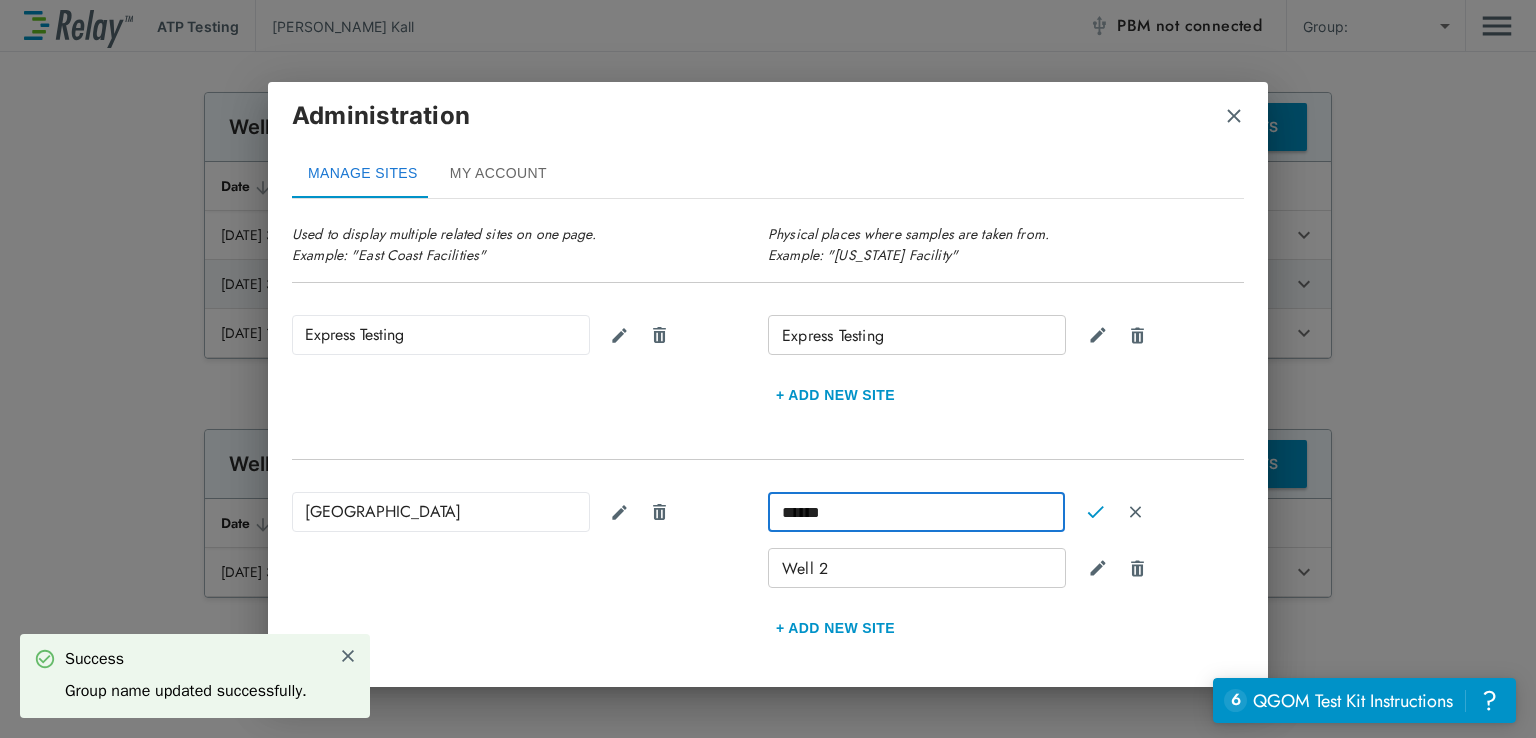 click on "******" at bounding box center (916, 512) 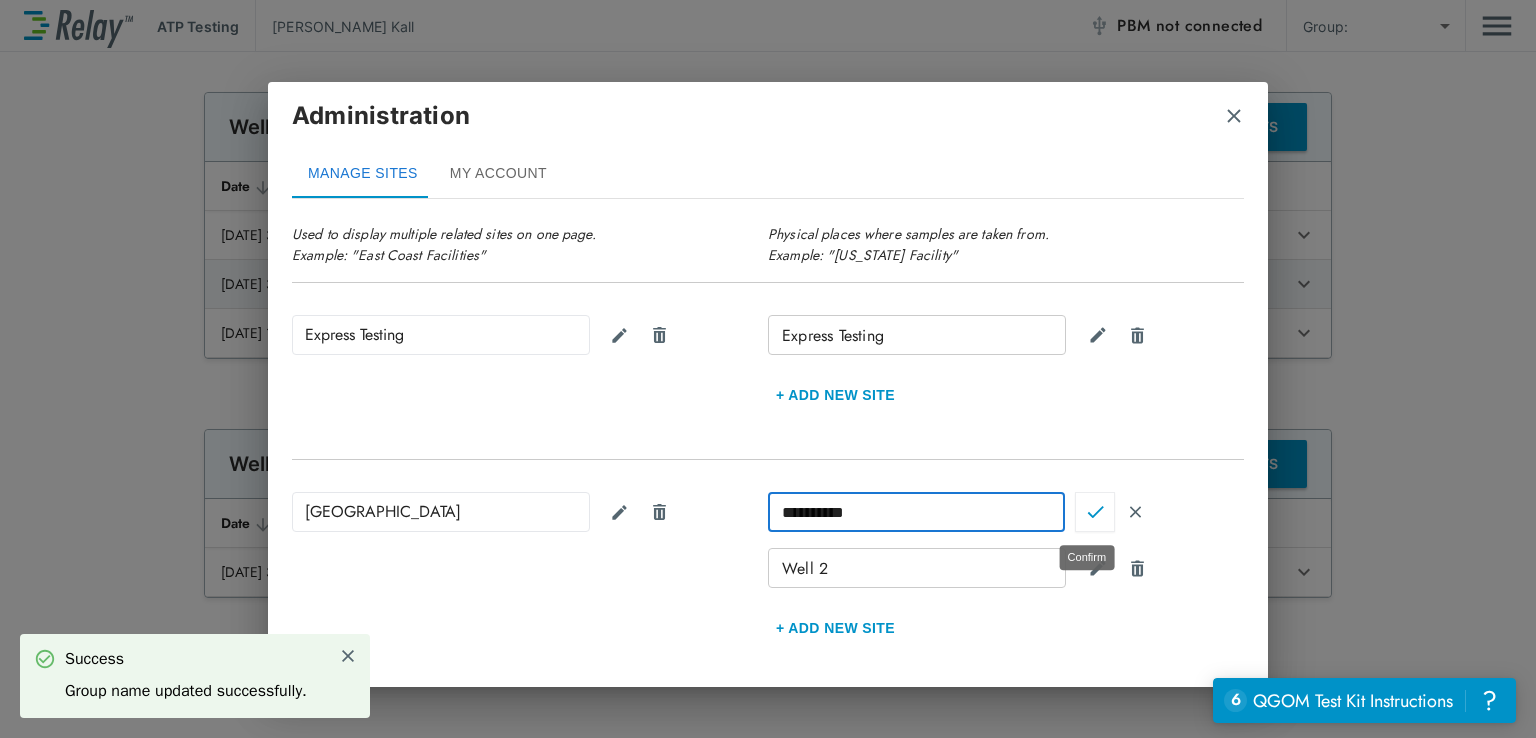 type on "**********" 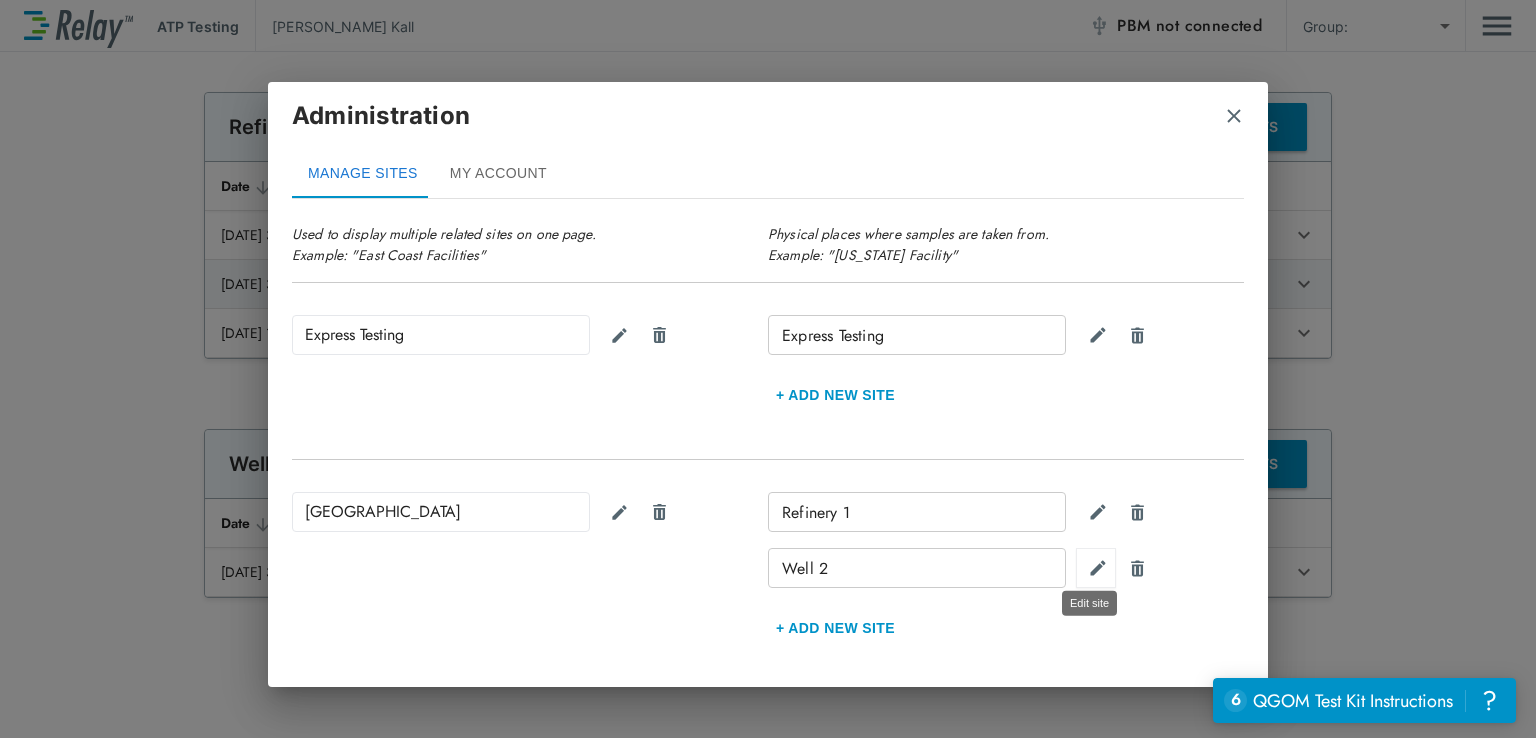 click at bounding box center (1098, 568) 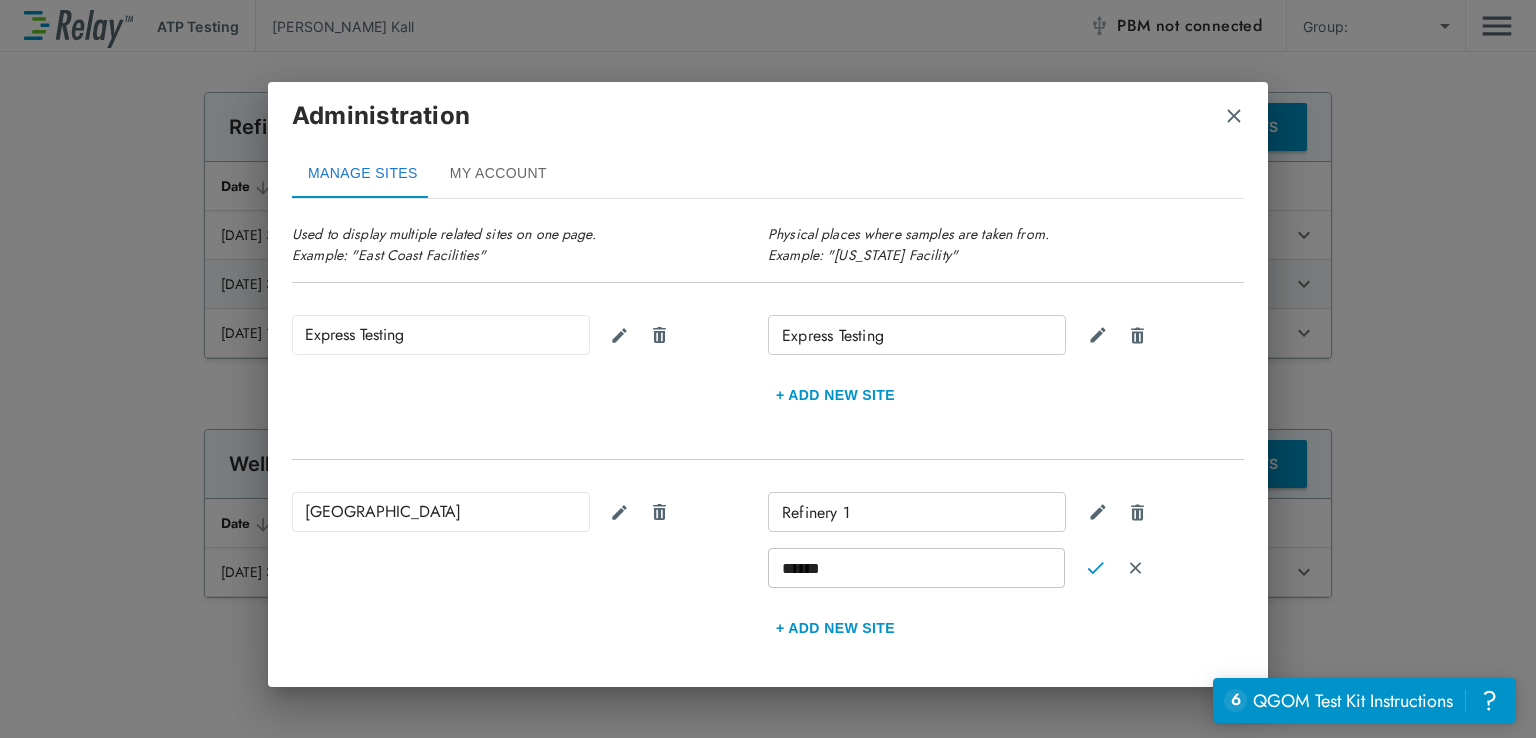 click on "******" at bounding box center (916, 568) 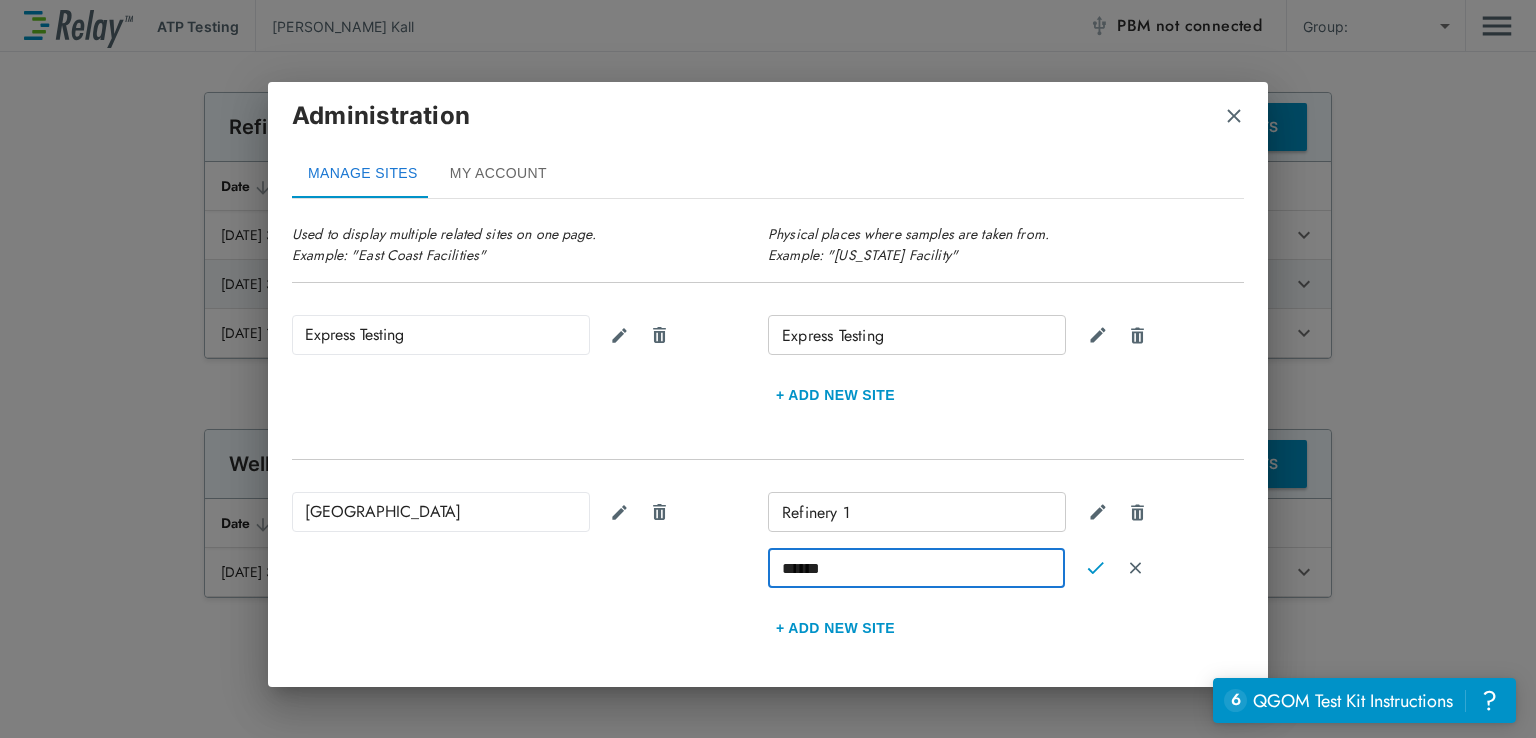click on "******" at bounding box center (916, 568) 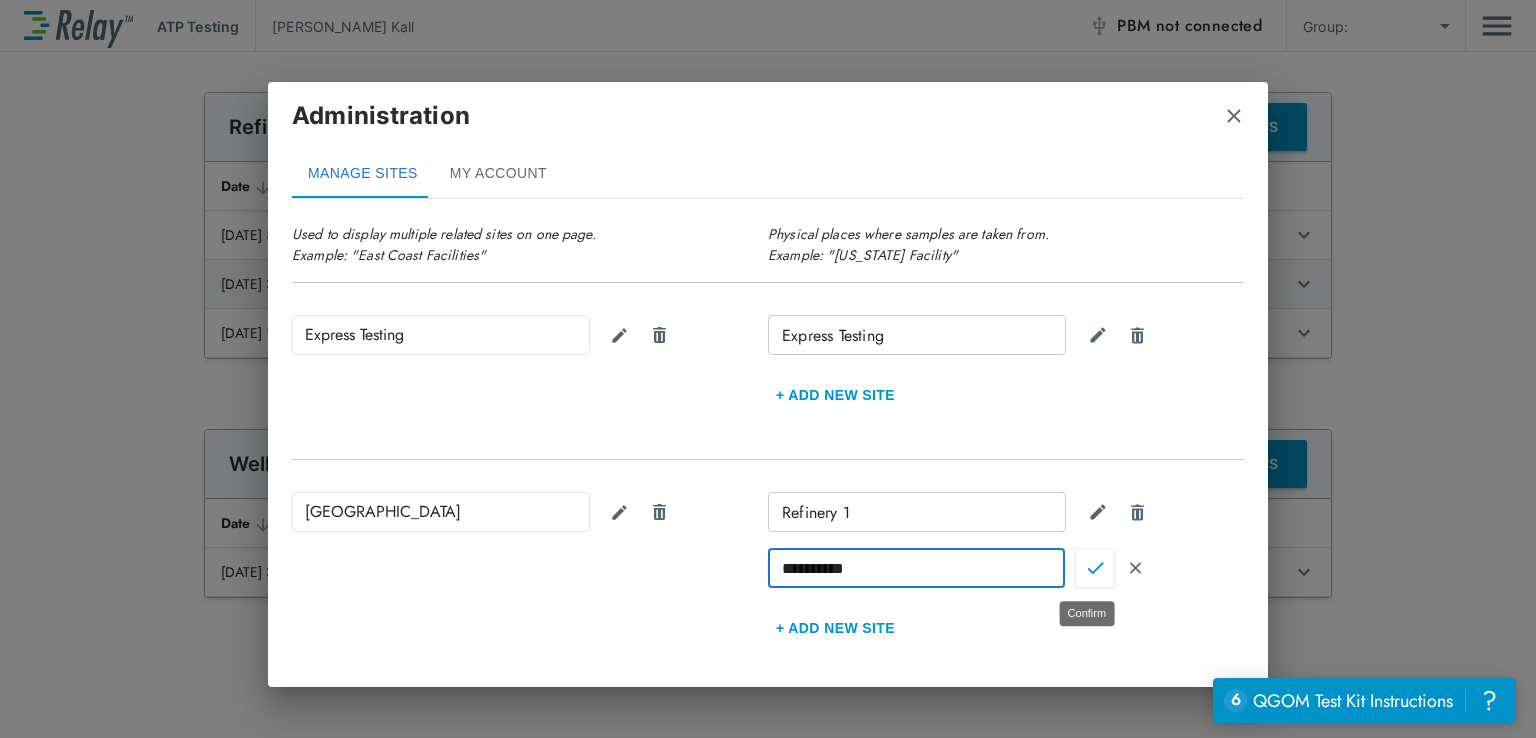 type on "**********" 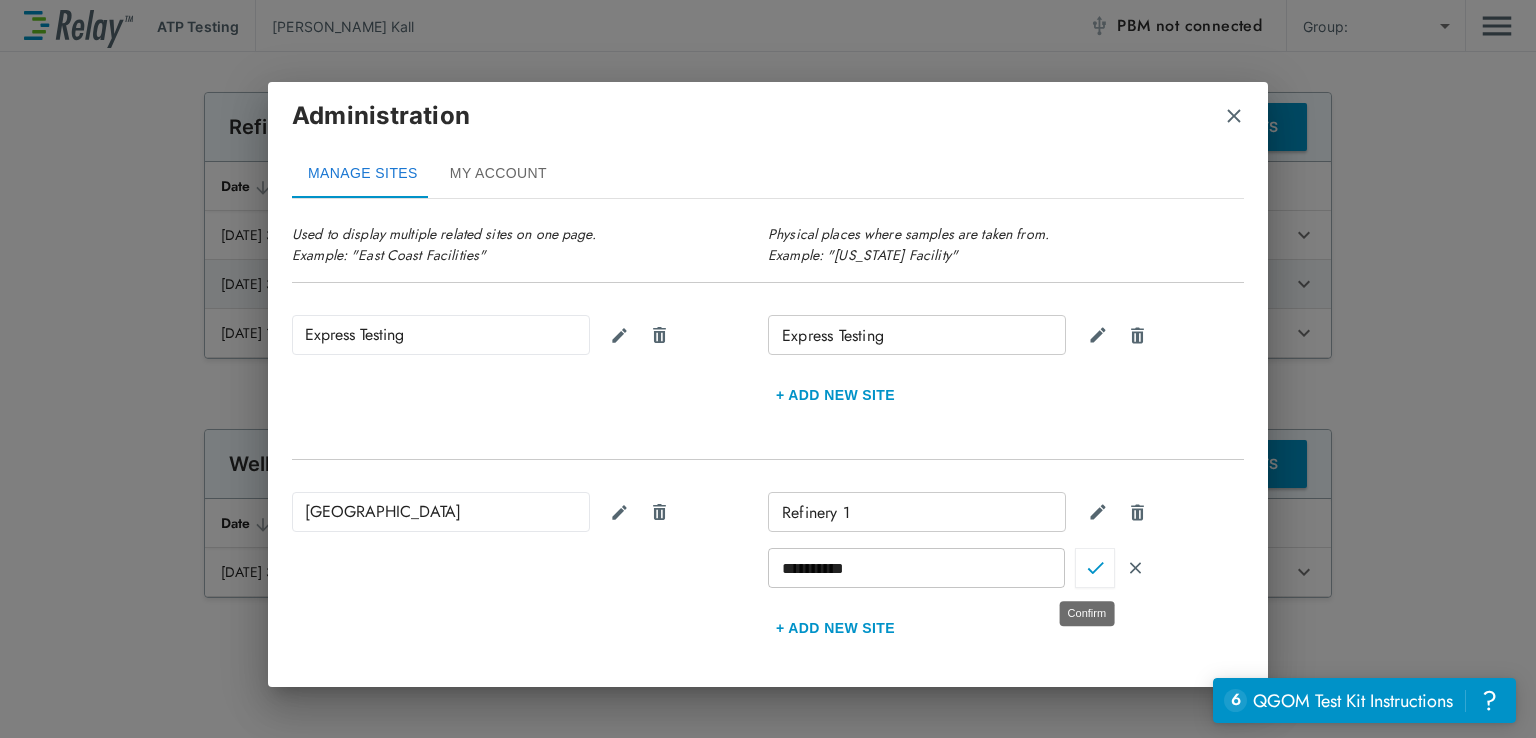 drag, startPoint x: 1090, startPoint y: 574, endPoint x: 1118, endPoint y: 506, distance: 73.53911 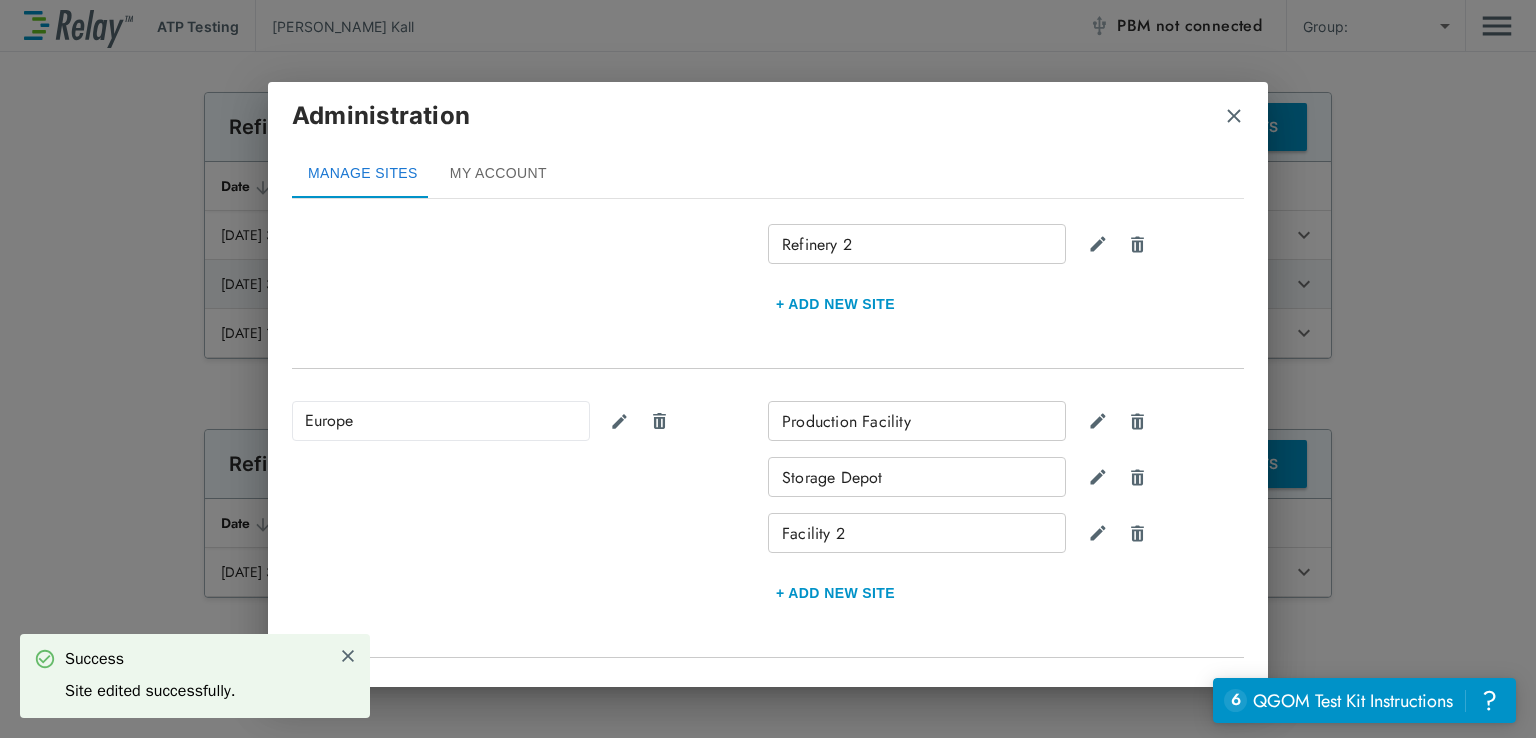 scroll, scrollTop: 500, scrollLeft: 0, axis: vertical 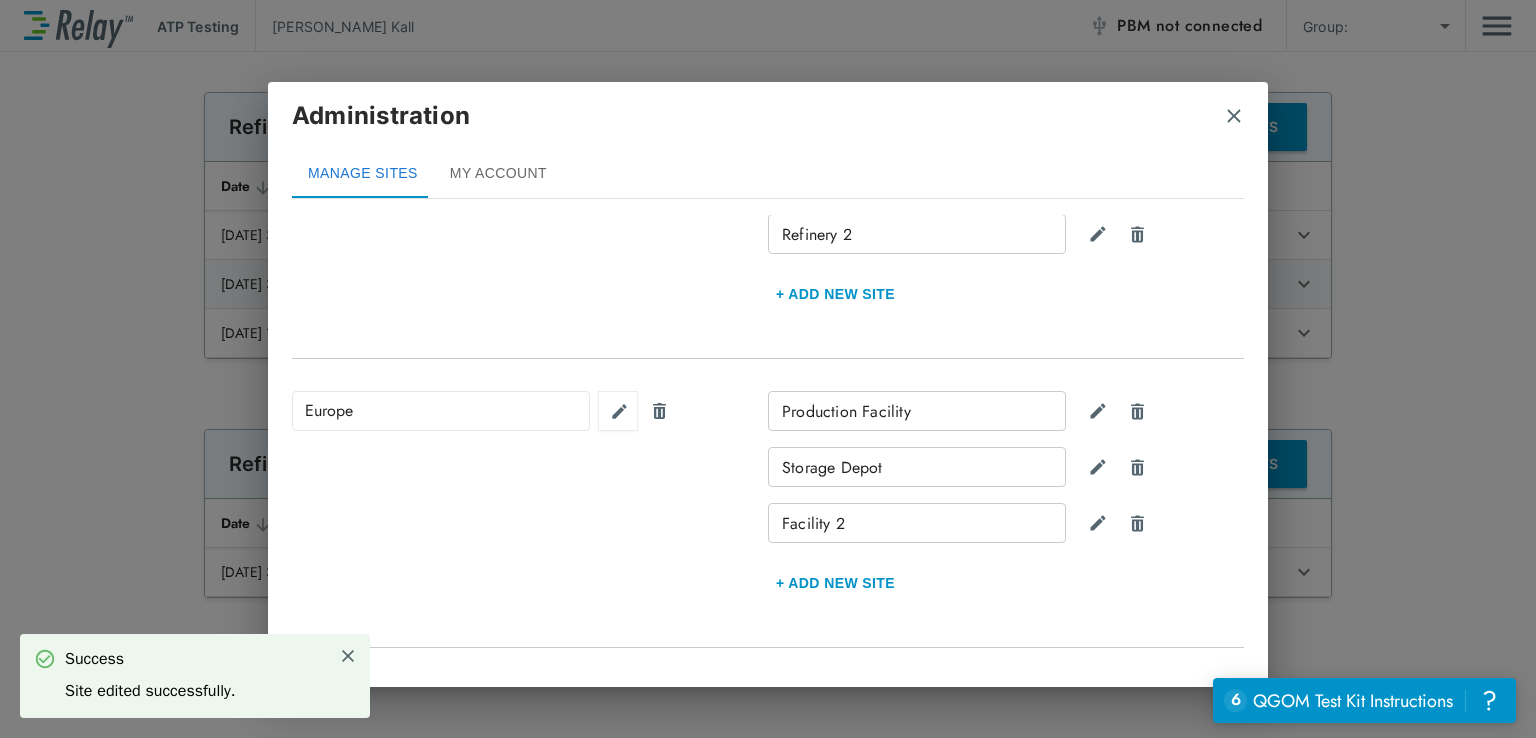 click at bounding box center (618, 1) 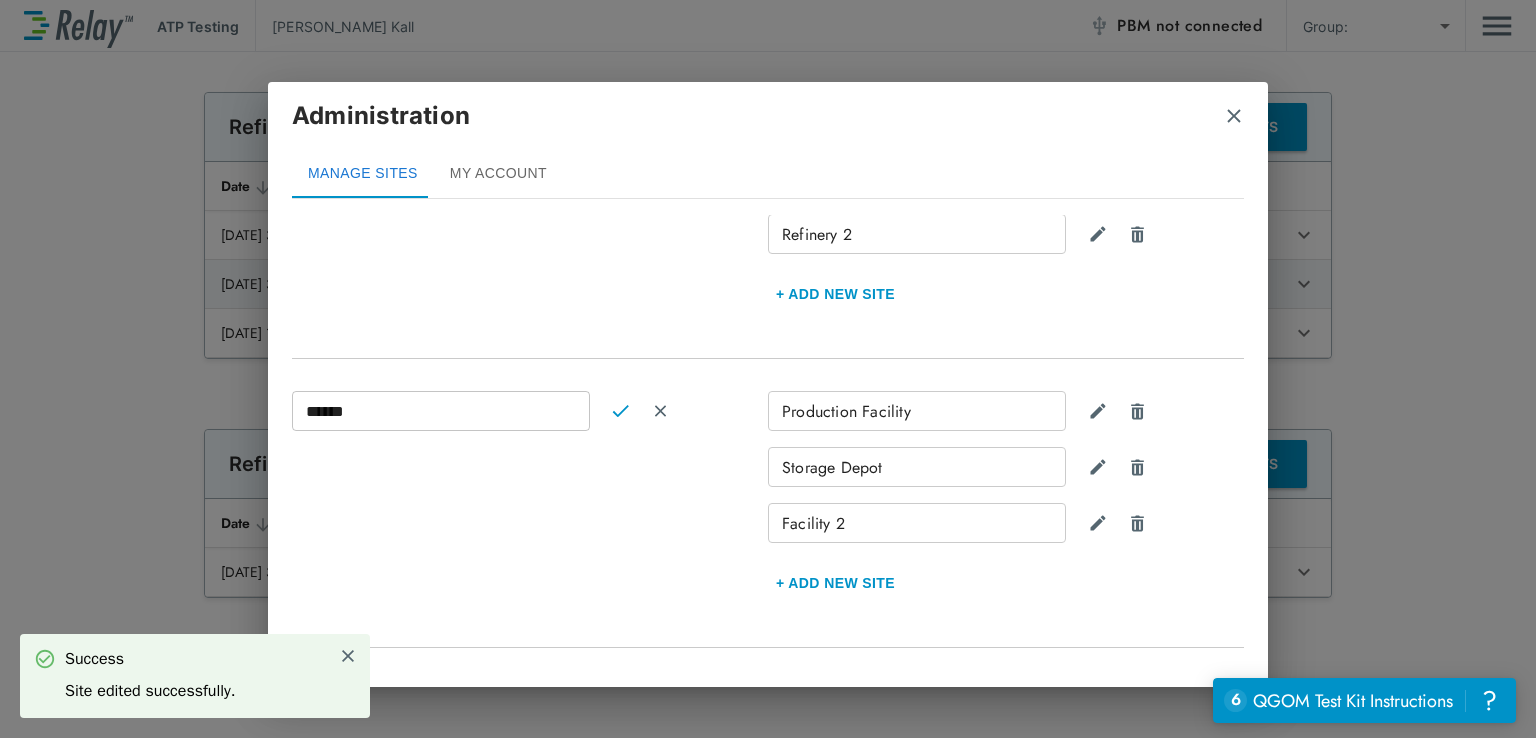 click on "******" at bounding box center [441, 411] 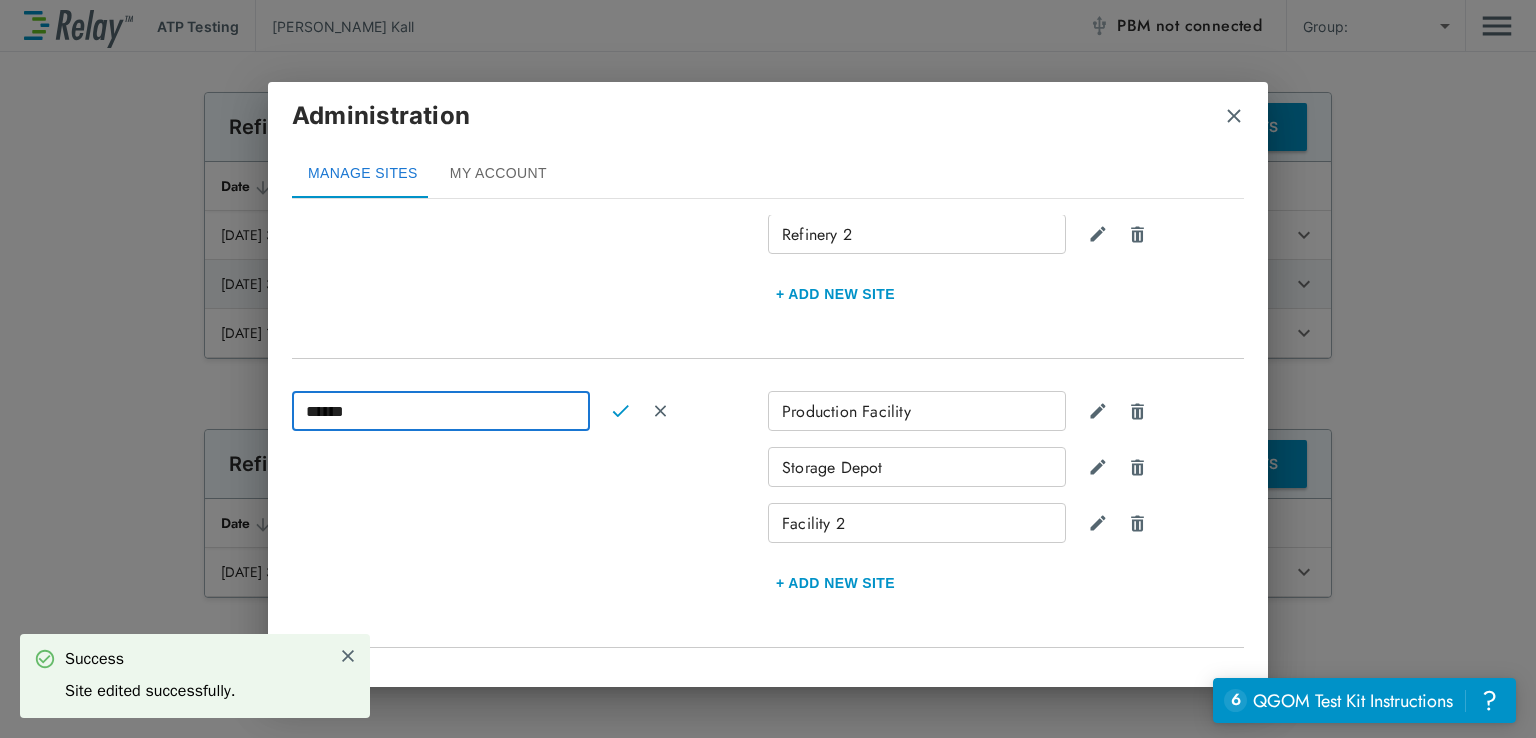 click on "******" at bounding box center (441, 411) 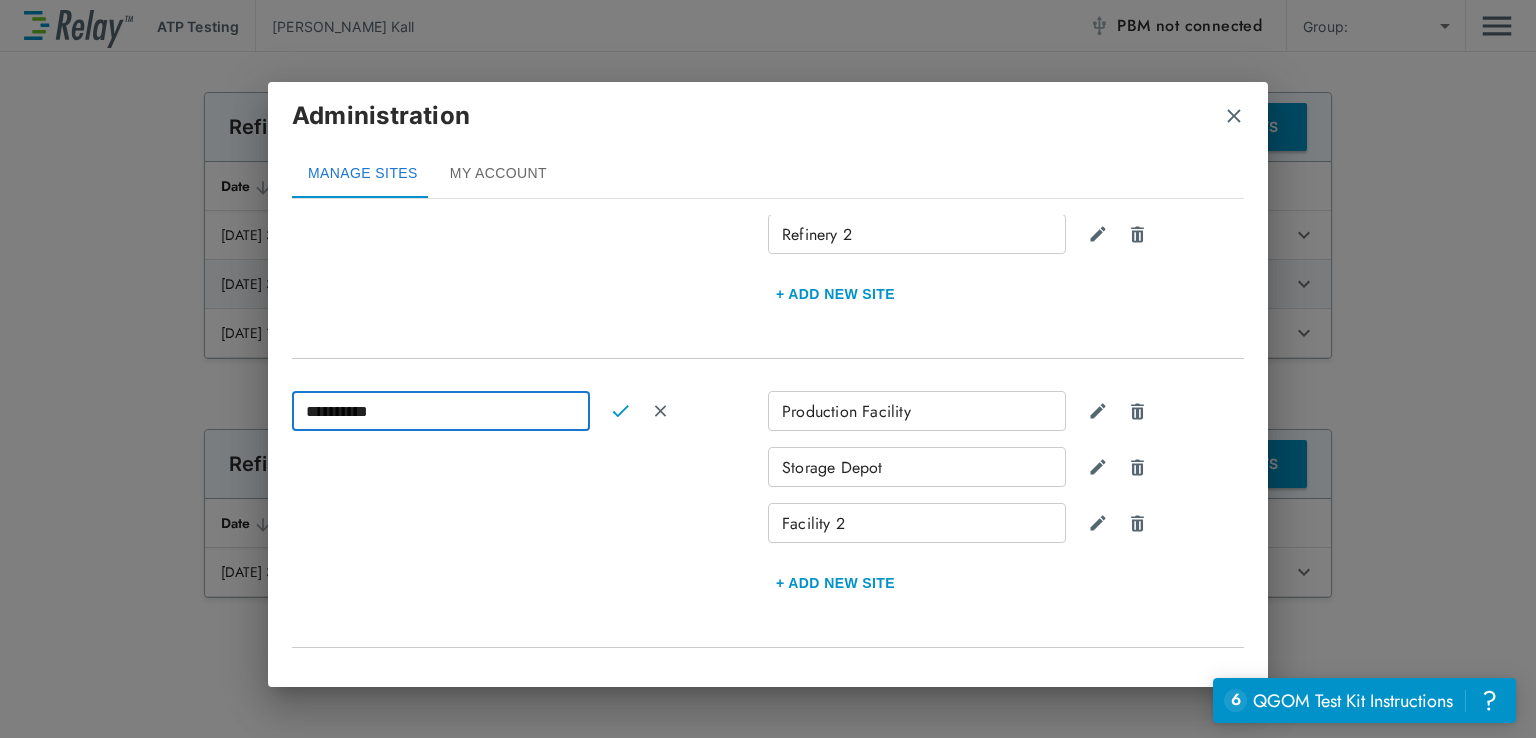 click on "**********" at bounding box center [441, 411] 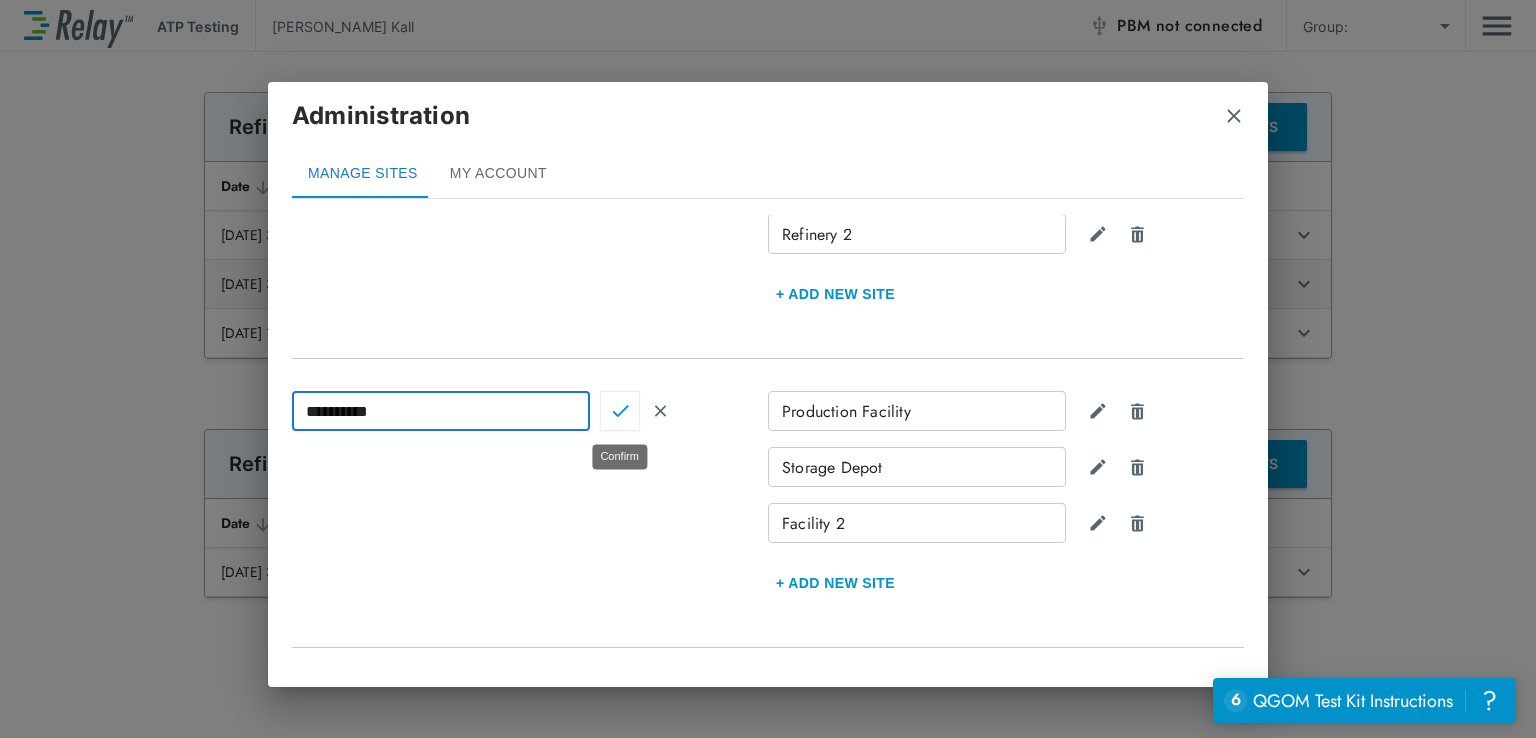 type on "**********" 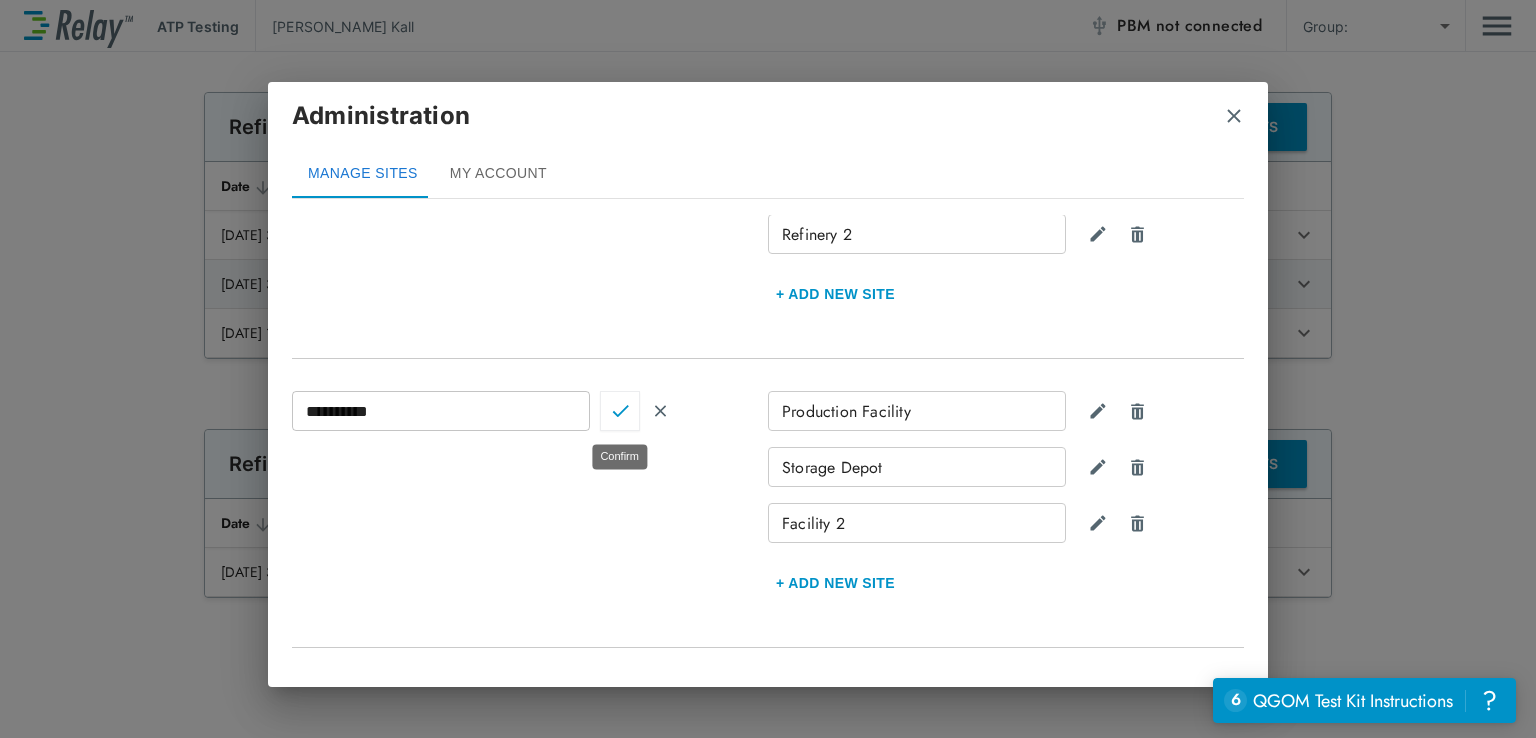 click at bounding box center (620, 411) 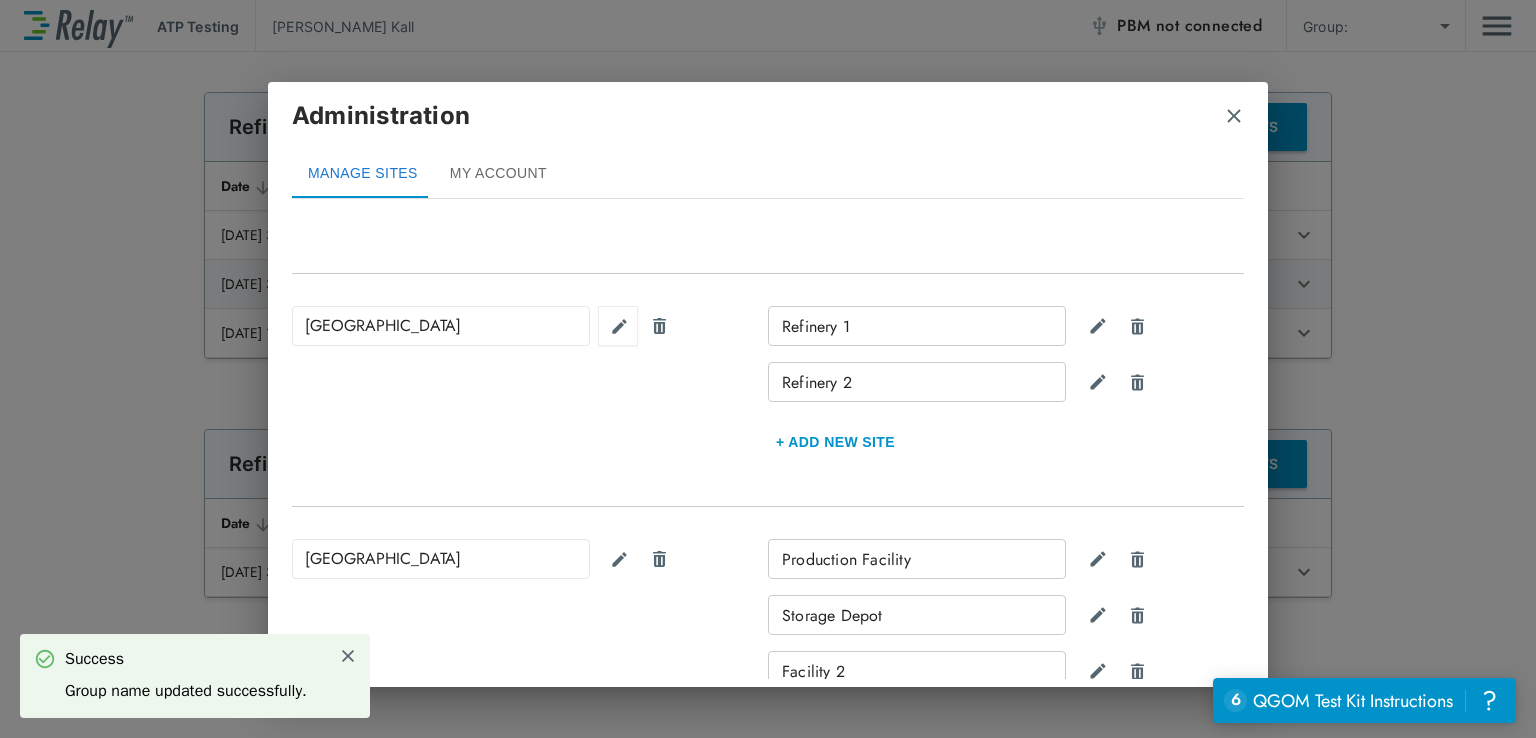 scroll, scrollTop: 333, scrollLeft: 0, axis: vertical 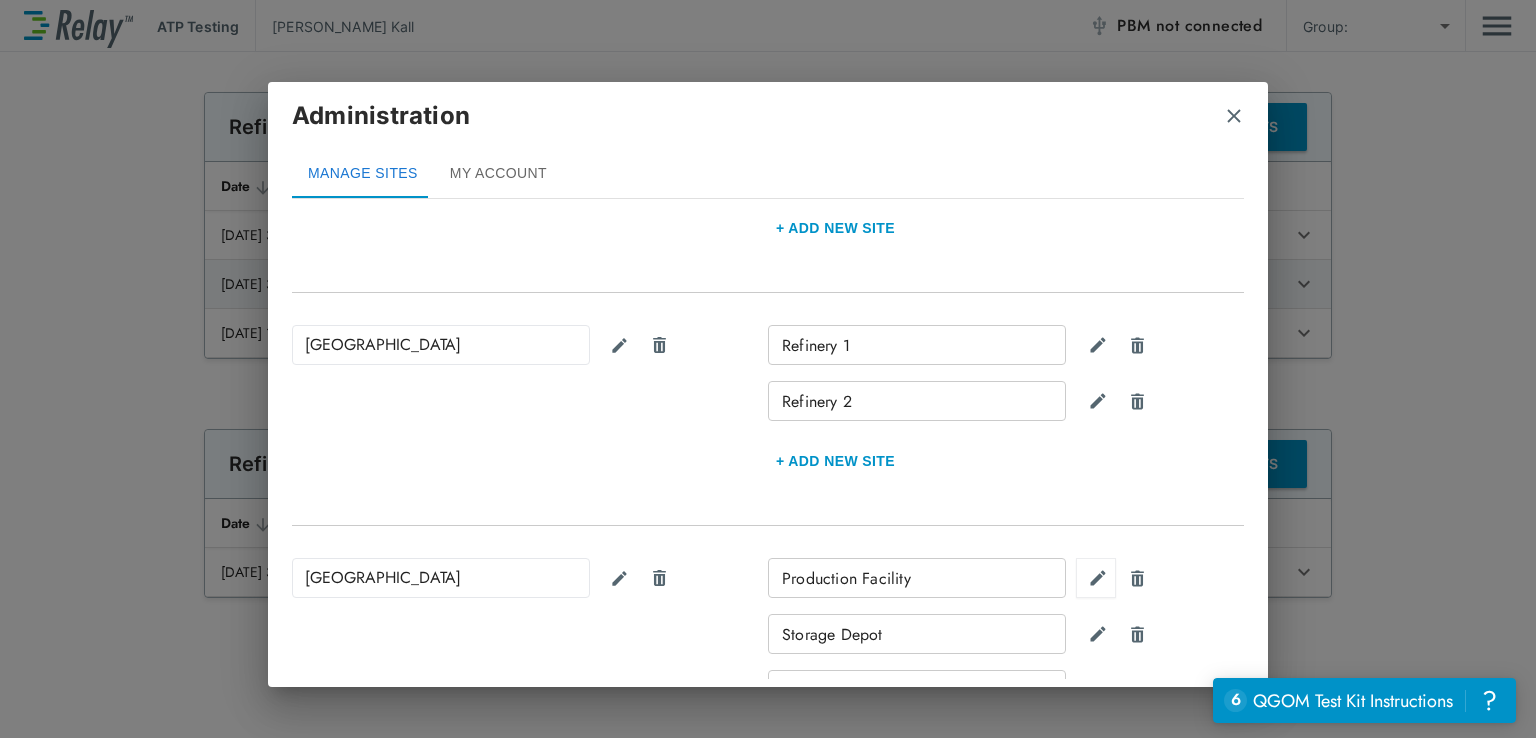 click at bounding box center (1098, 168) 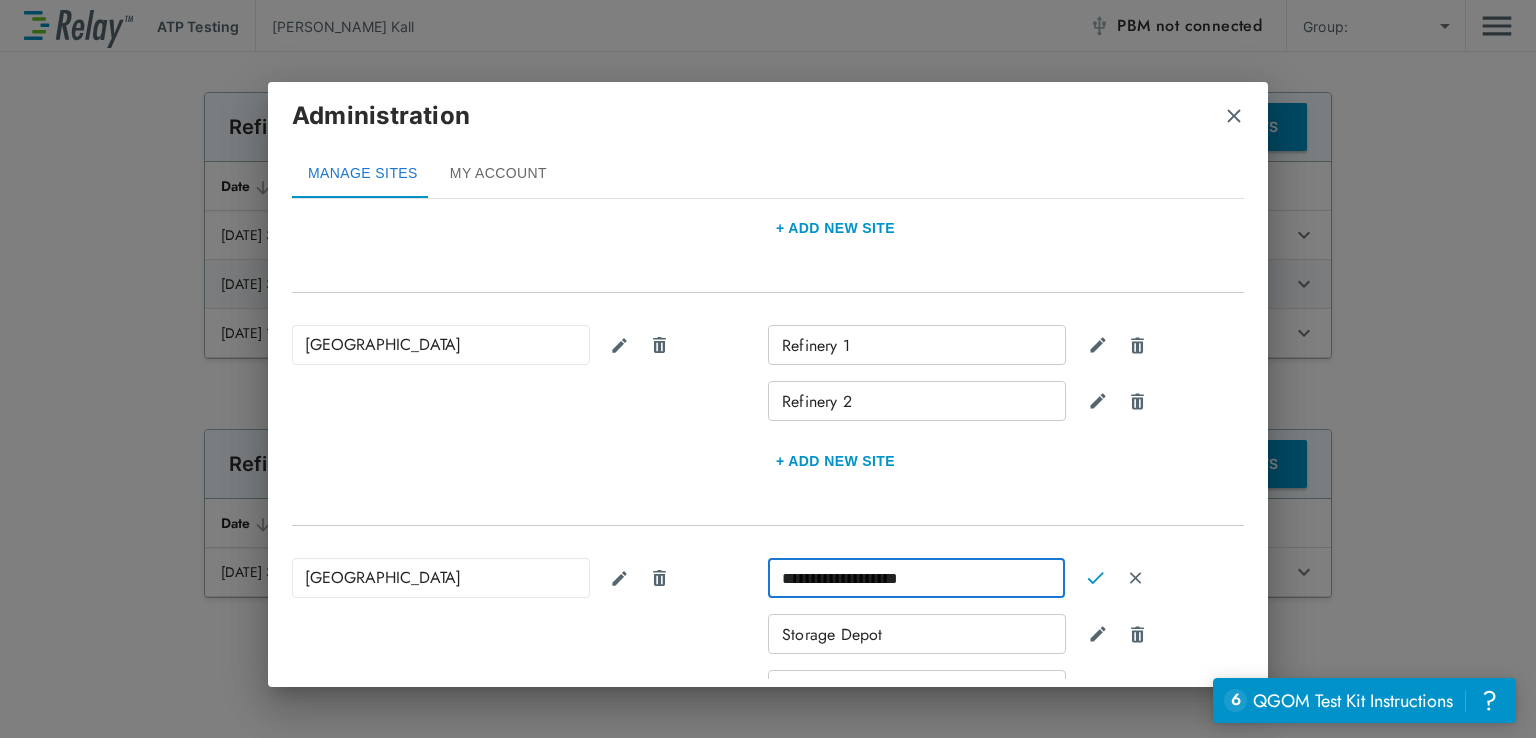 click on "**********" at bounding box center [916, 578] 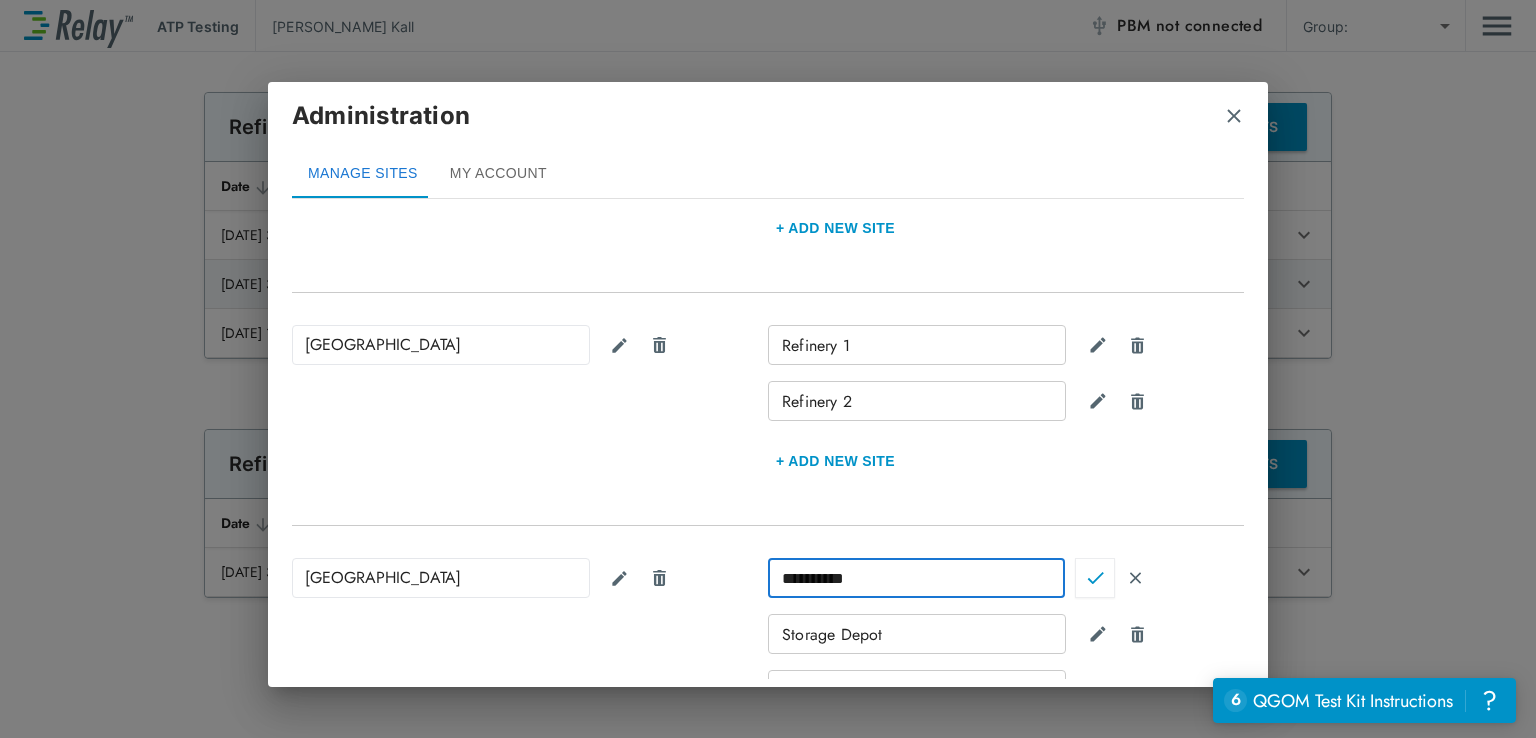 type on "**********" 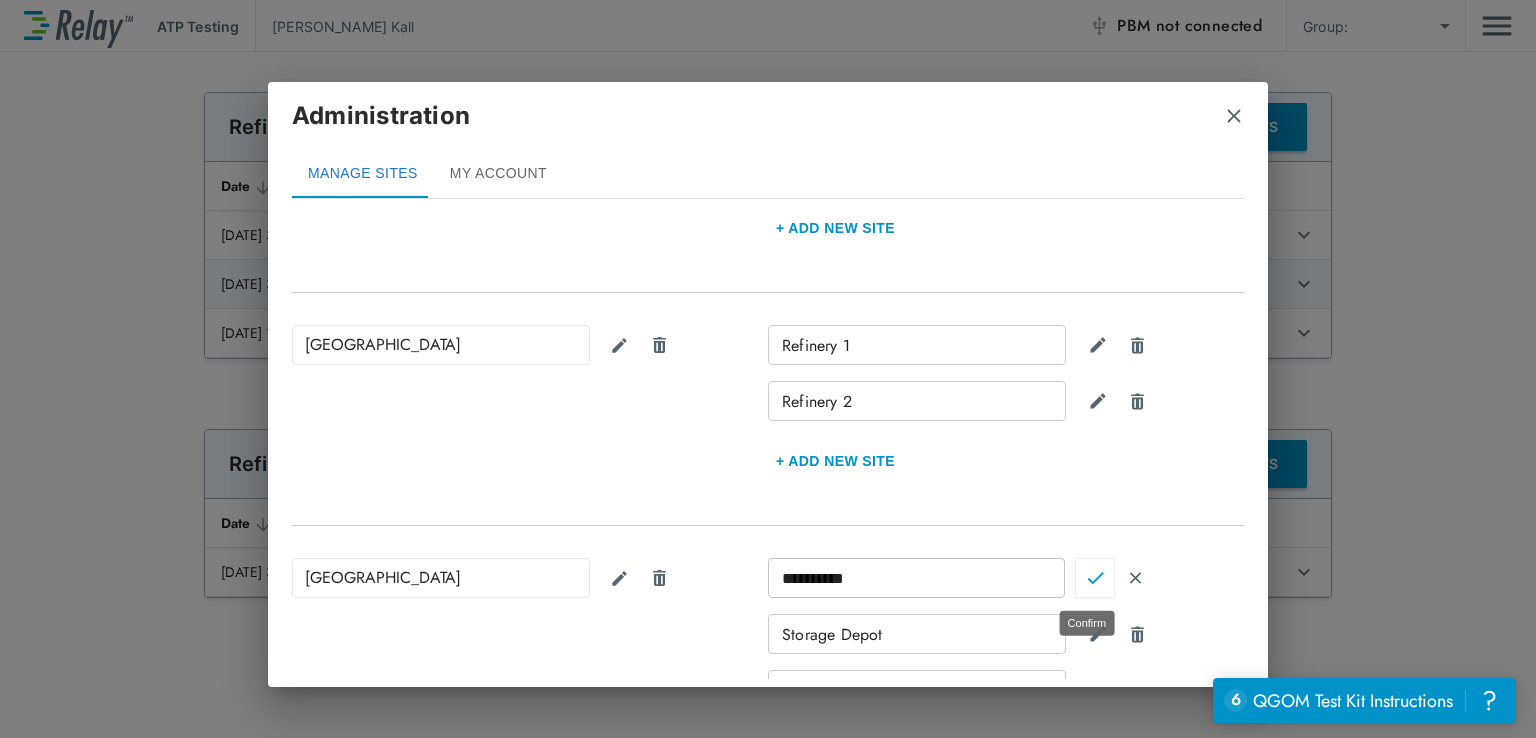 click at bounding box center (1095, 578) 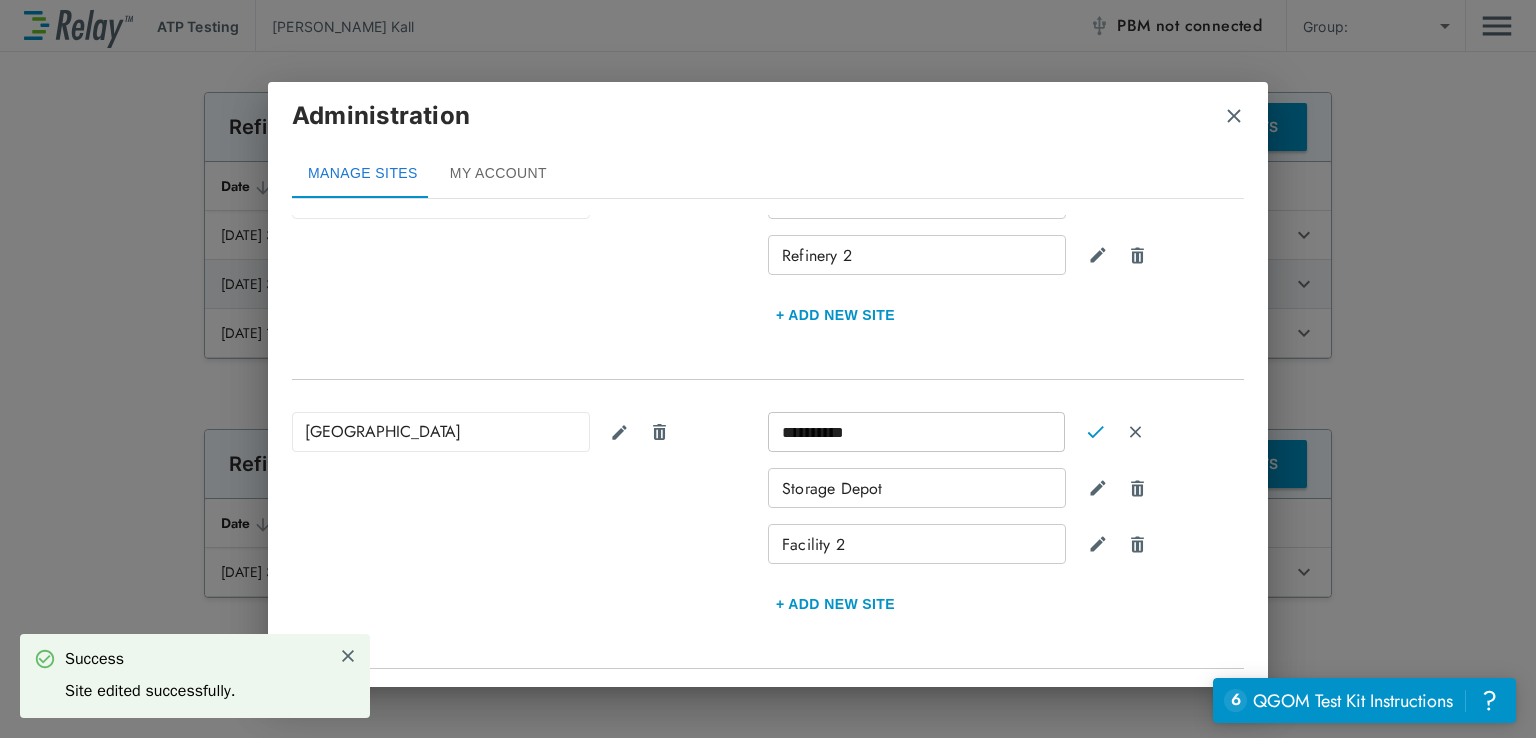 scroll, scrollTop: 500, scrollLeft: 0, axis: vertical 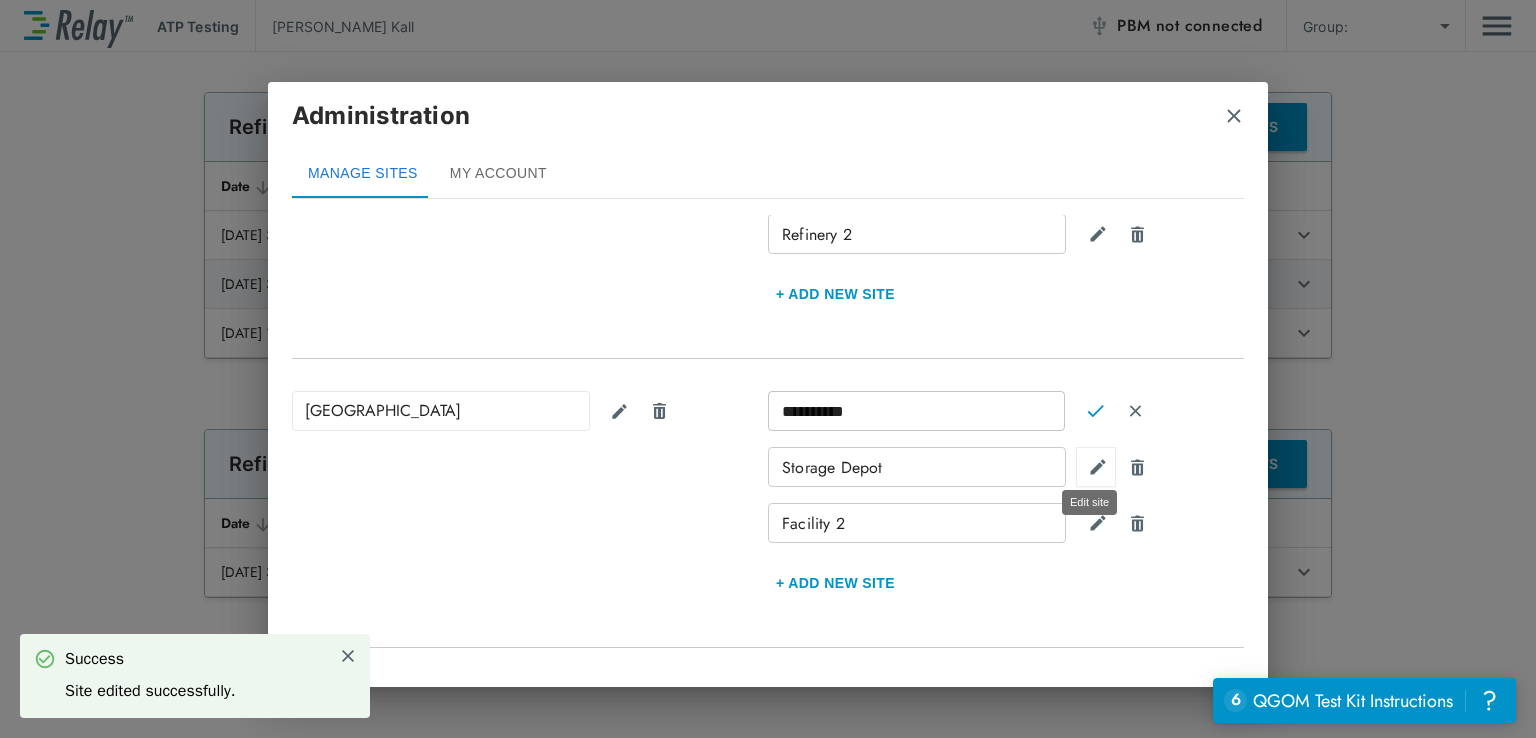 click at bounding box center (1098, 234) 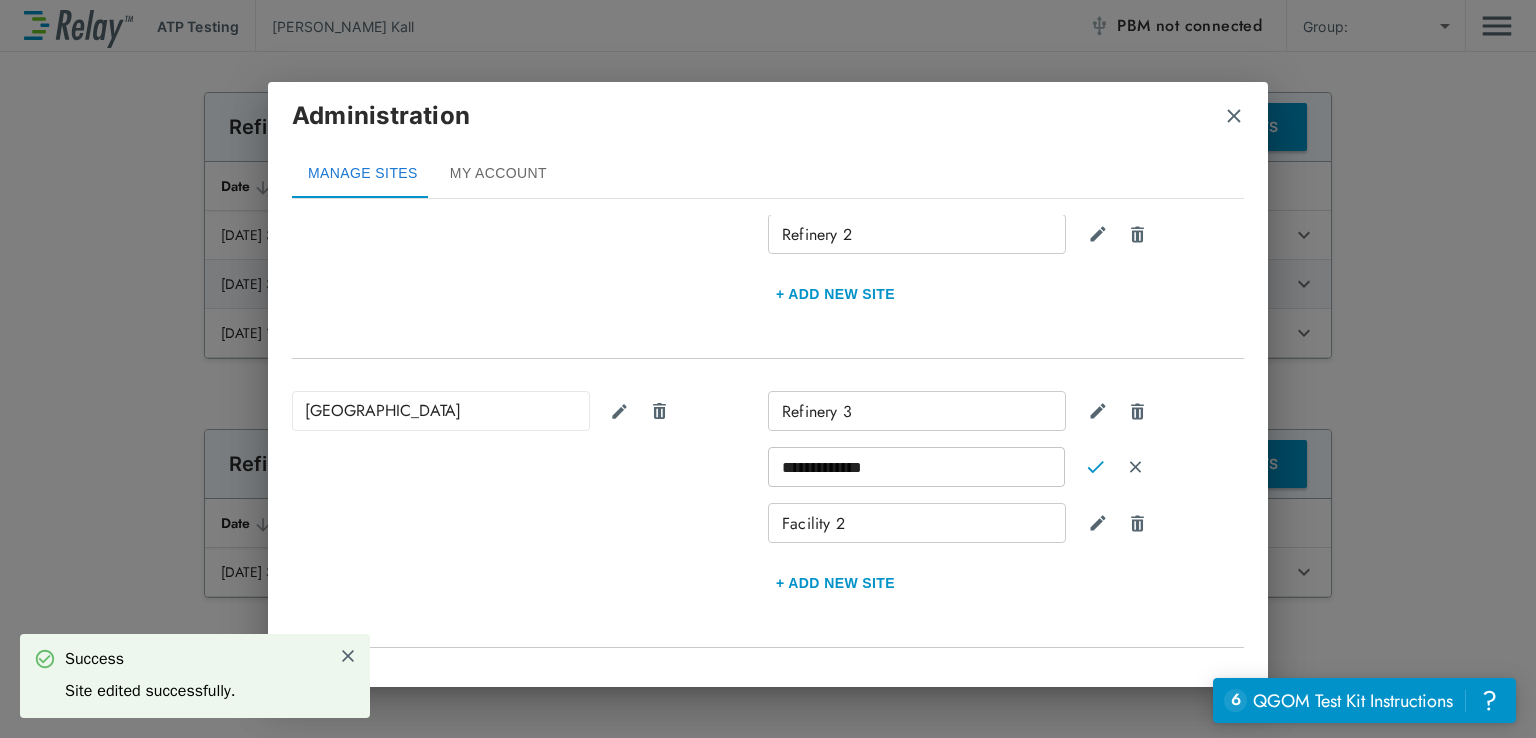 click on "**********" at bounding box center (916, 467) 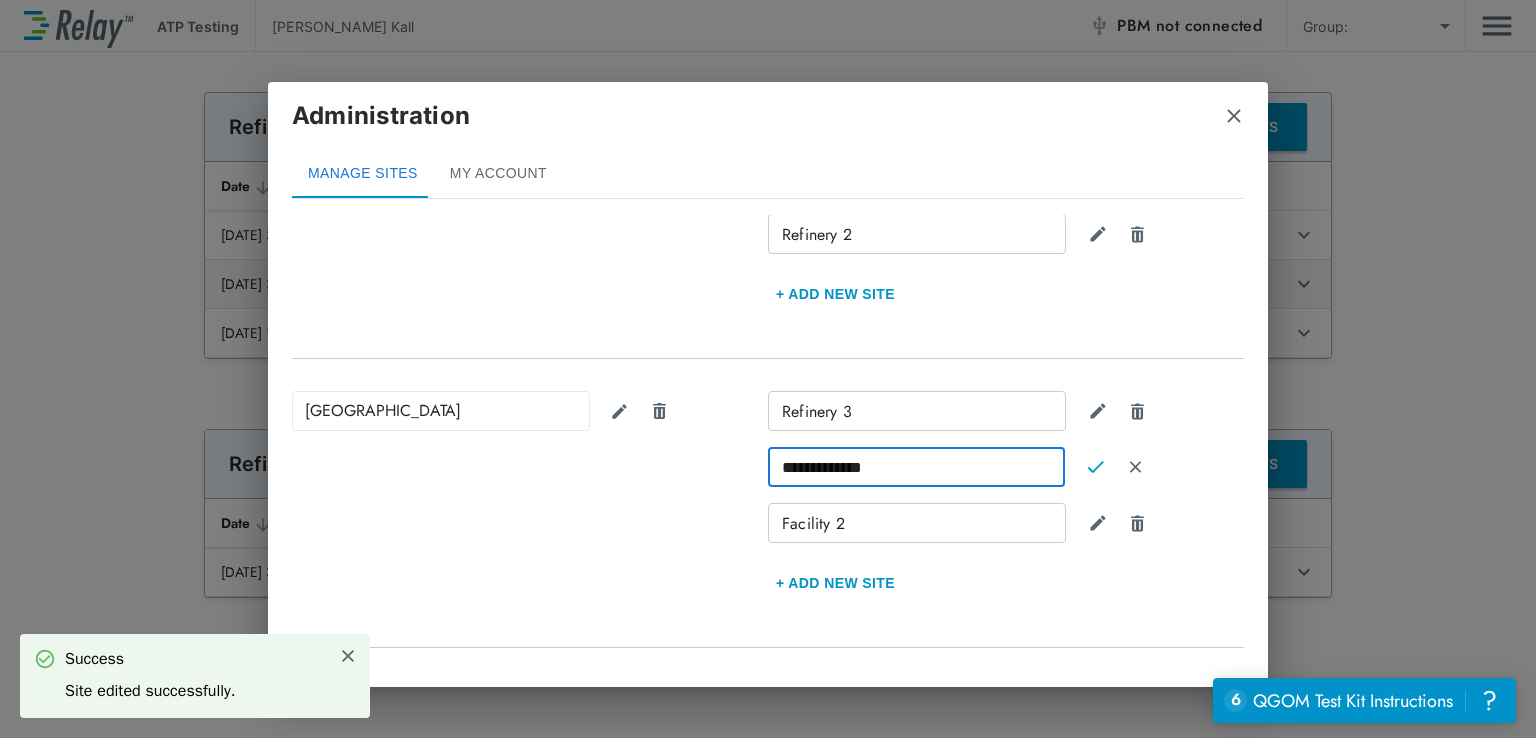 click on "**********" at bounding box center [916, 467] 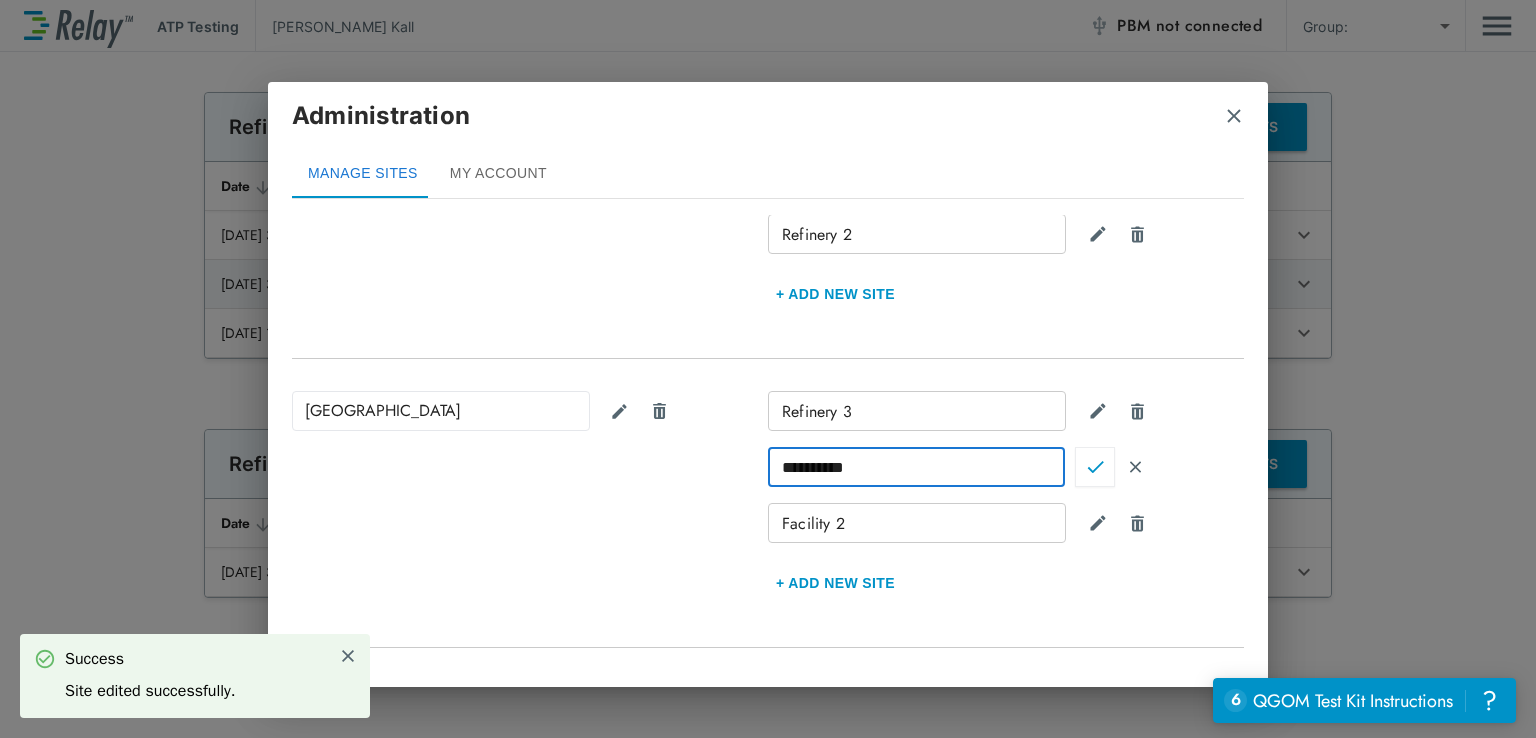 type on "**********" 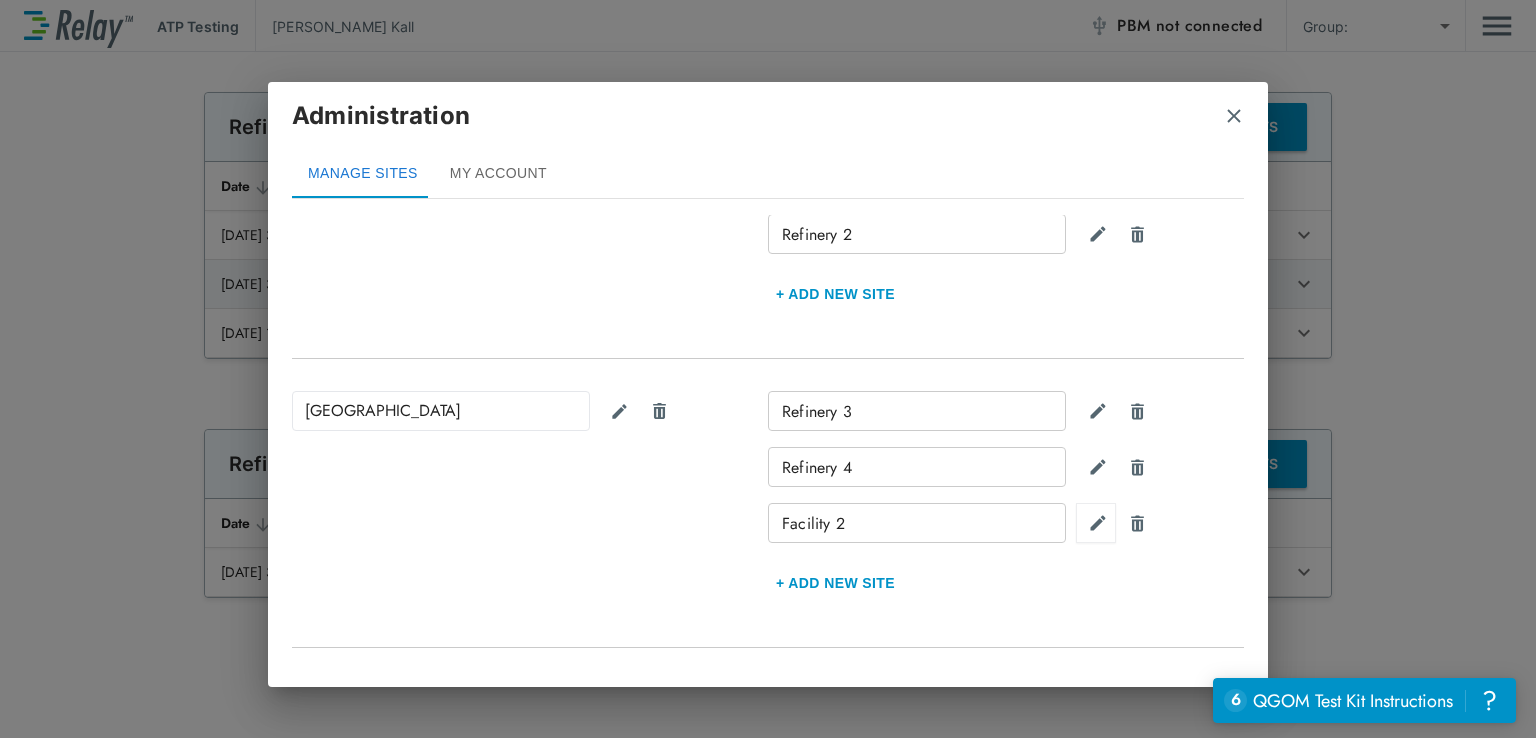 click at bounding box center [1096, 523] 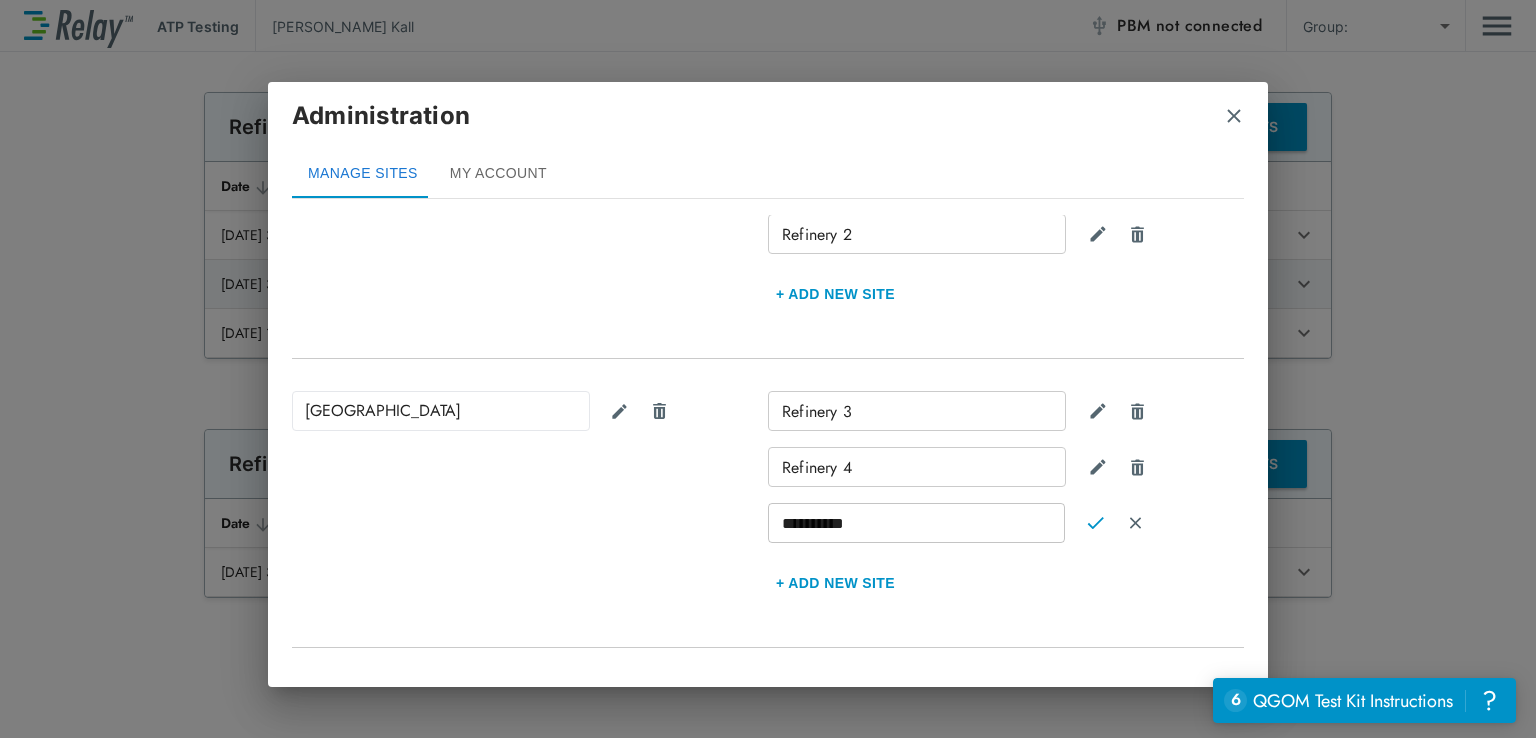 click on "**********" at bounding box center (916, 523) 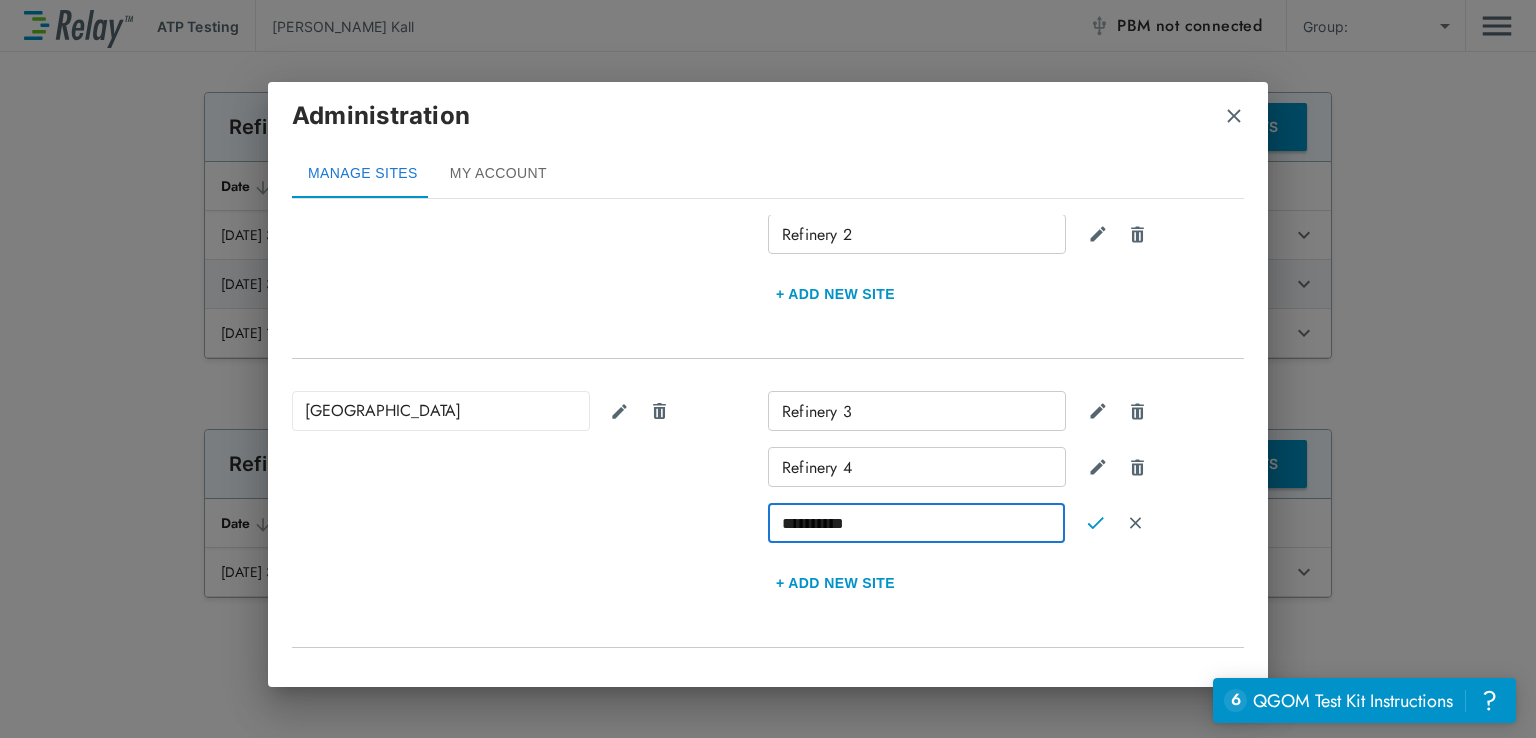 click on "**********" at bounding box center [916, 523] 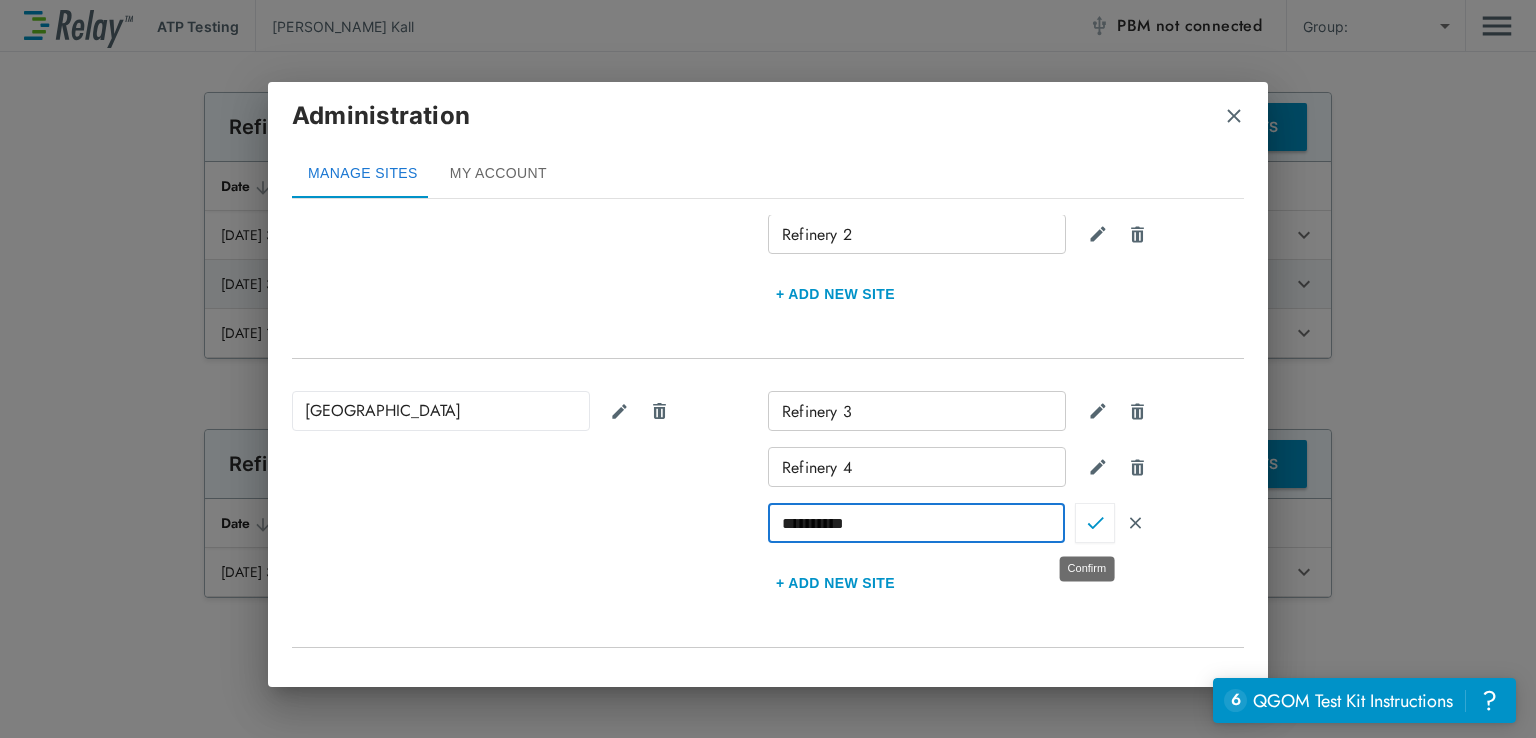 type on "**********" 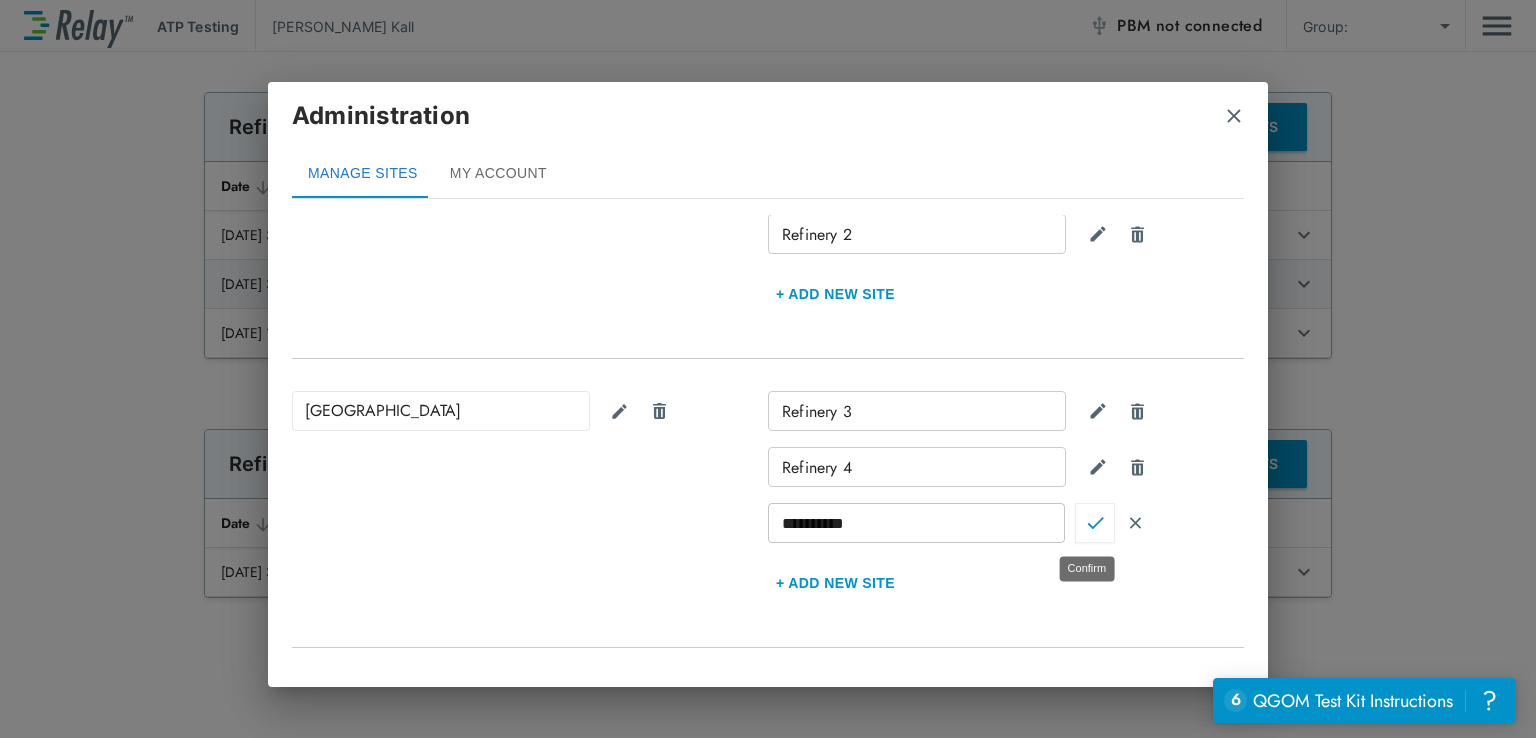 click at bounding box center [1095, 523] 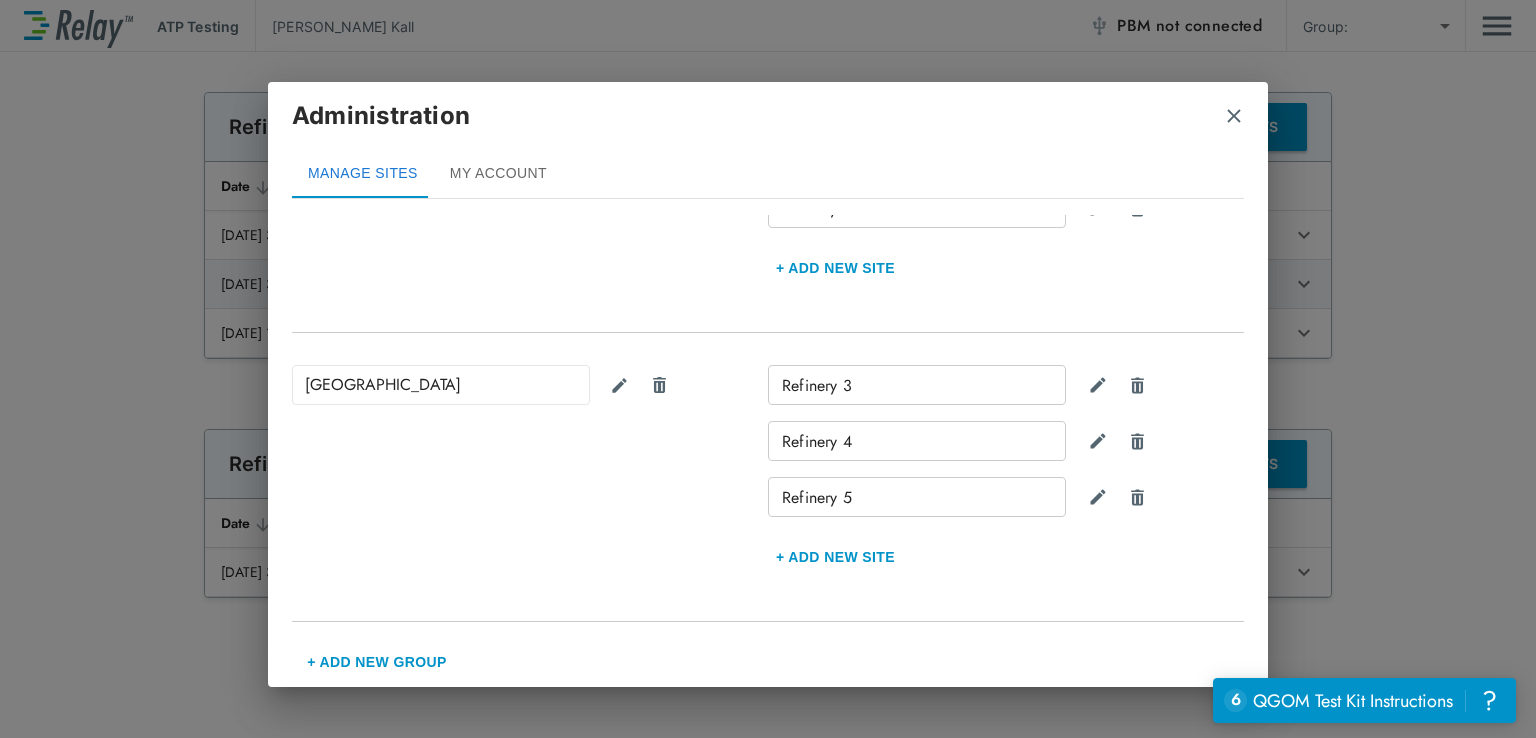 scroll, scrollTop: 532, scrollLeft: 0, axis: vertical 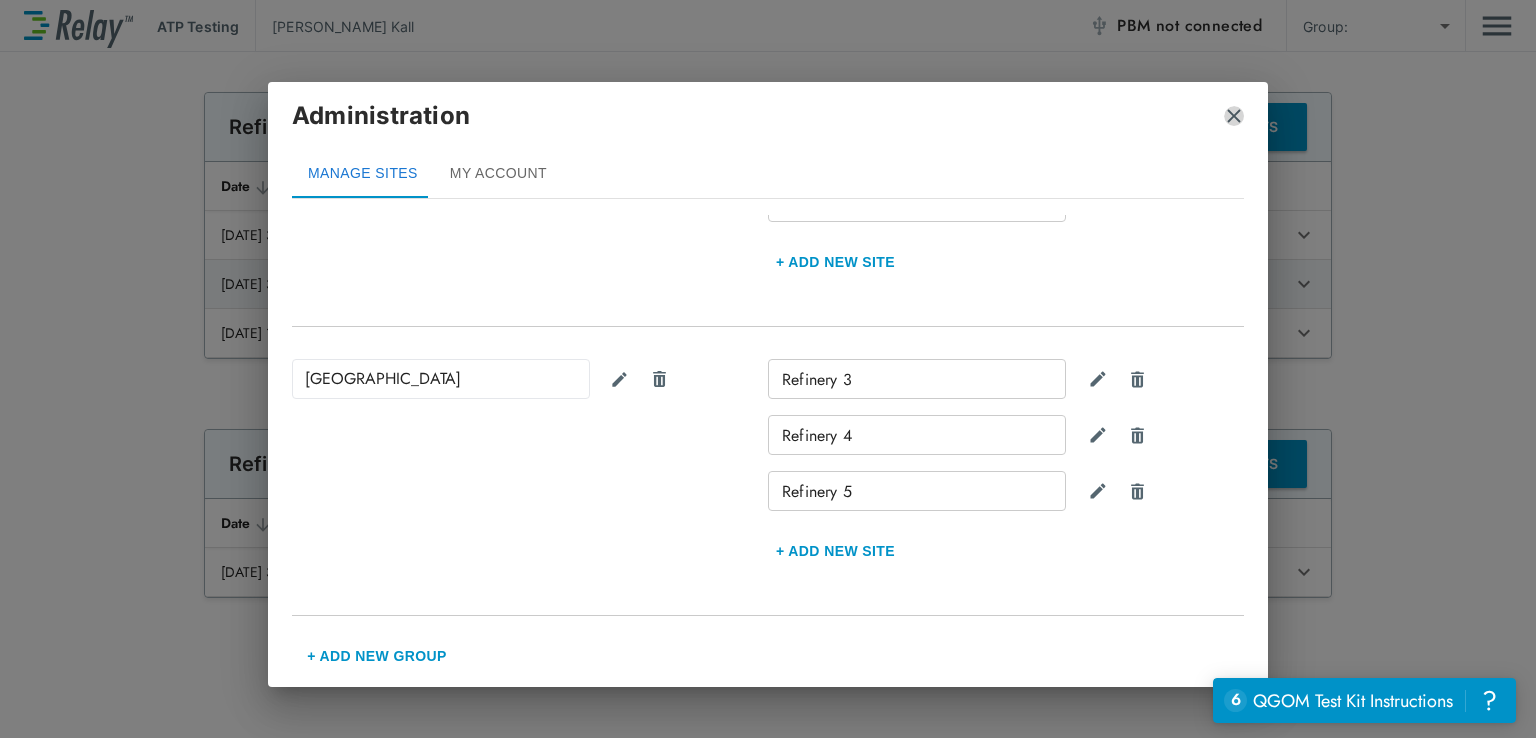 click at bounding box center [1234, 116] 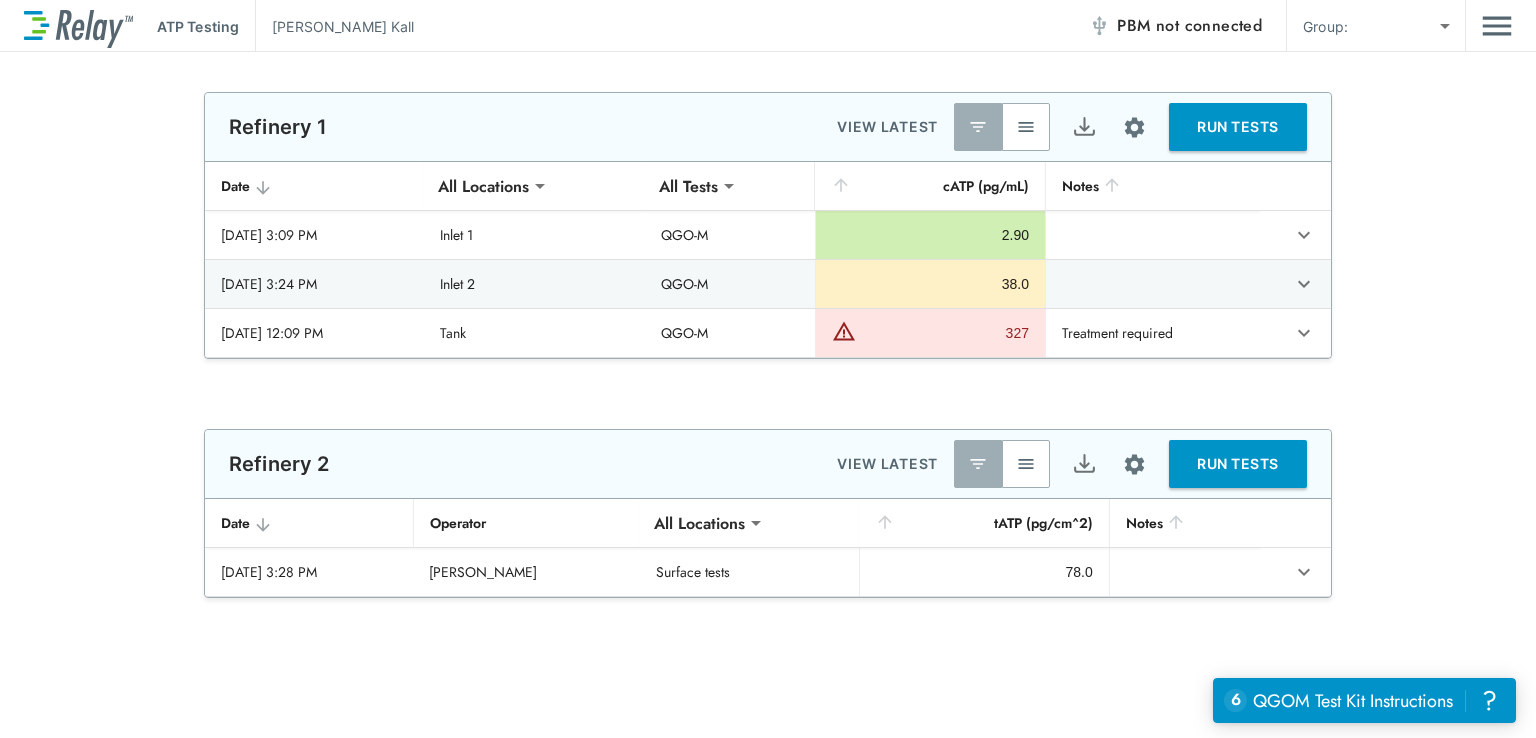 click on "RUN TESTS" at bounding box center [1238, 127] 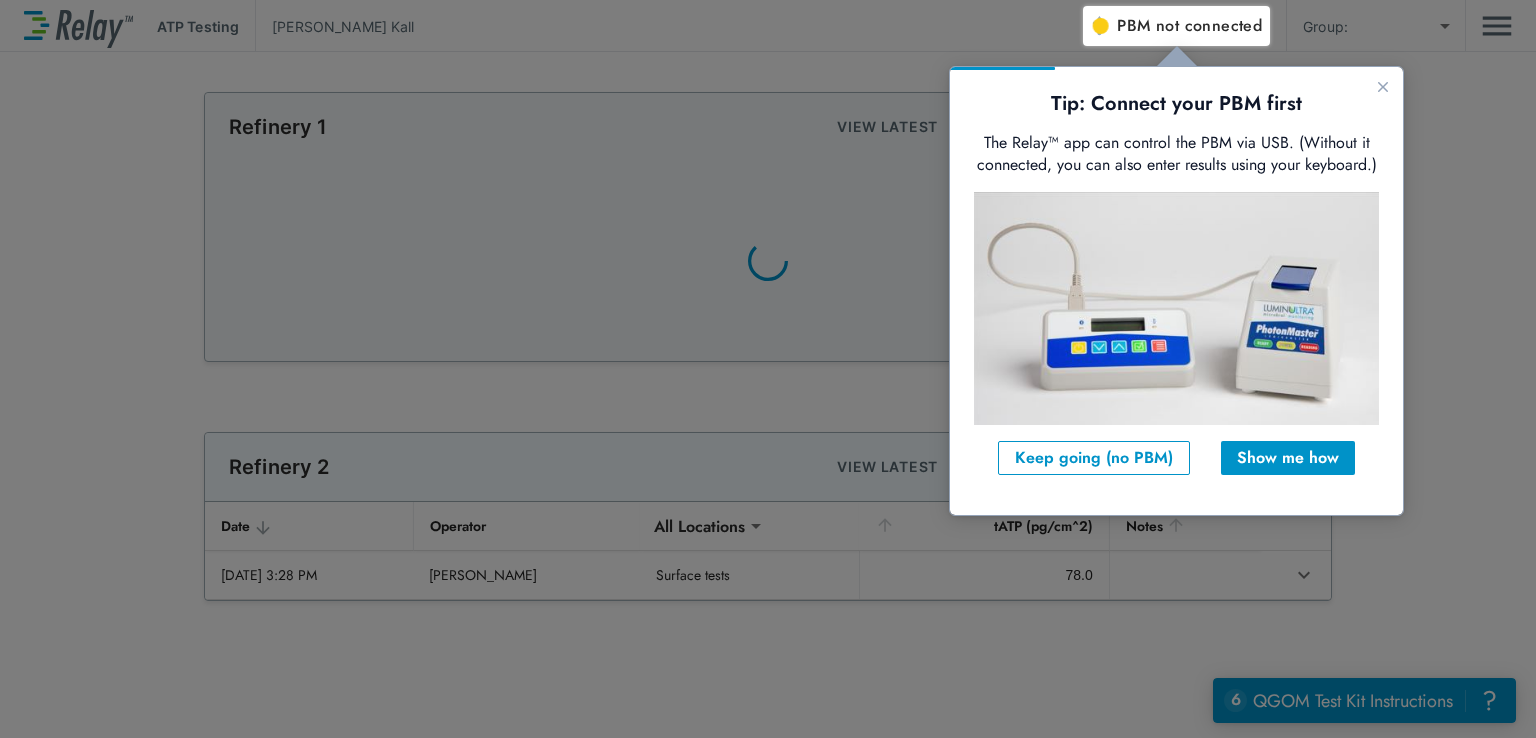 scroll, scrollTop: 0, scrollLeft: 0, axis: both 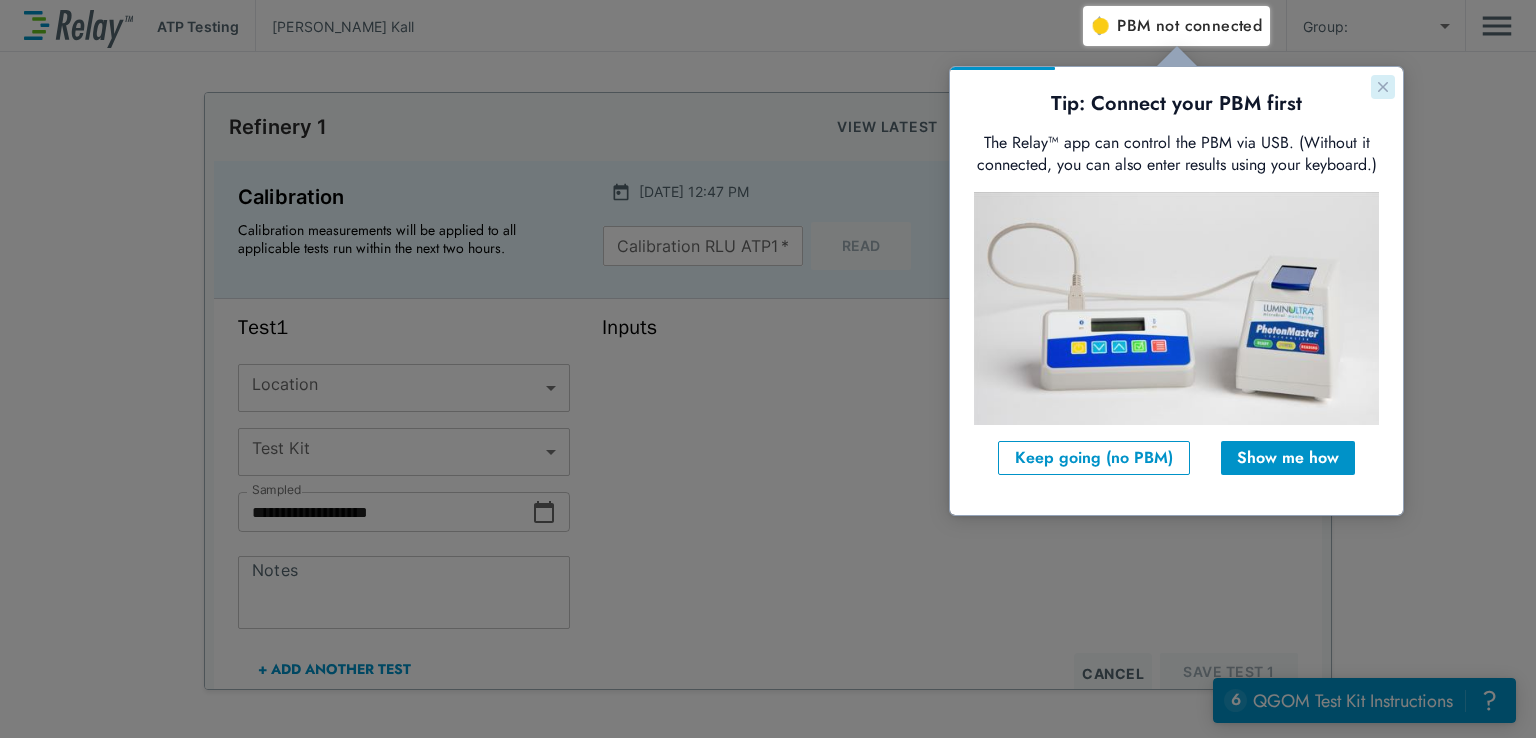 click 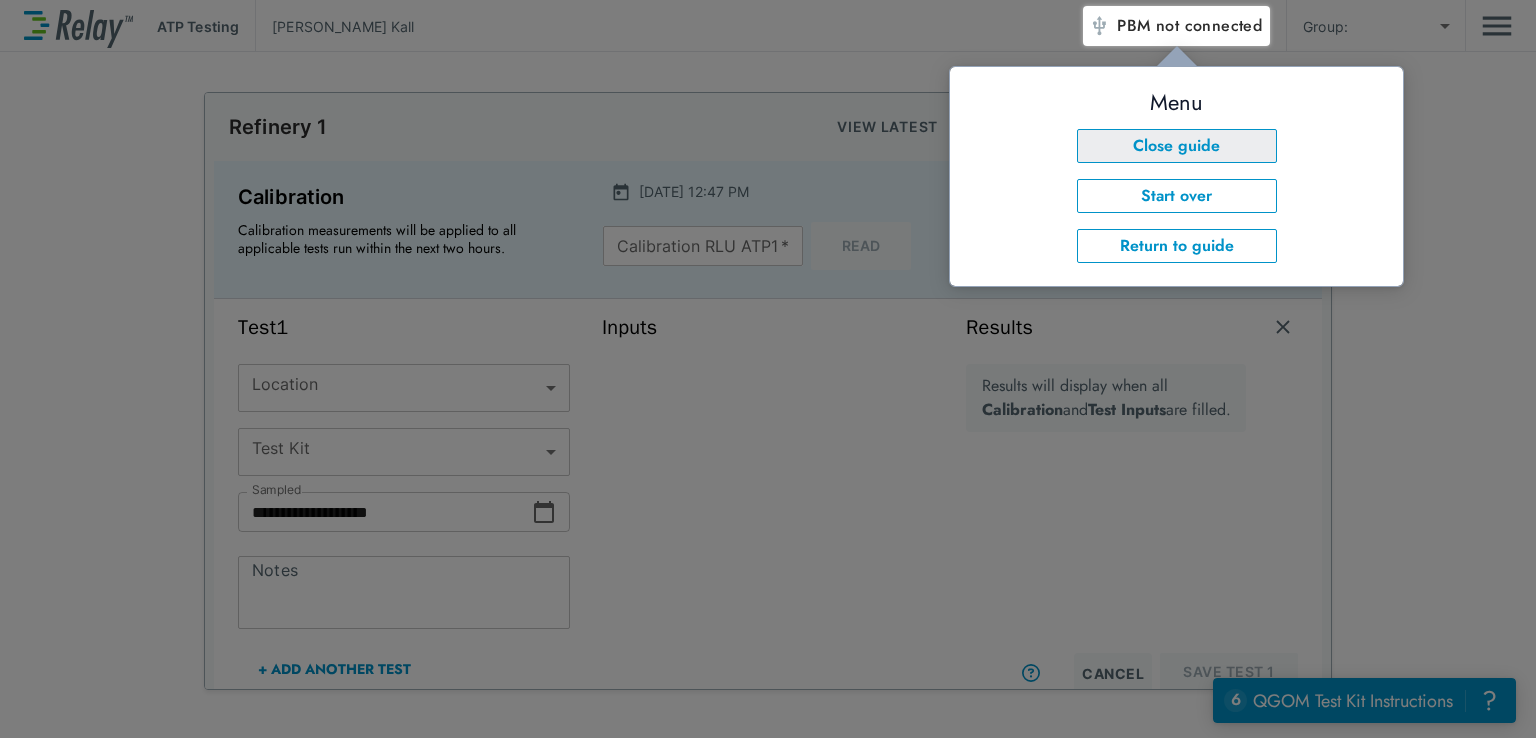 click on "Close guide" at bounding box center (1177, 146) 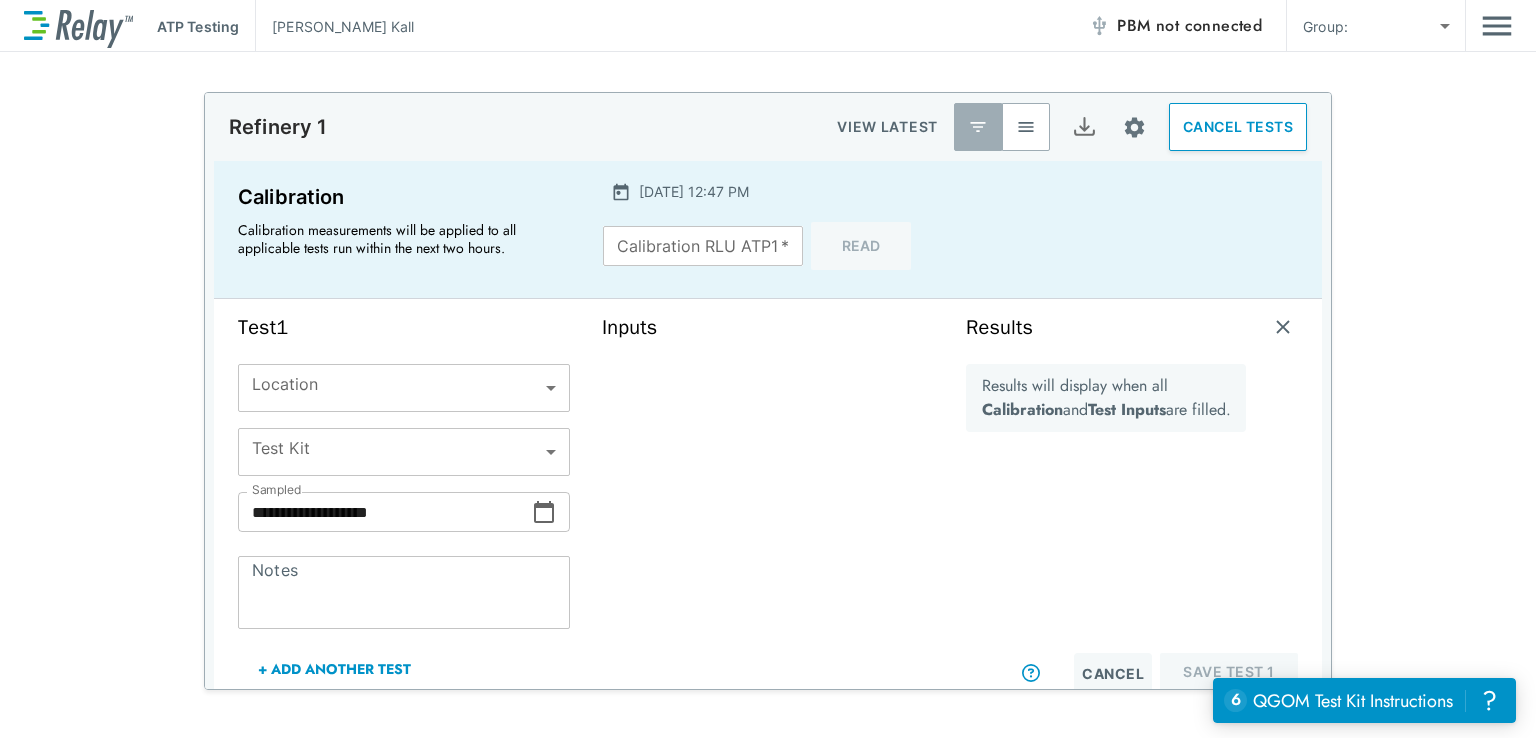 click on "Calibration RLU ATP1   *" at bounding box center (703, 246) 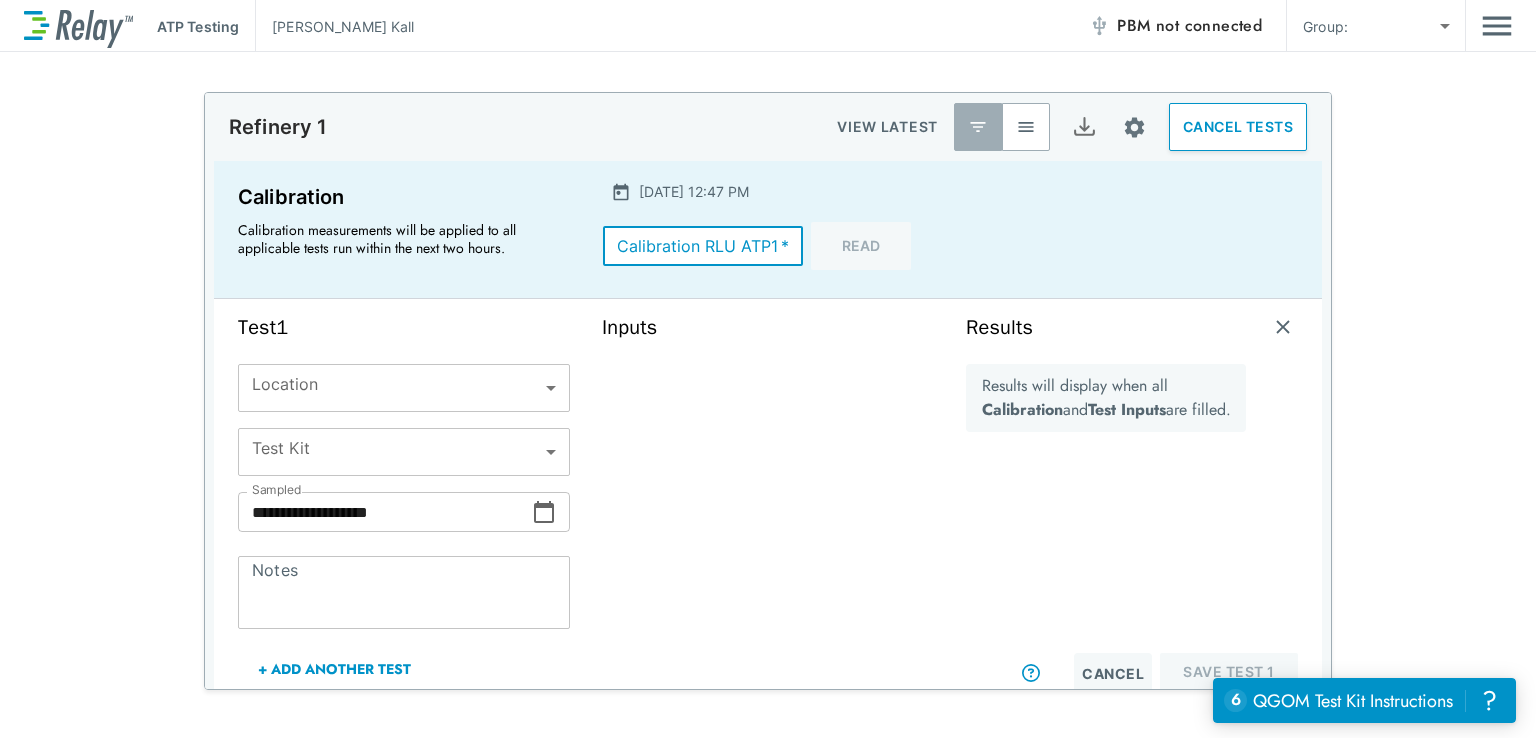 drag, startPoint x: 574, startPoint y: 285, endPoint x: 548, endPoint y: 300, distance: 30.016663 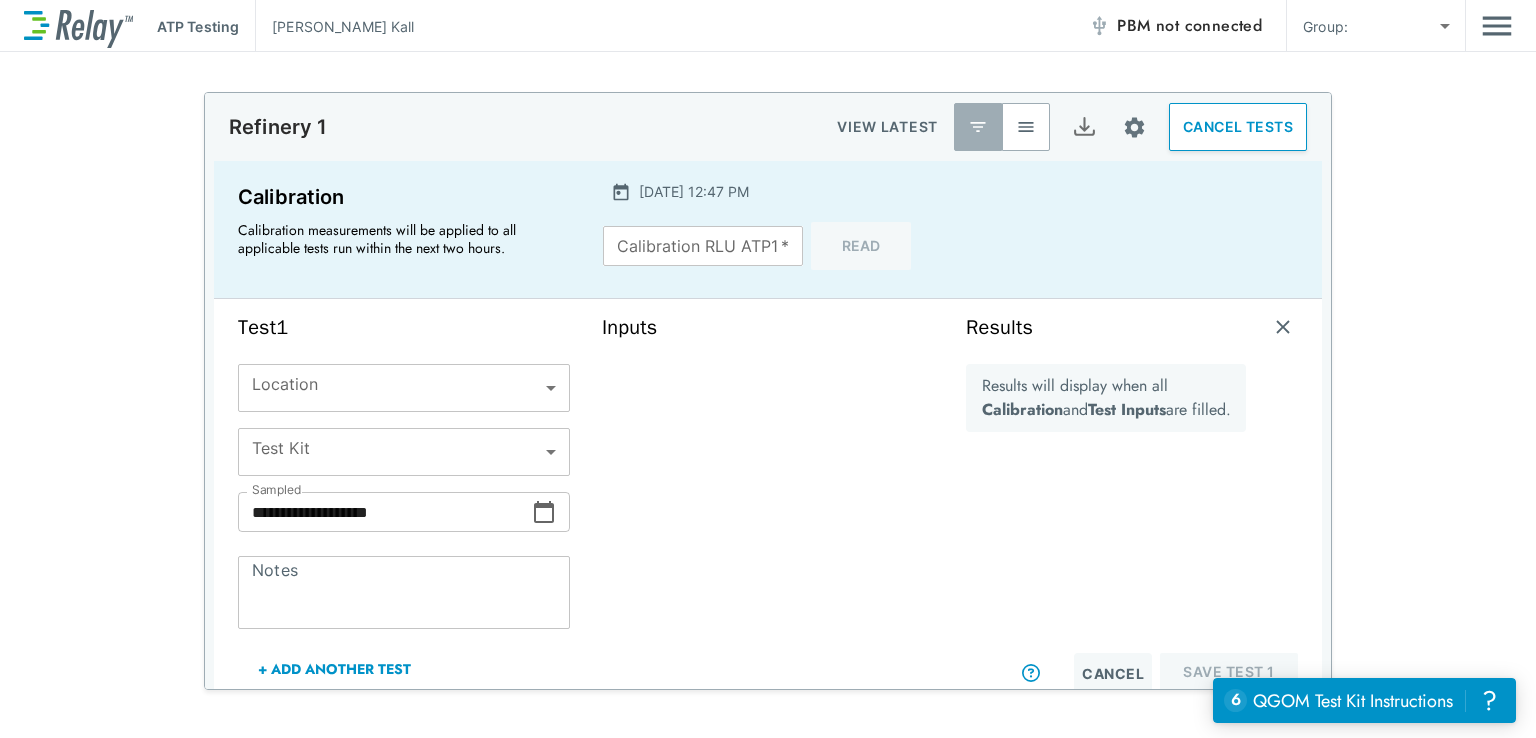 click on "**********" at bounding box center (404, 504) 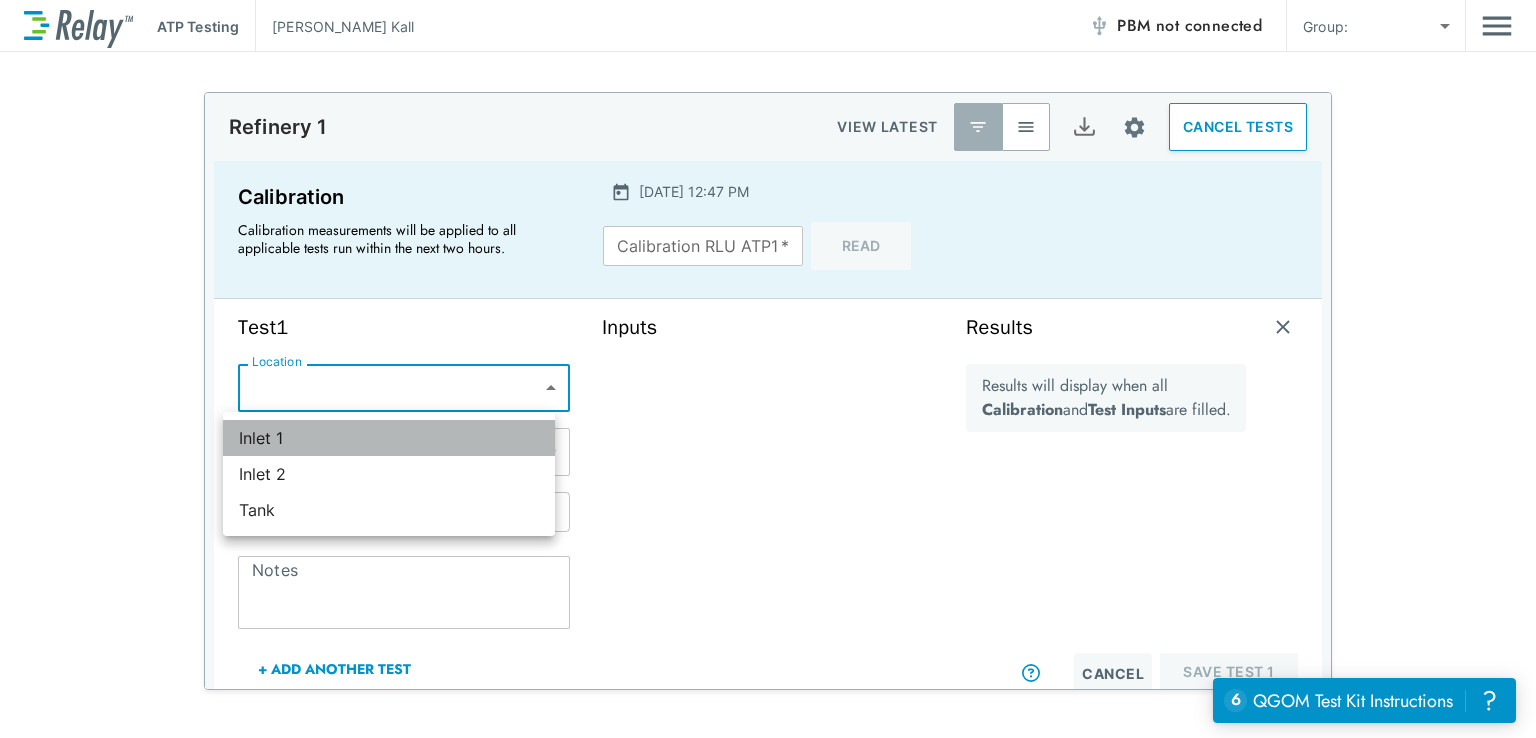 click on "Inlet 1" at bounding box center (389, 438) 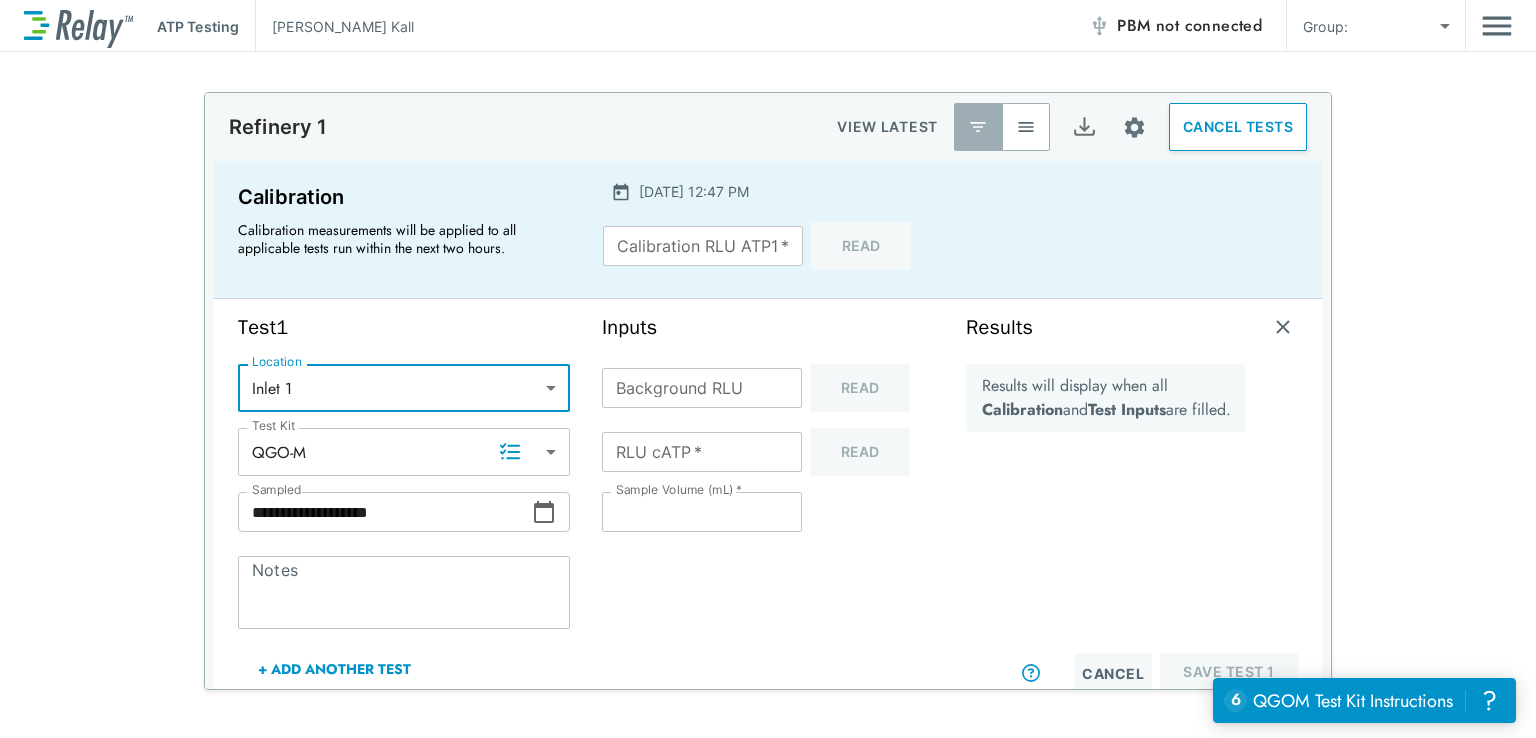 click on "Calibration Calibration measurements will be applied to all applicable tests run within the next two hours." at bounding box center [402, 229] 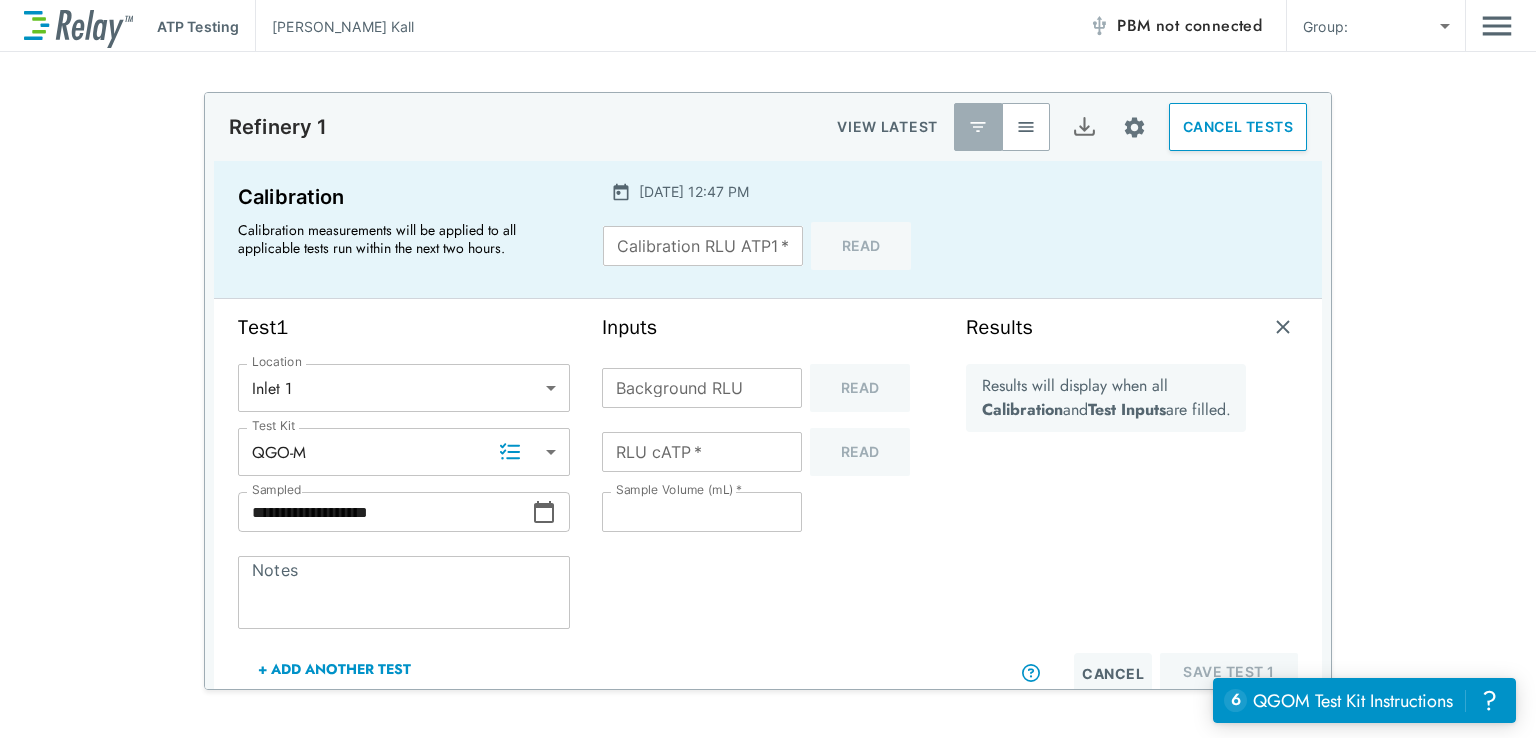click on "CANCEL TESTS" at bounding box center [1238, 127] 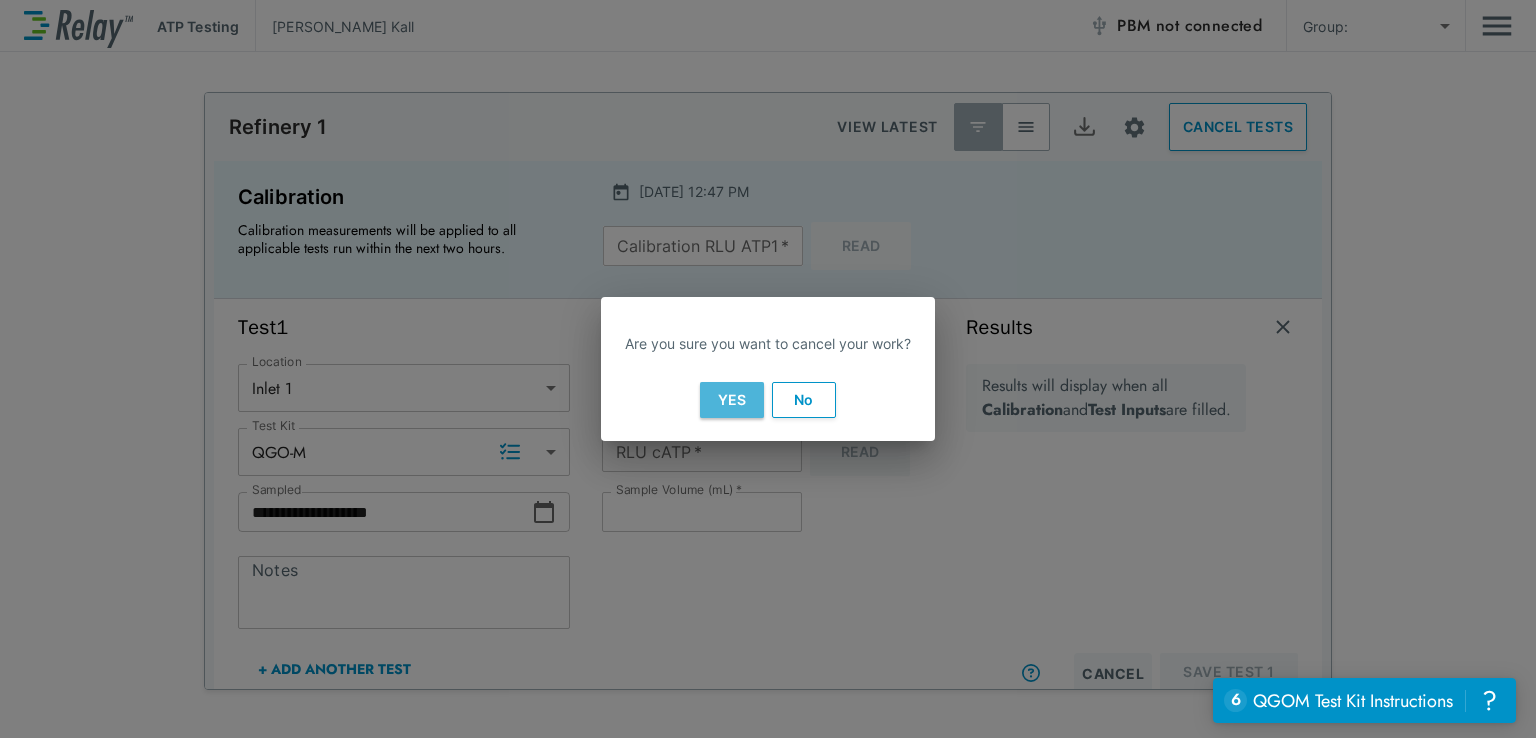 click on "Yes" at bounding box center (732, 400) 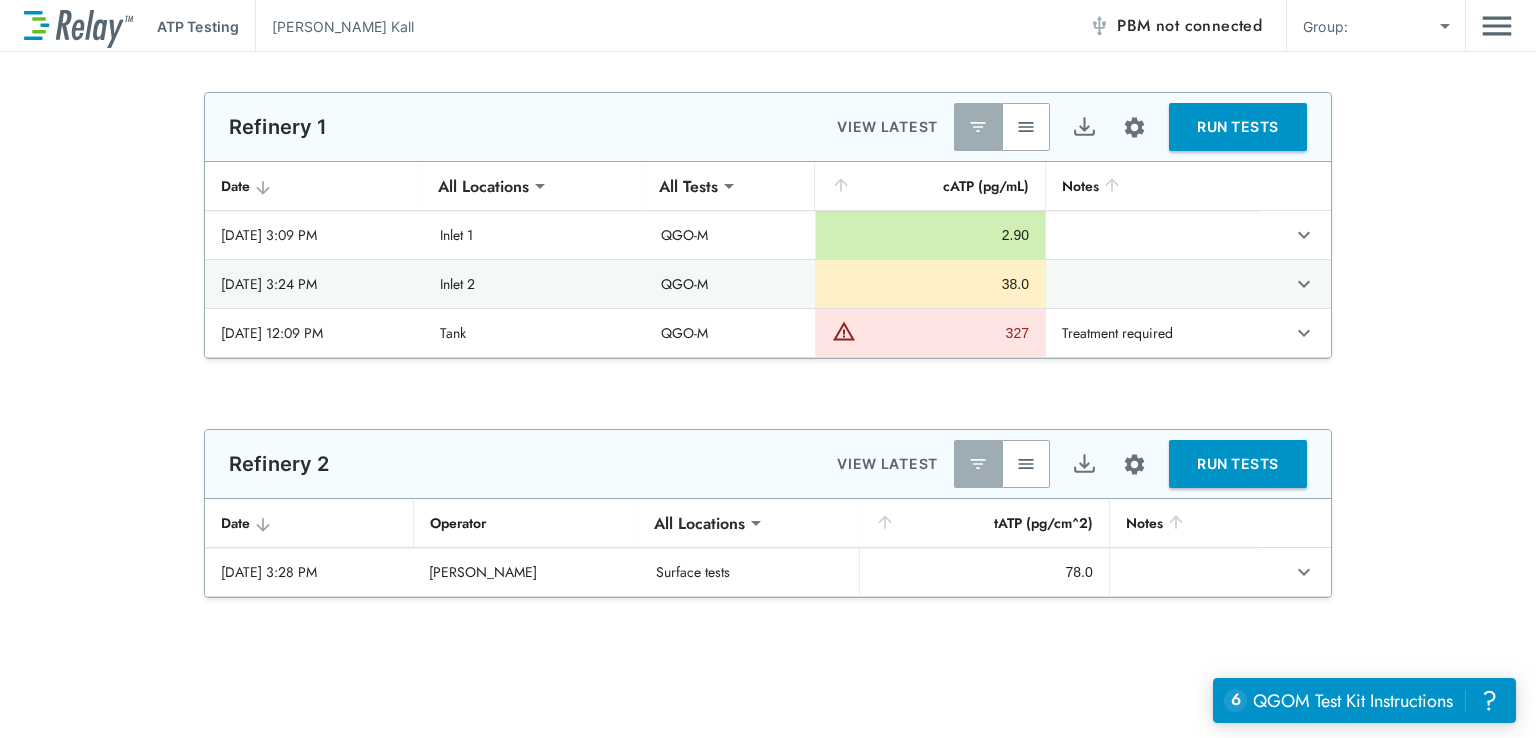 click on "**********" at bounding box center (768, 369) 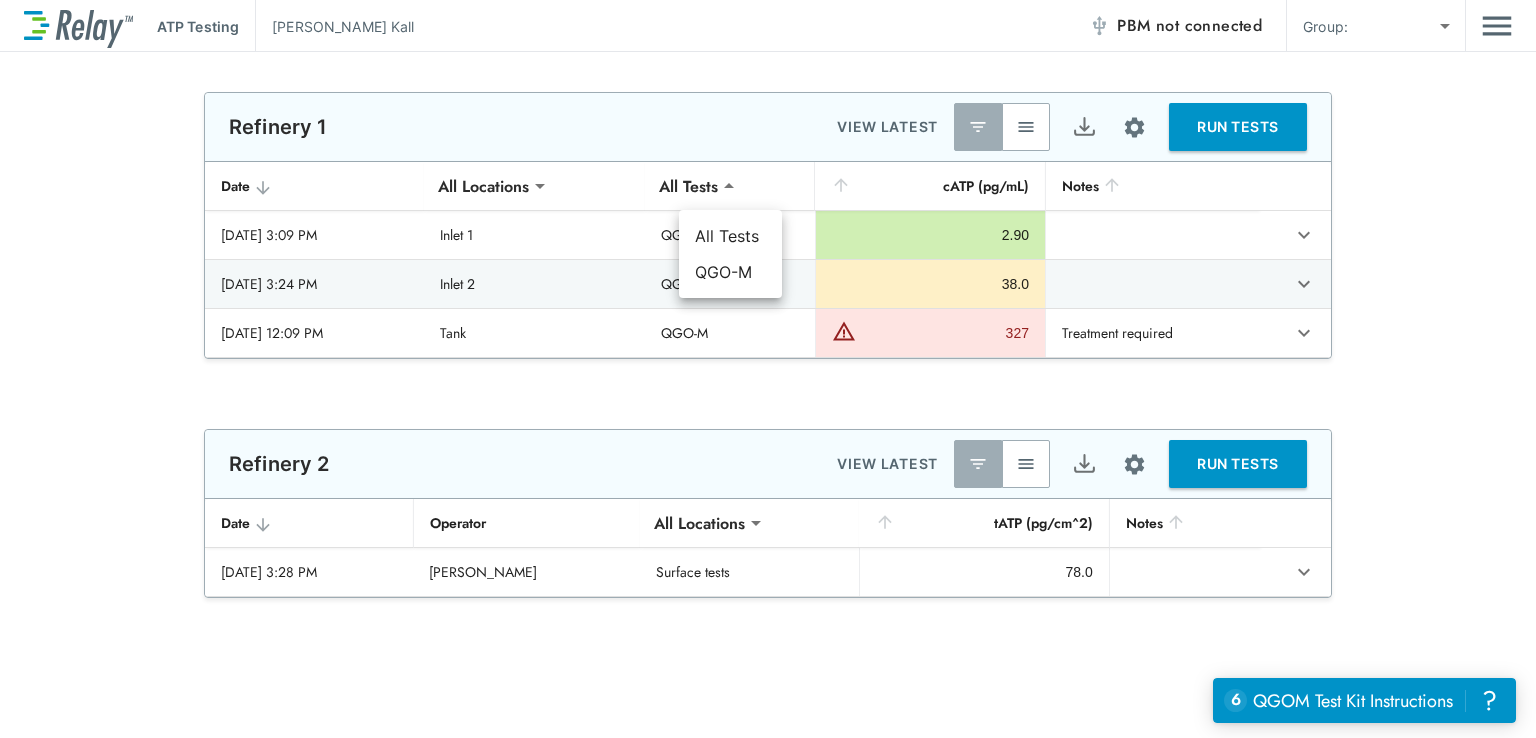 drag, startPoint x: 1300, startPoint y: 82, endPoint x: 1260, endPoint y: 51, distance: 50.606323 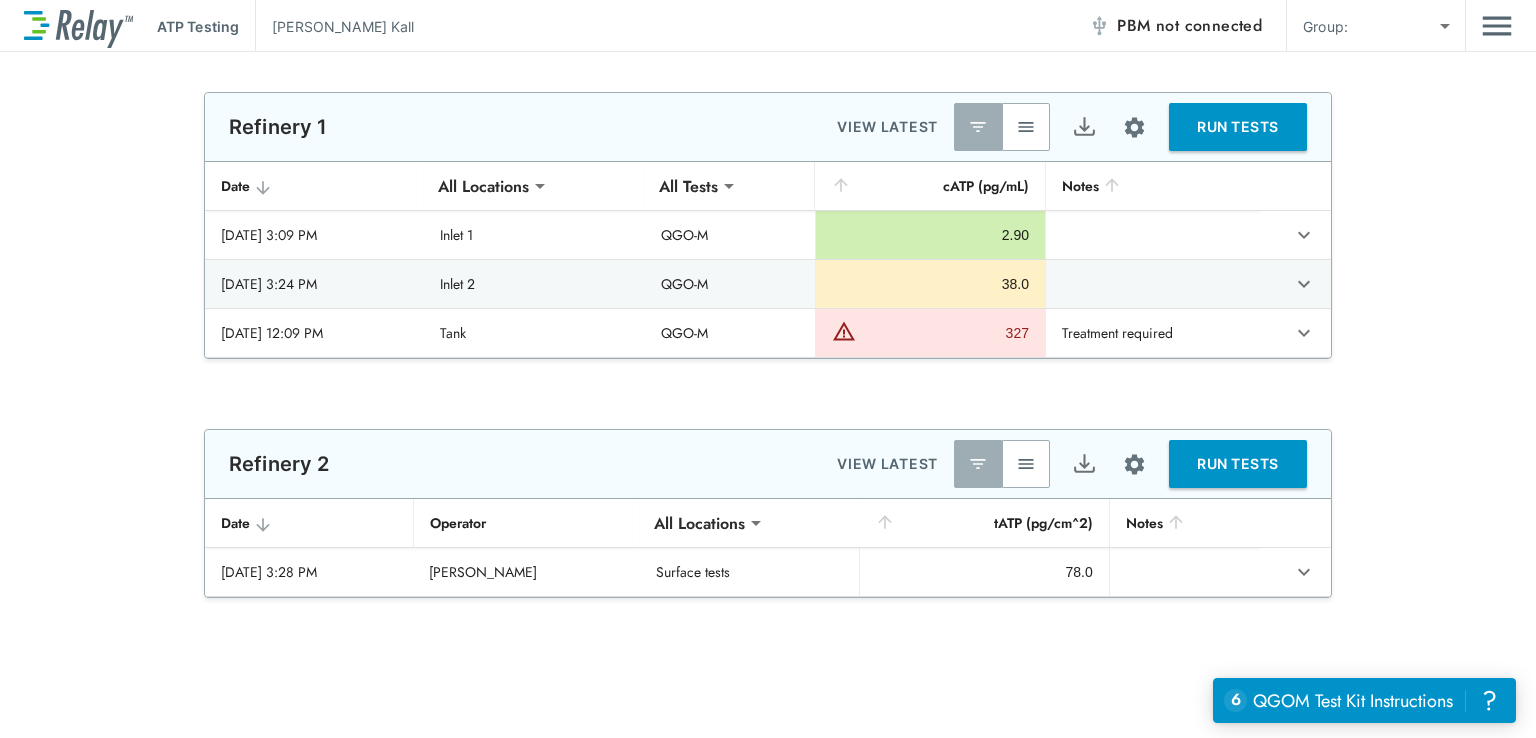 click on "not connected" at bounding box center [1209, 25] 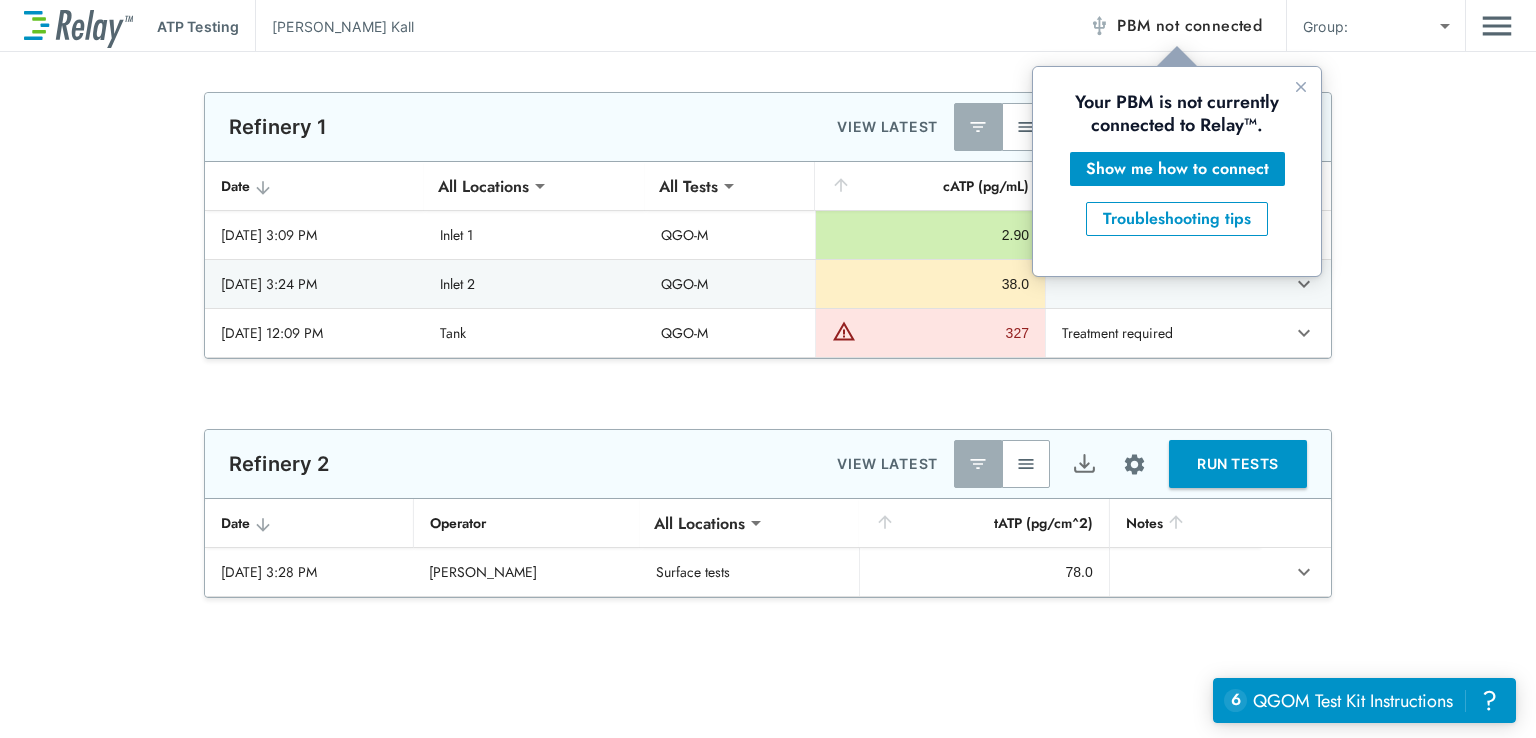 scroll, scrollTop: 0, scrollLeft: 0, axis: both 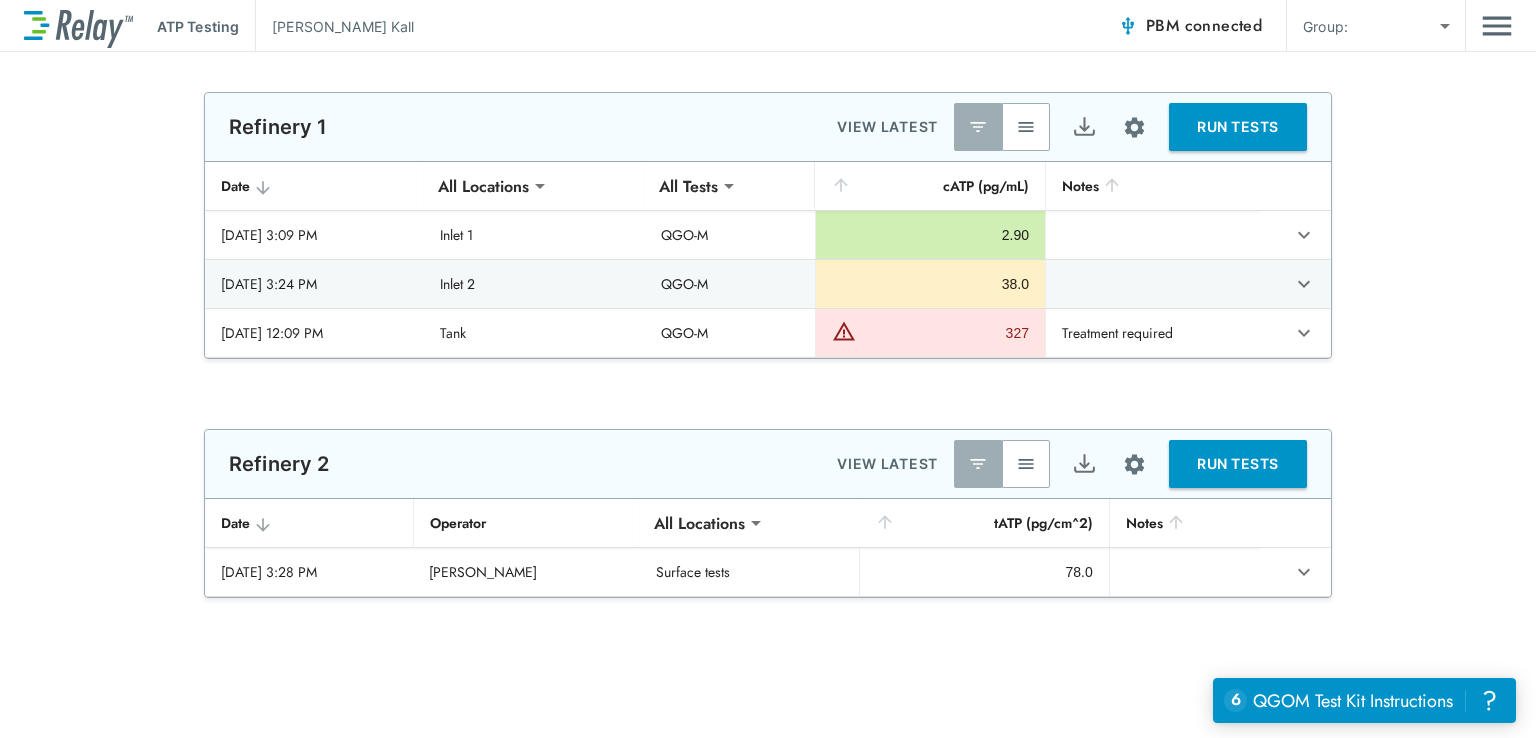 click on "RUN TESTS" at bounding box center (1238, 127) 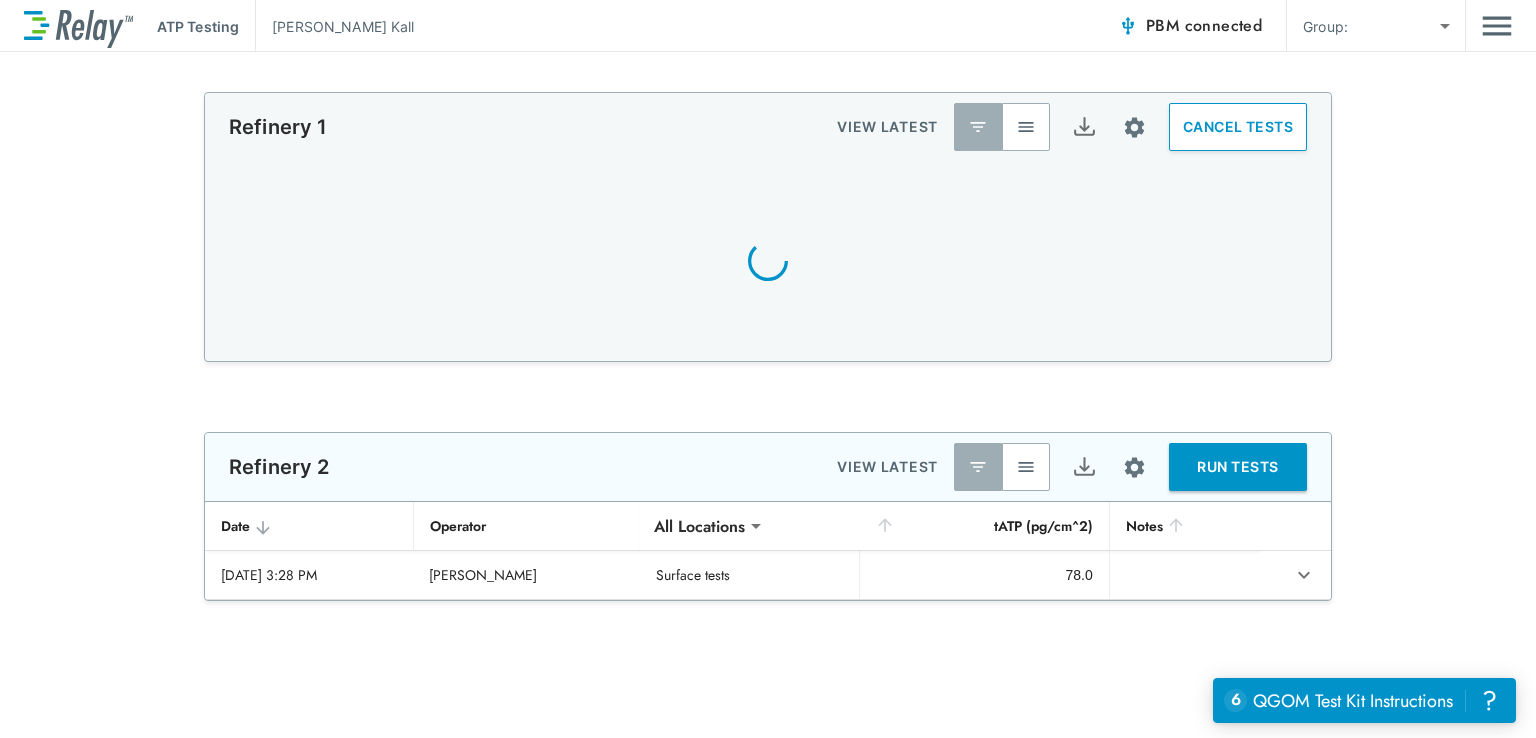 scroll, scrollTop: 0, scrollLeft: 0, axis: both 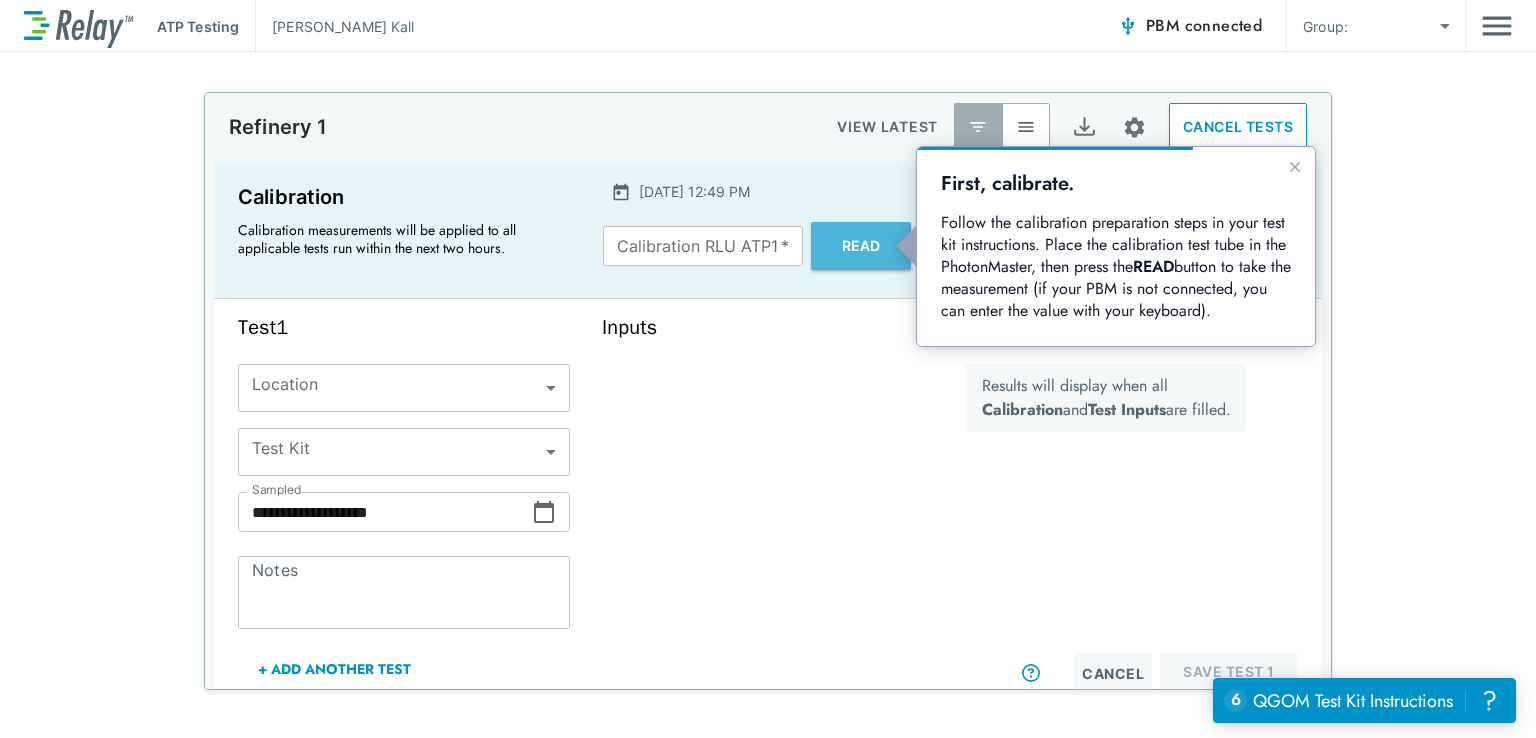click on "Read" at bounding box center [861, 246] 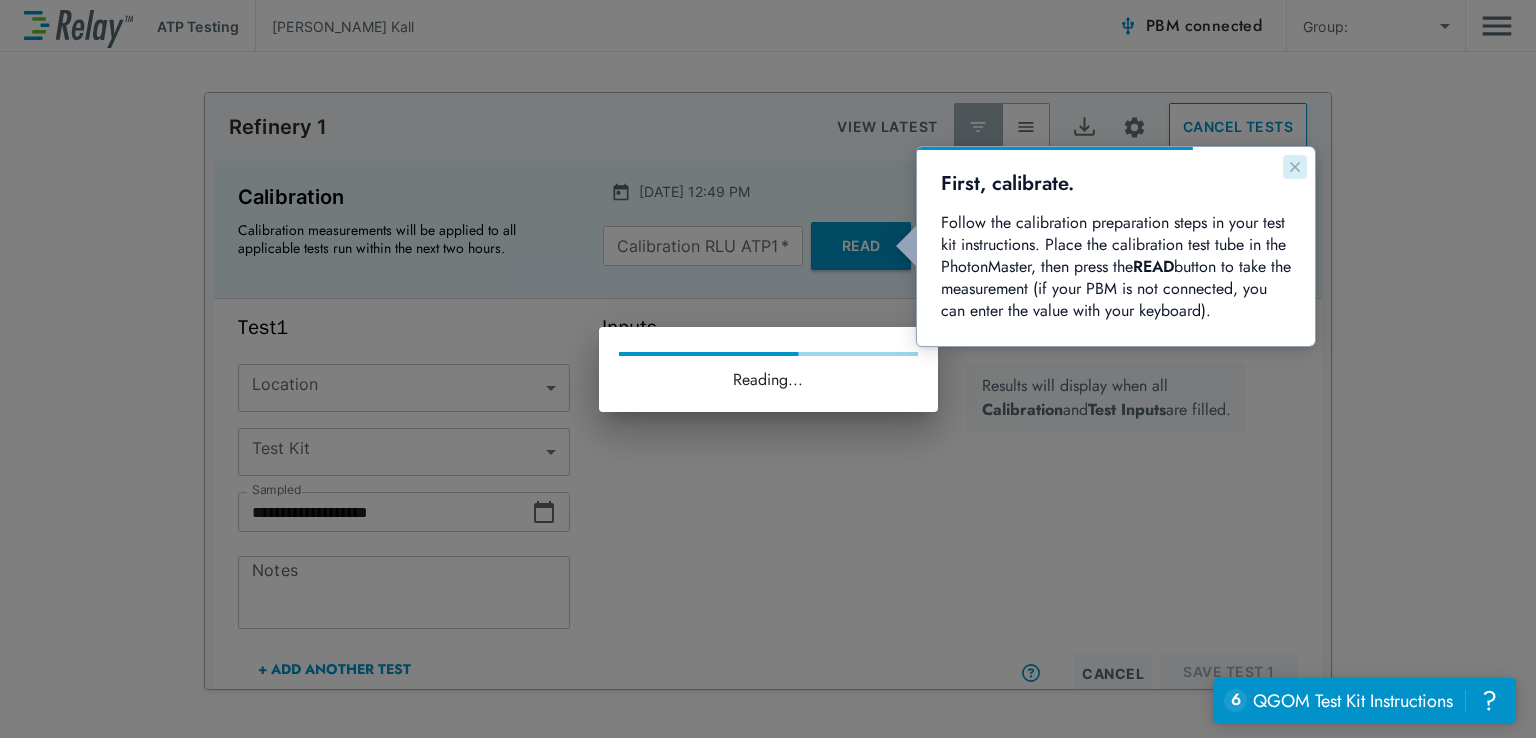 click at bounding box center (1295, 167) 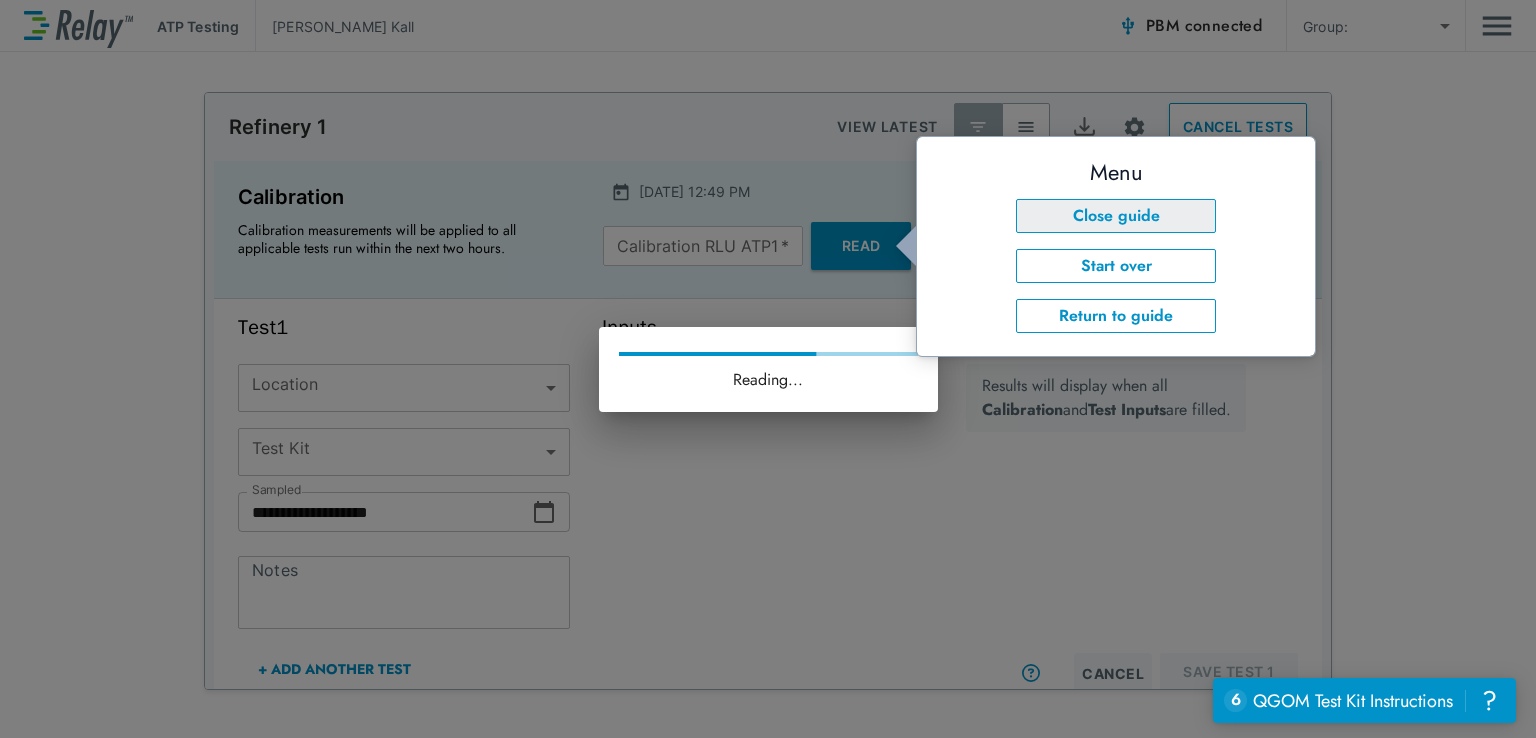 click on "Close guide" at bounding box center (1116, 216) 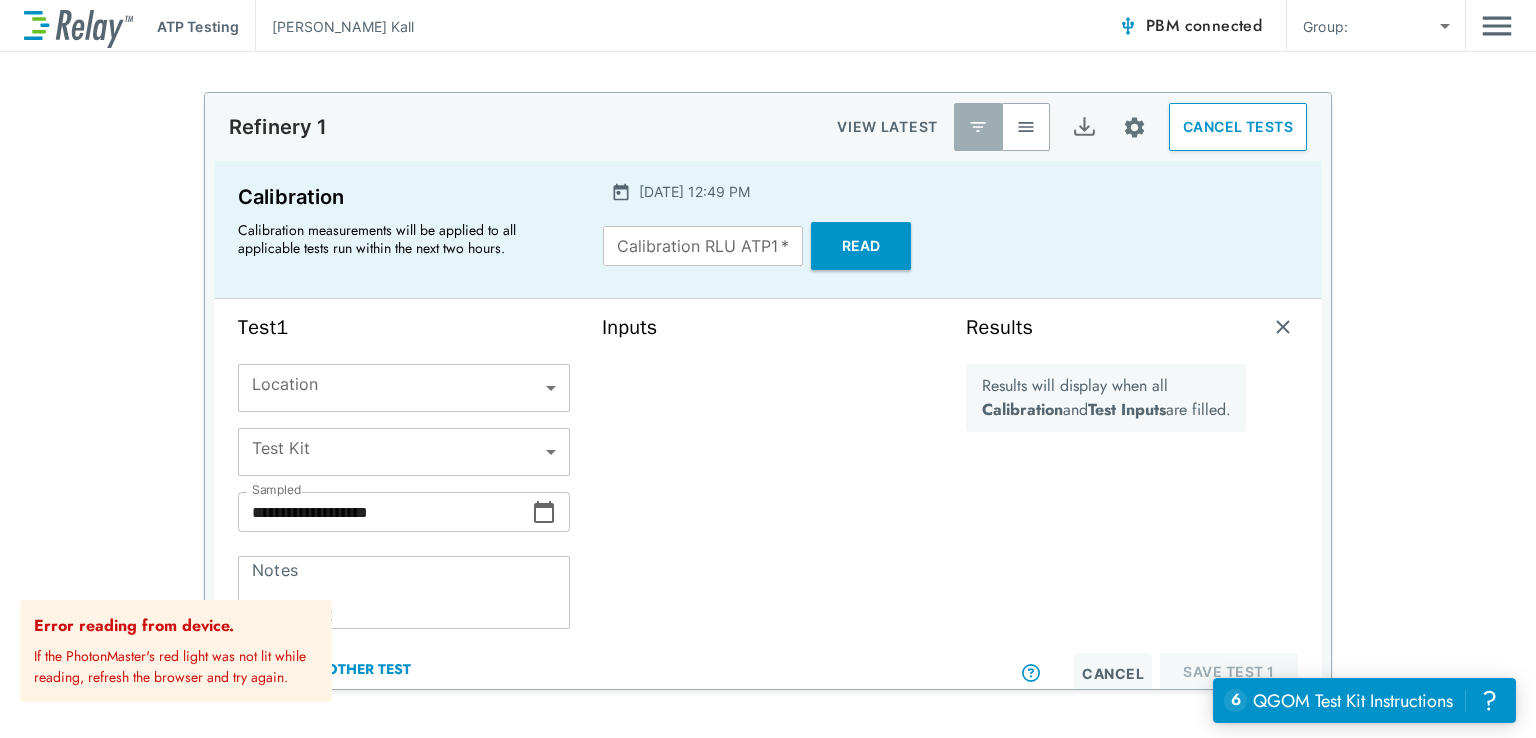 click on "2025/07/10 - 12:49 PM Calibration RLU ATP1   * Calibration RLU ATP1   * Read" at bounding box center (767, 229) 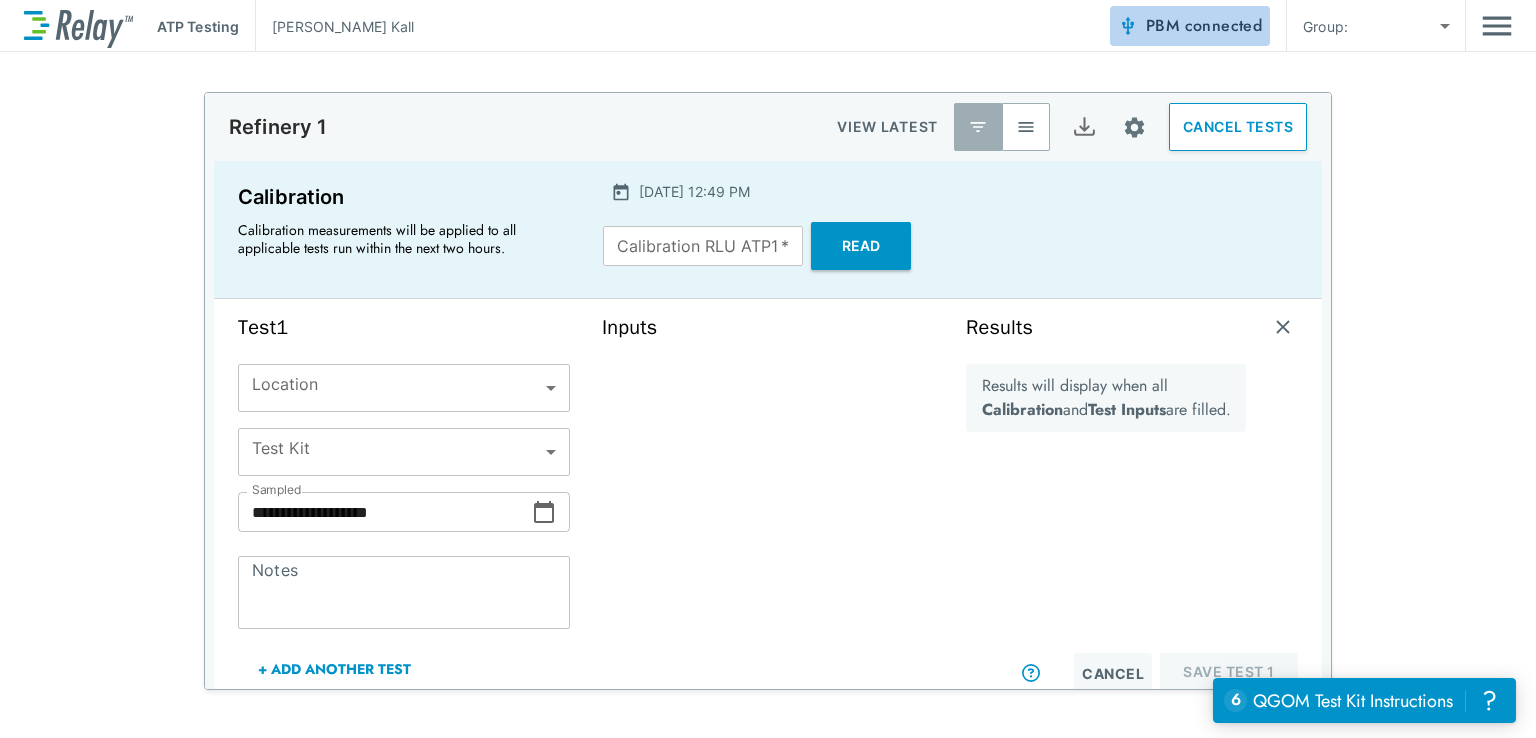 drag, startPoint x: 1179, startPoint y: 34, endPoint x: 1172, endPoint y: 45, distance: 13.038404 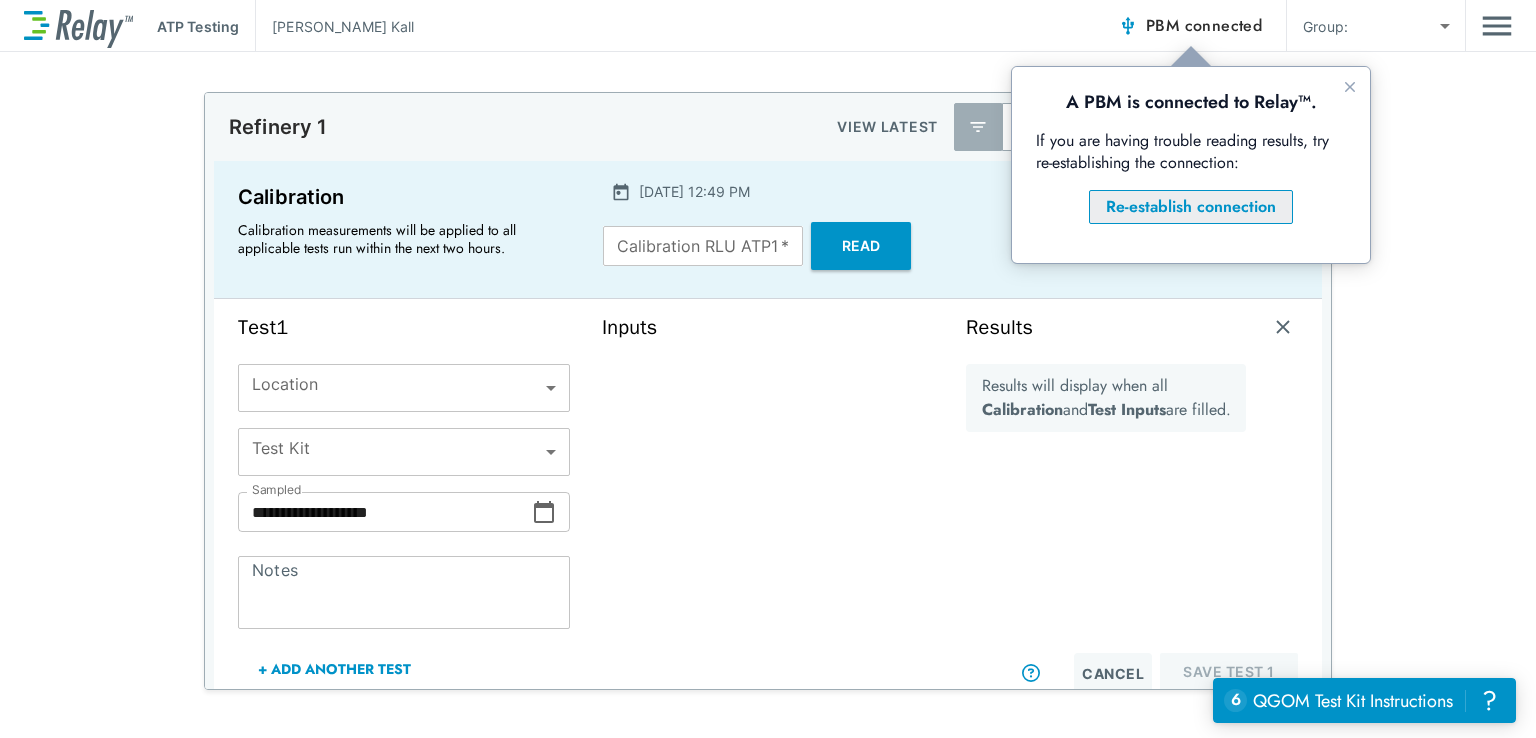 scroll, scrollTop: 0, scrollLeft: 0, axis: both 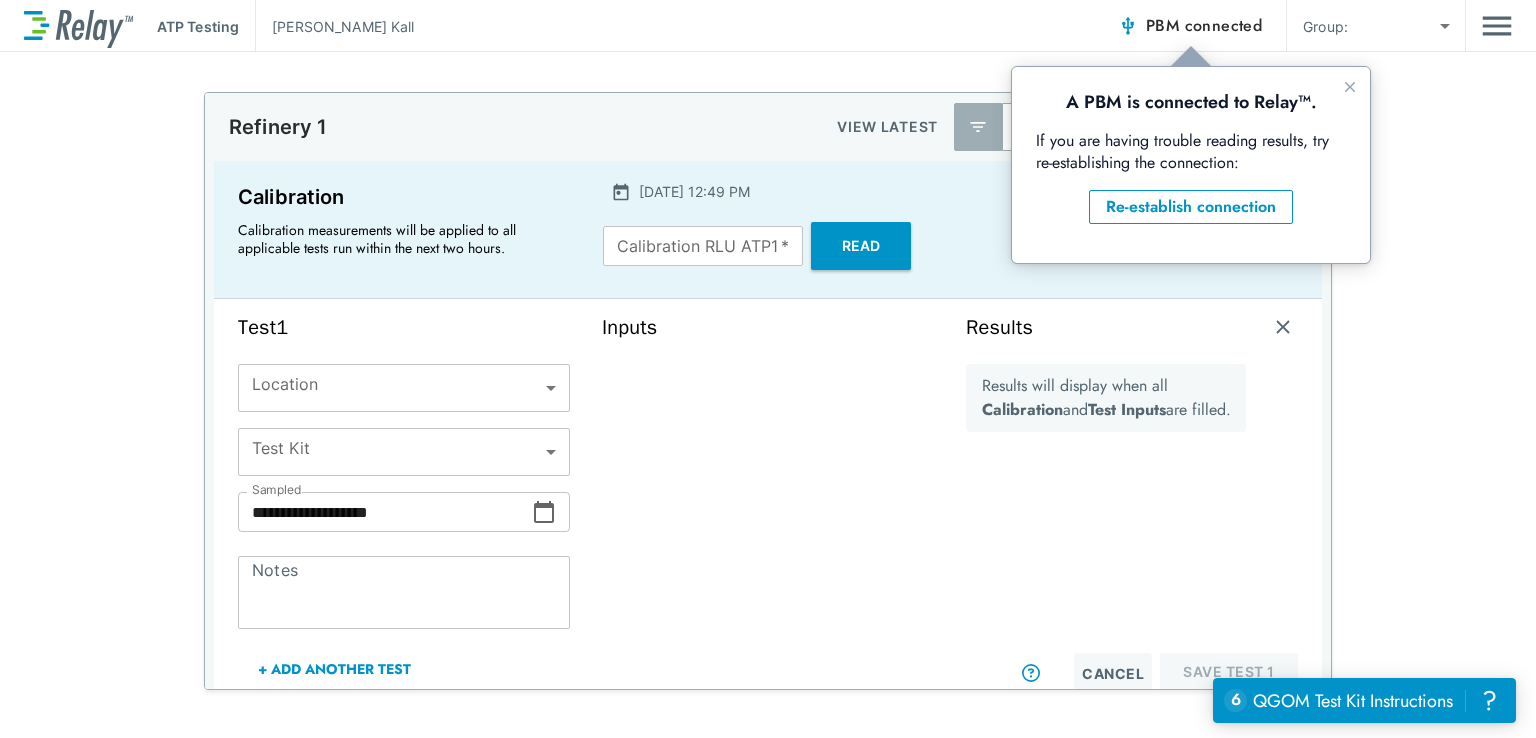 drag, startPoint x: 955, startPoint y: 59, endPoint x: 982, endPoint y: 22, distance: 45.80393 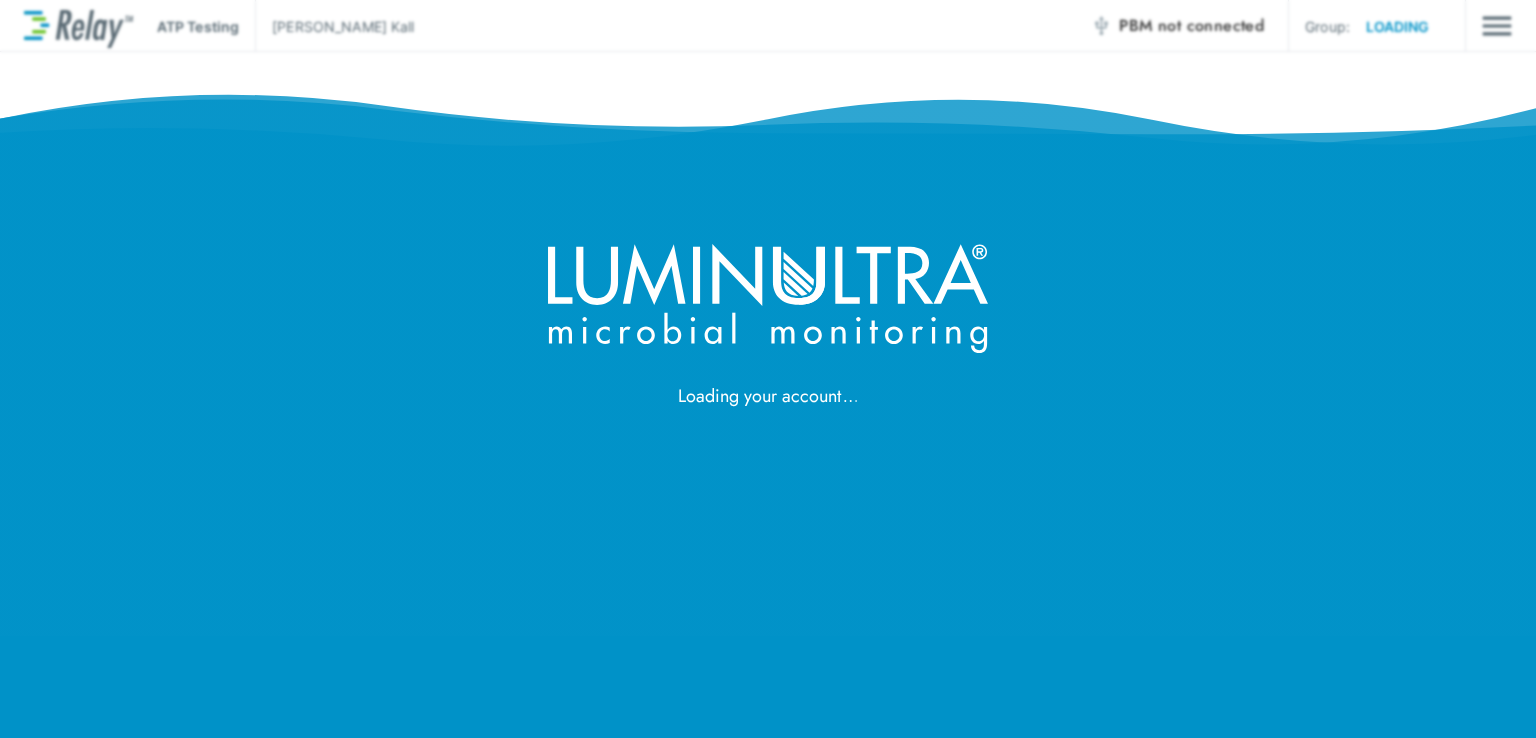scroll, scrollTop: 0, scrollLeft: 0, axis: both 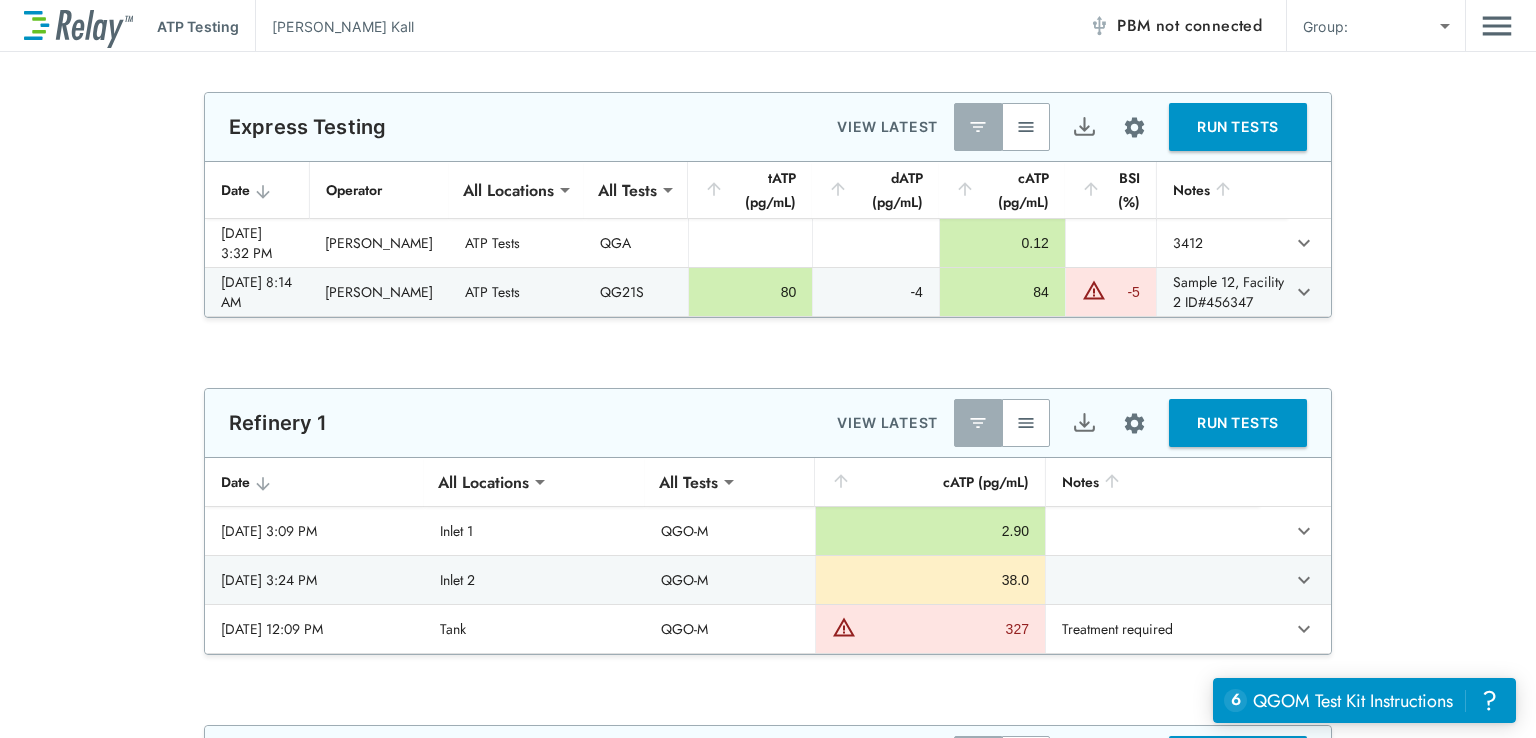 type on "*********" 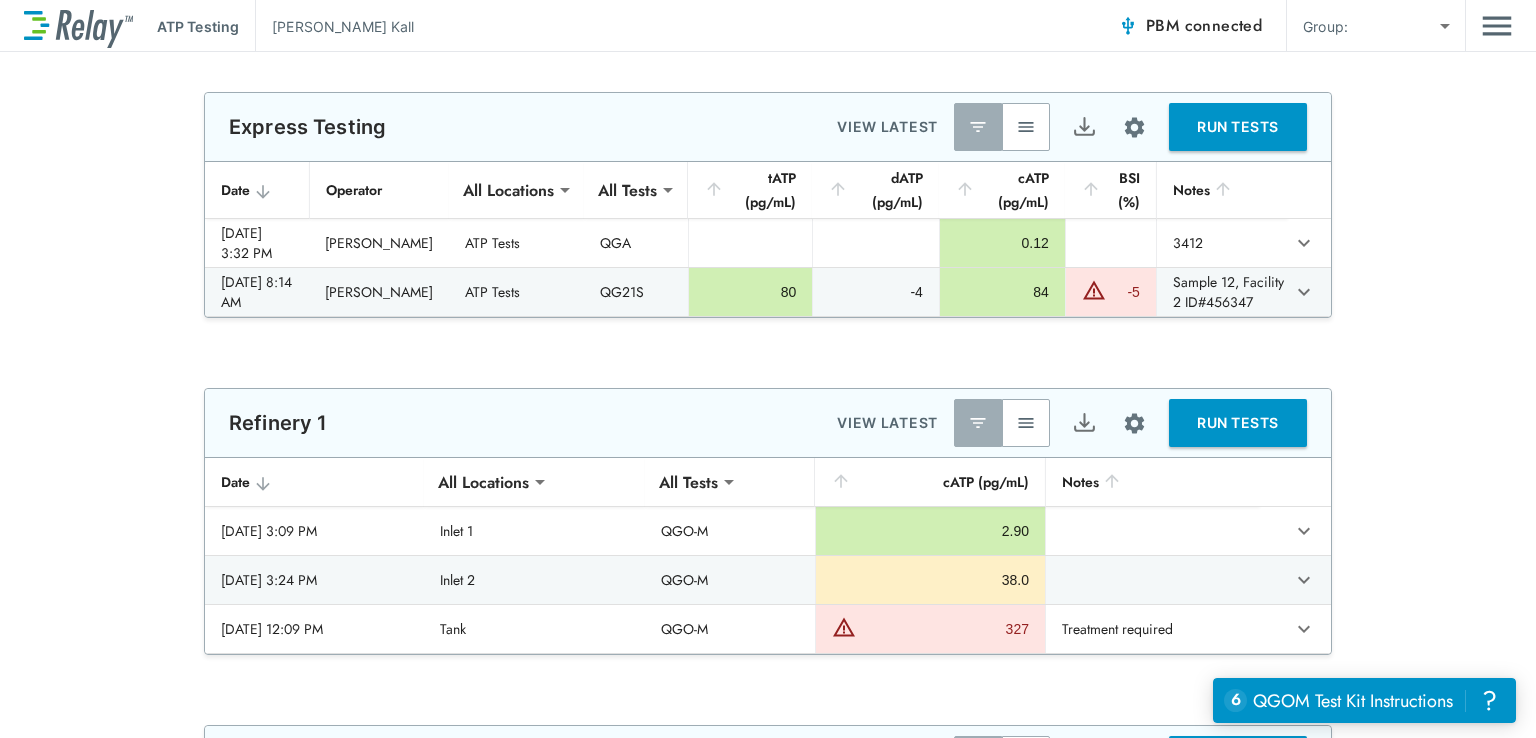 click on "RUN TESTS" at bounding box center [1238, 127] 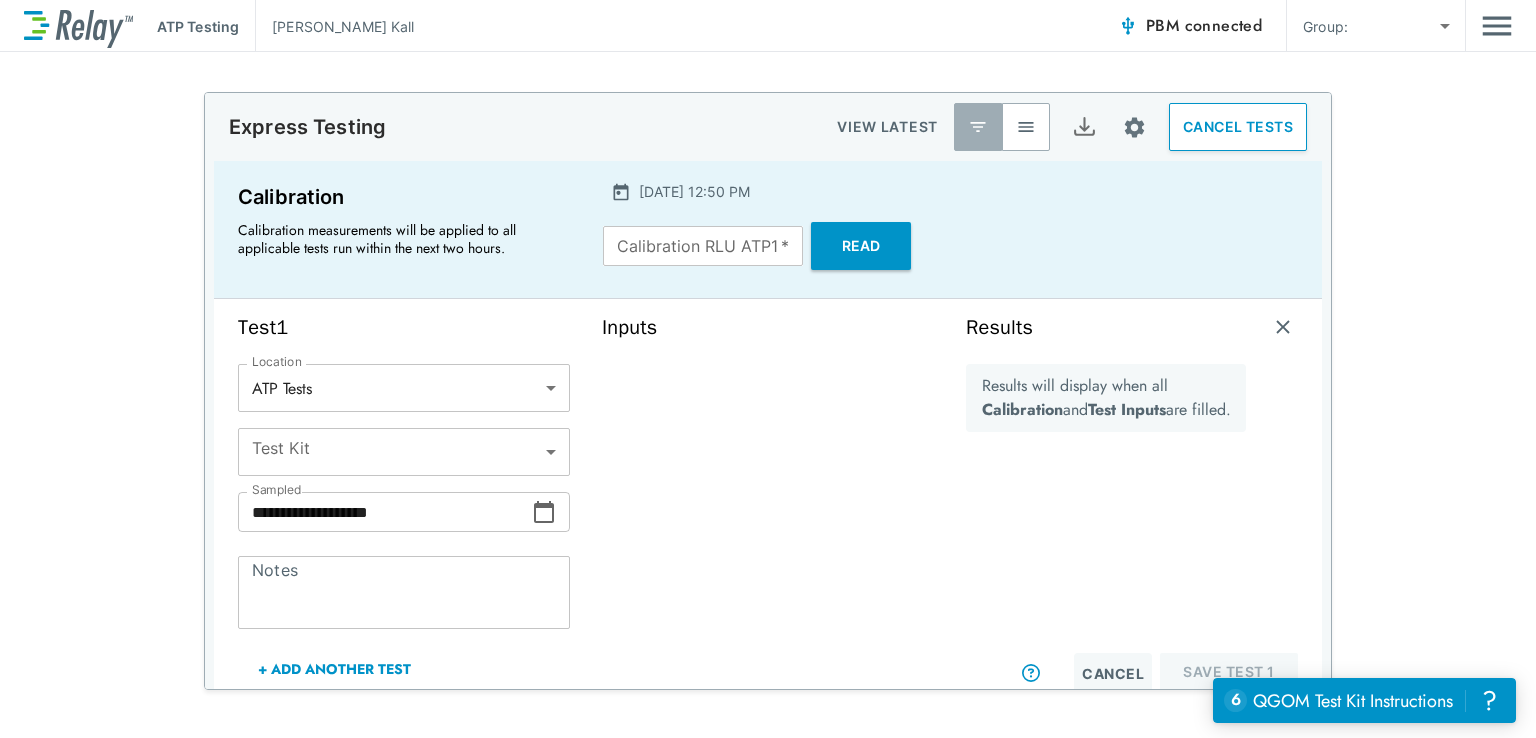 click on "Read" at bounding box center [861, 246] 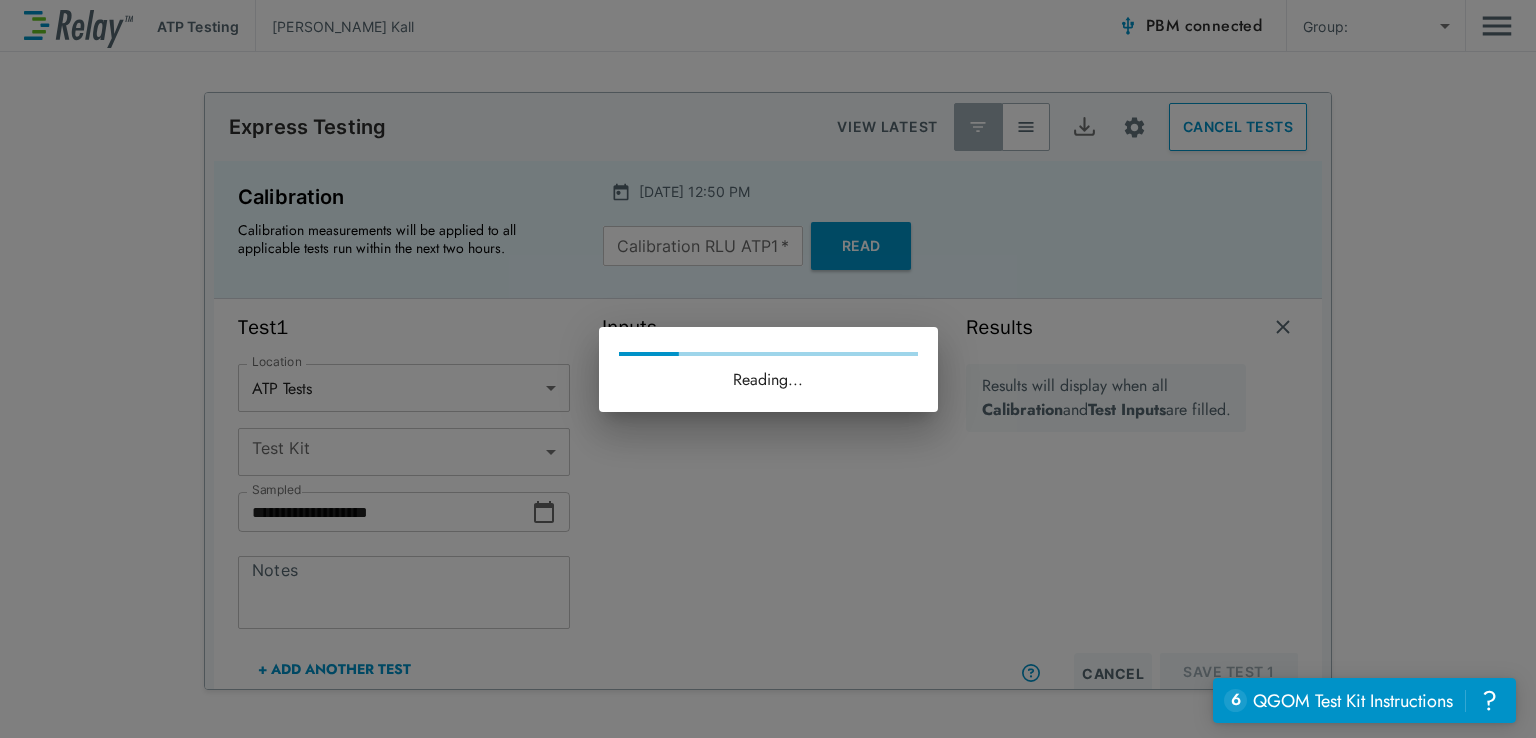 click on "Reading..." at bounding box center [768, 369] 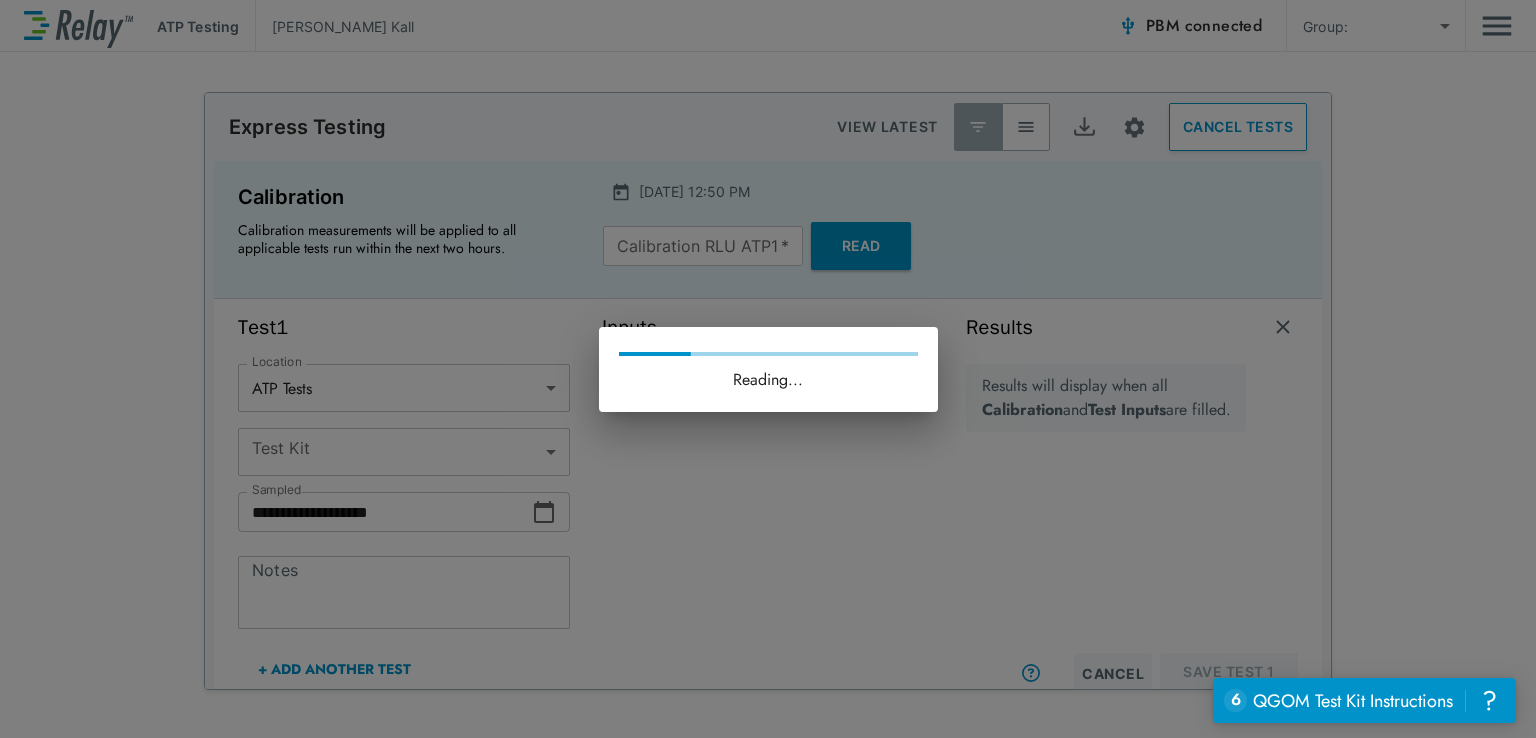 click on "Reading..." at bounding box center [768, 369] 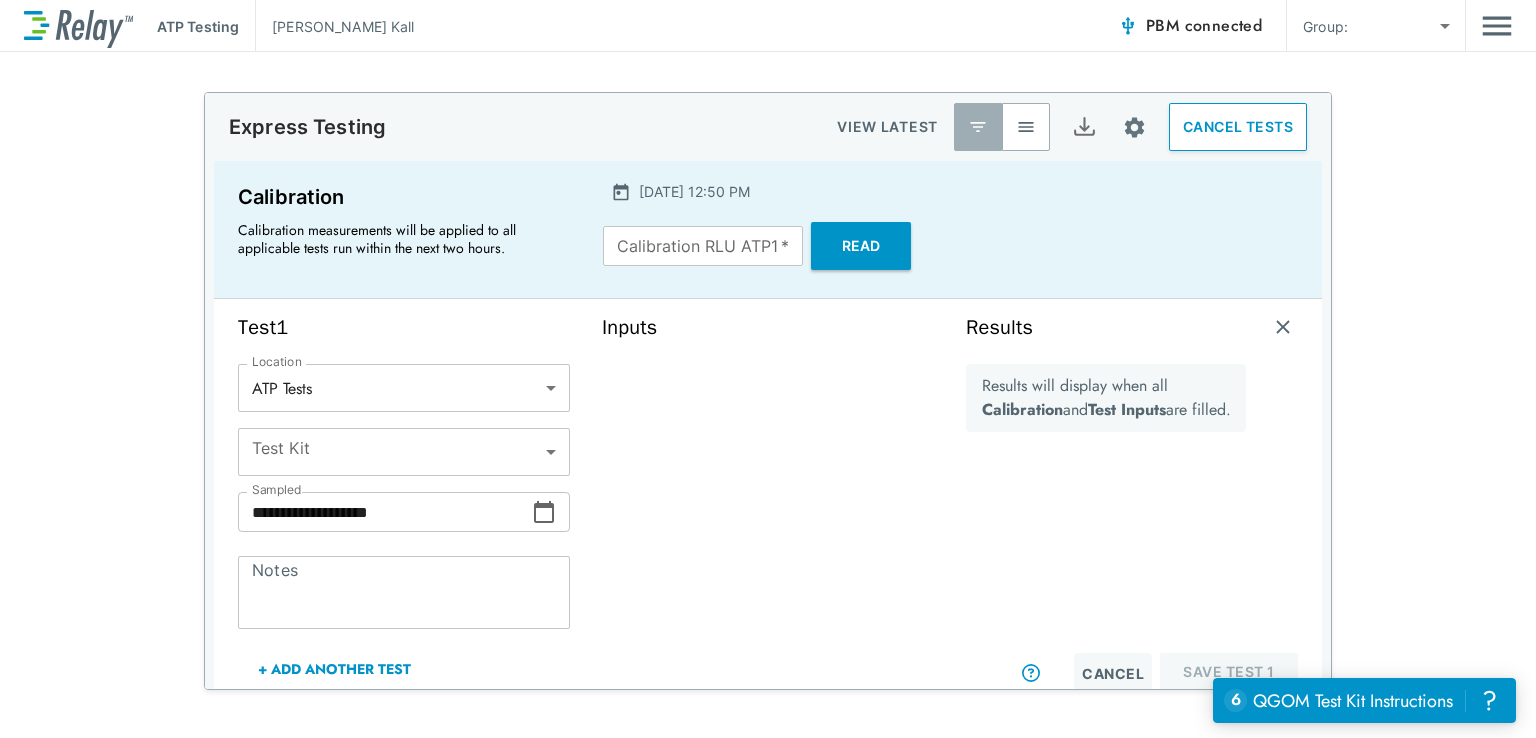 click on "**********" at bounding box center (768, 391) 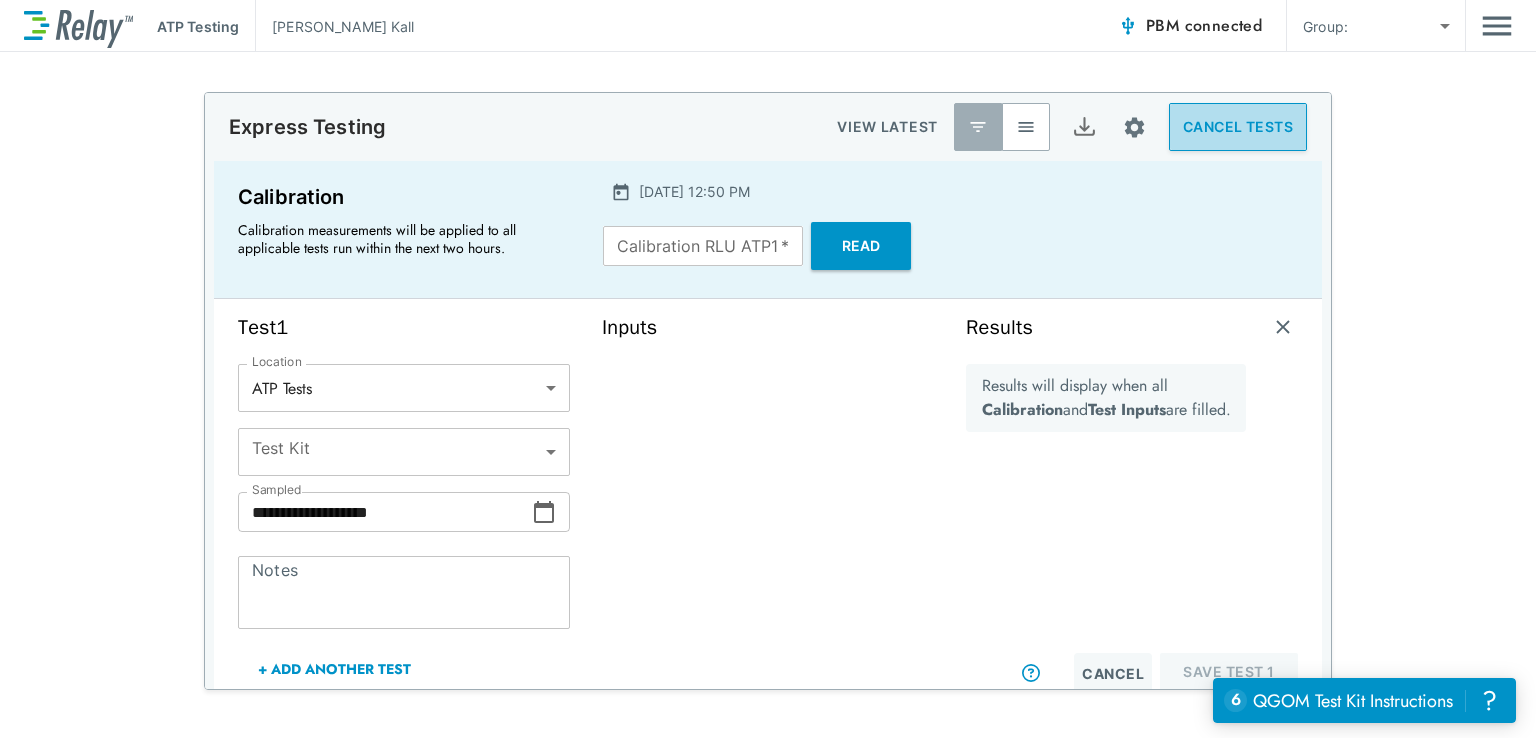 click on "CANCEL TESTS" at bounding box center (1238, 127) 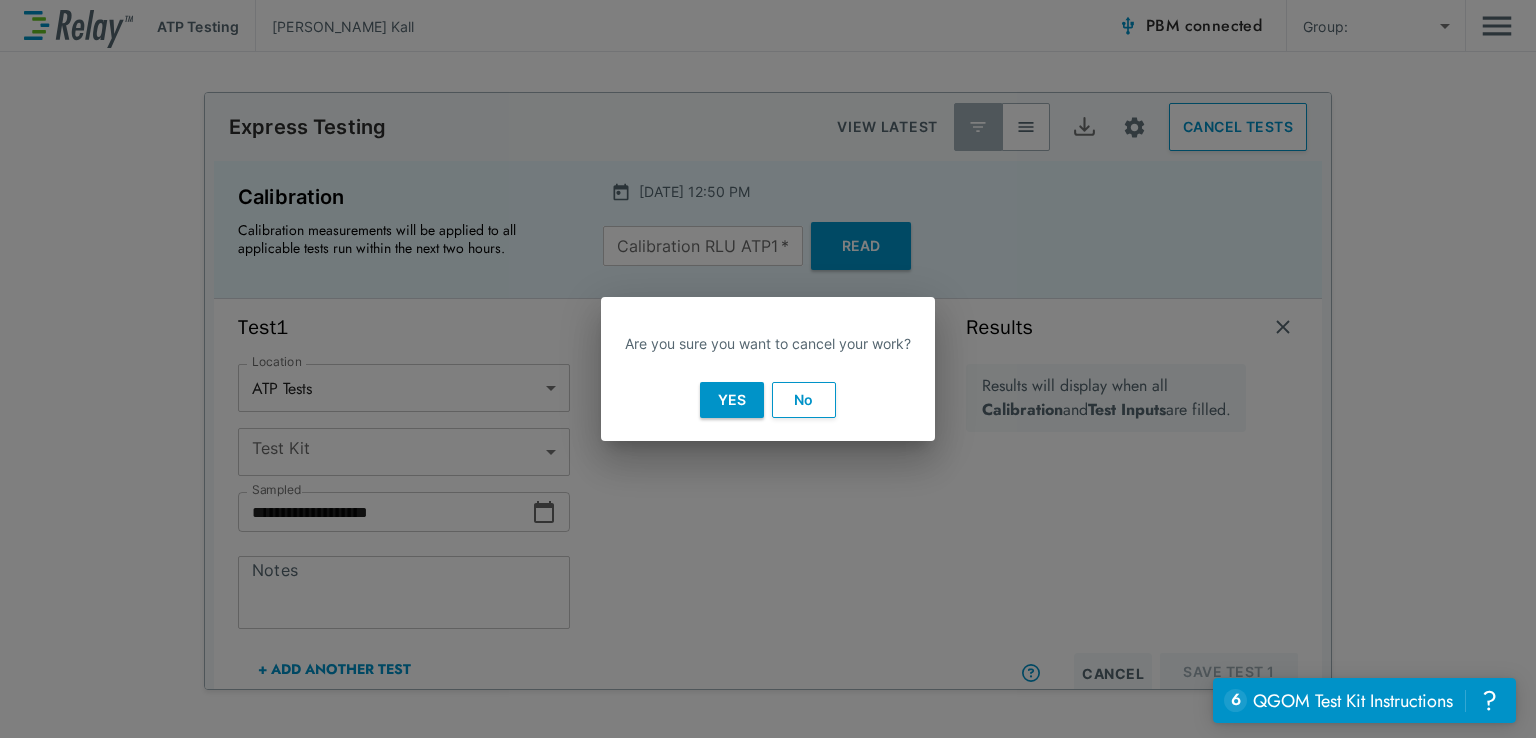 drag, startPoint x: 741, startPoint y: 403, endPoint x: 772, endPoint y: 289, distance: 118.13975 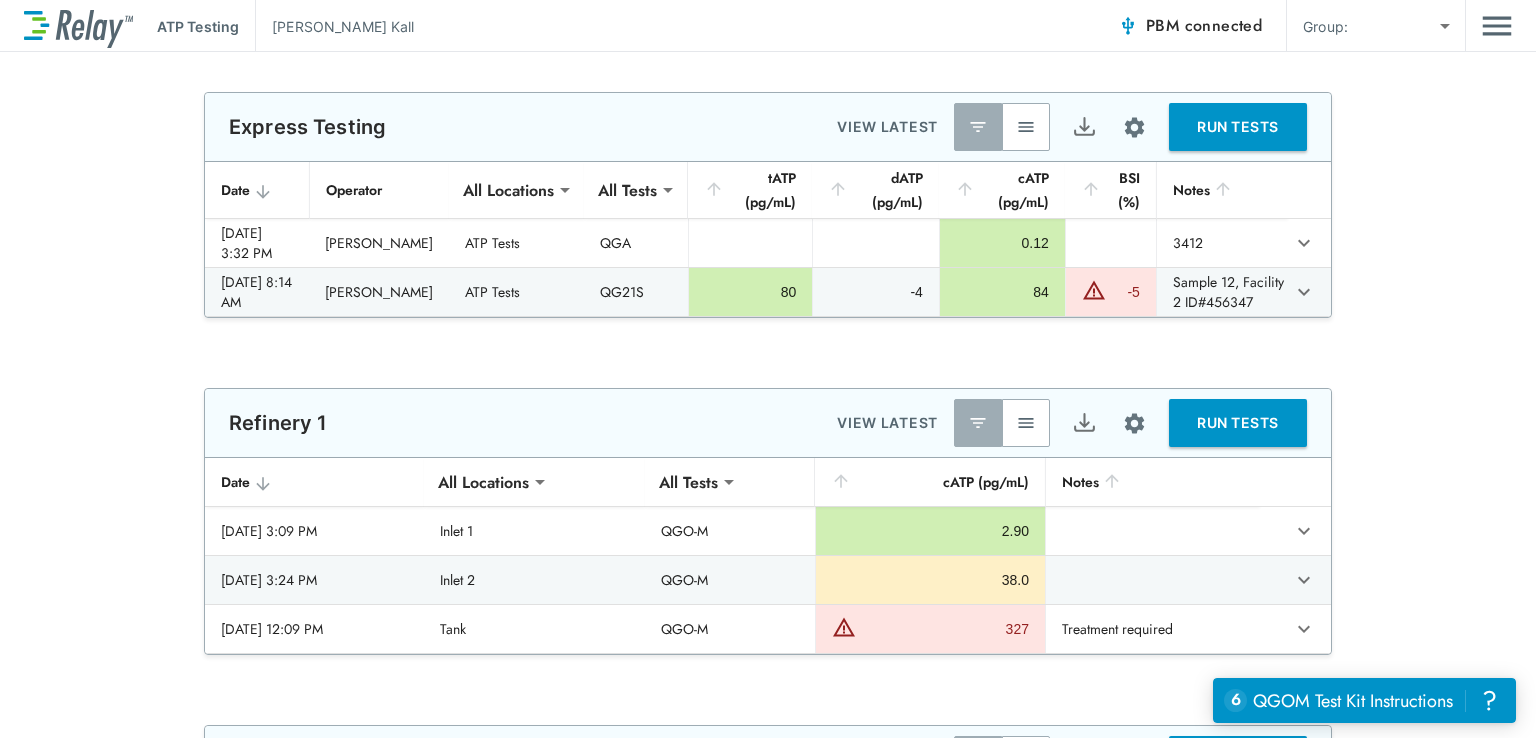 type on "**********" 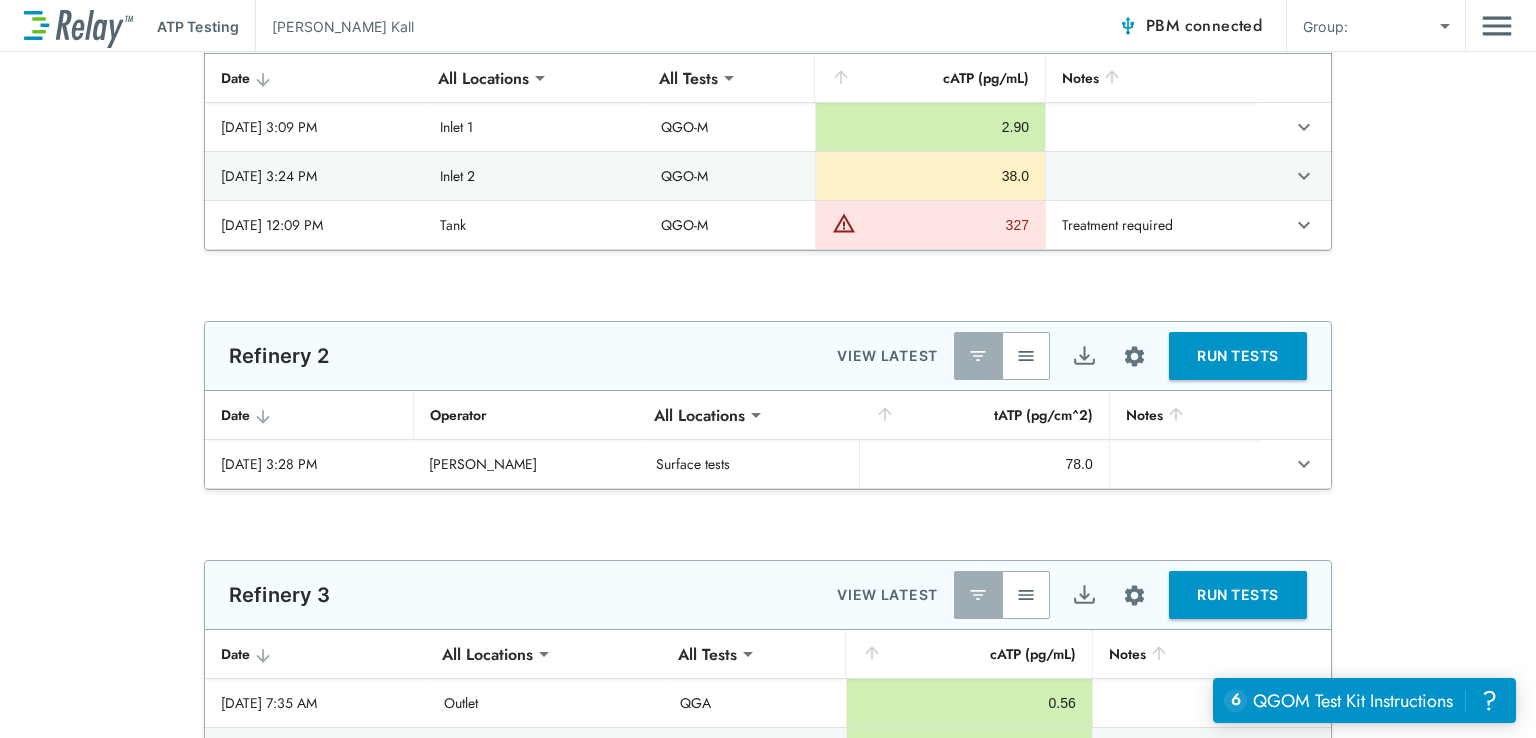 scroll, scrollTop: 666, scrollLeft: 0, axis: vertical 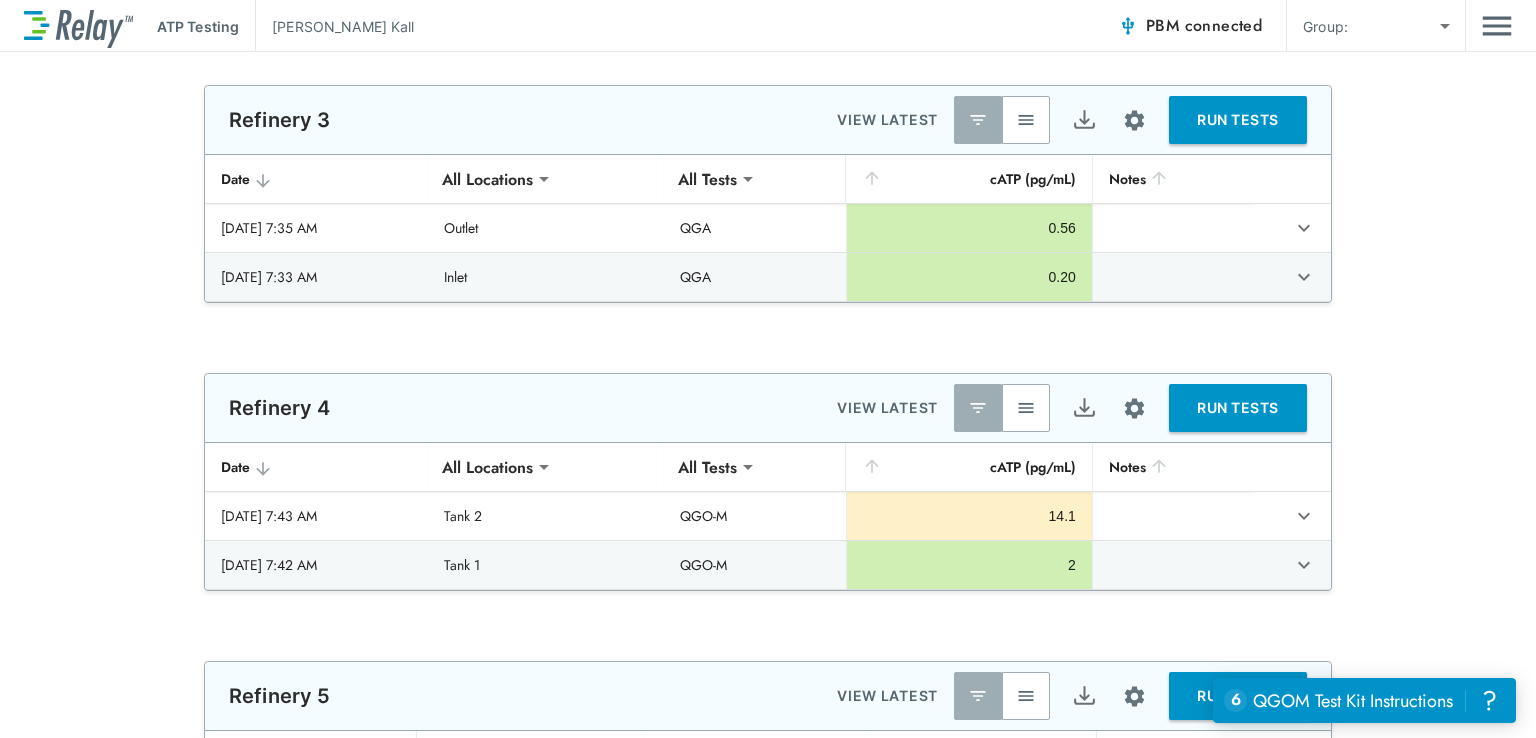 type on "*****" 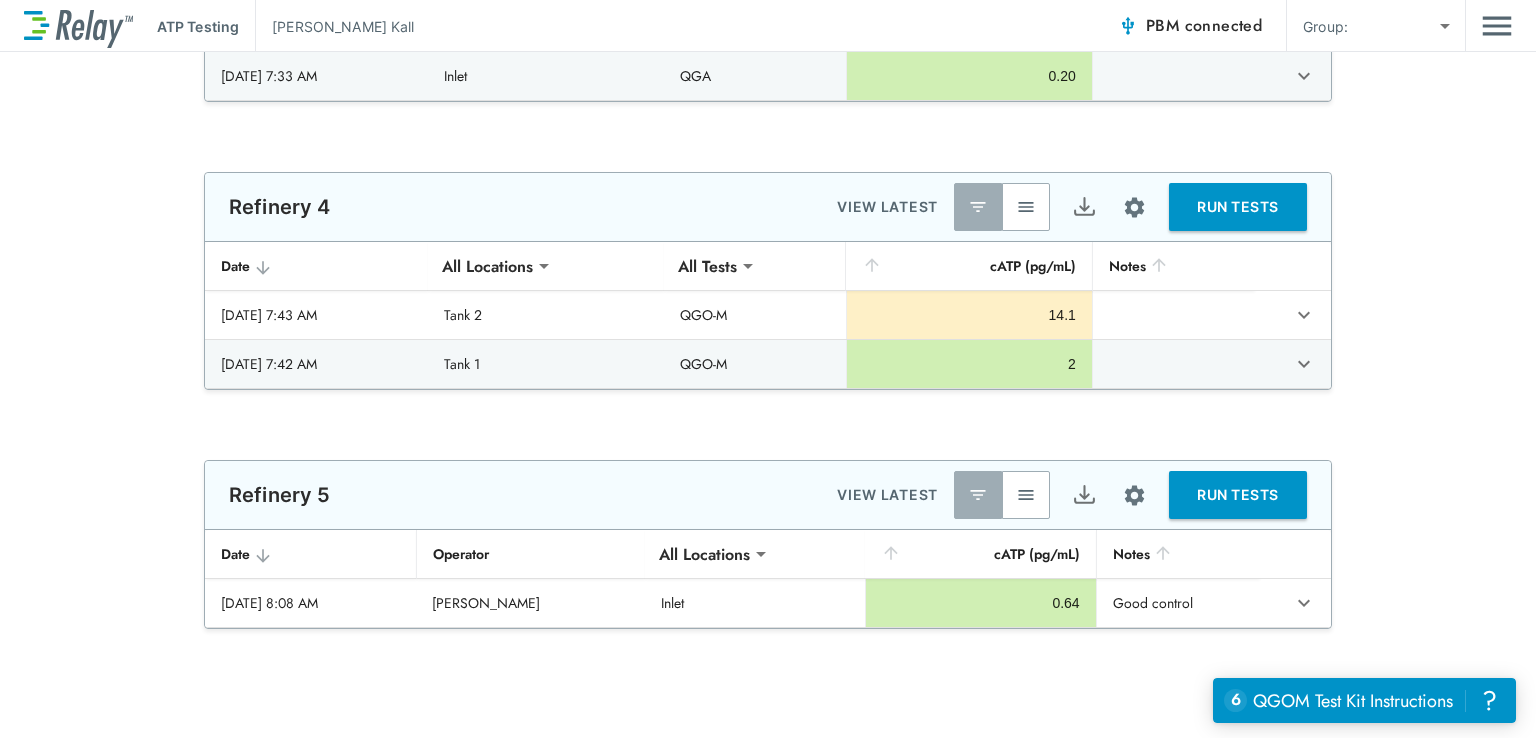 scroll, scrollTop: 833, scrollLeft: 0, axis: vertical 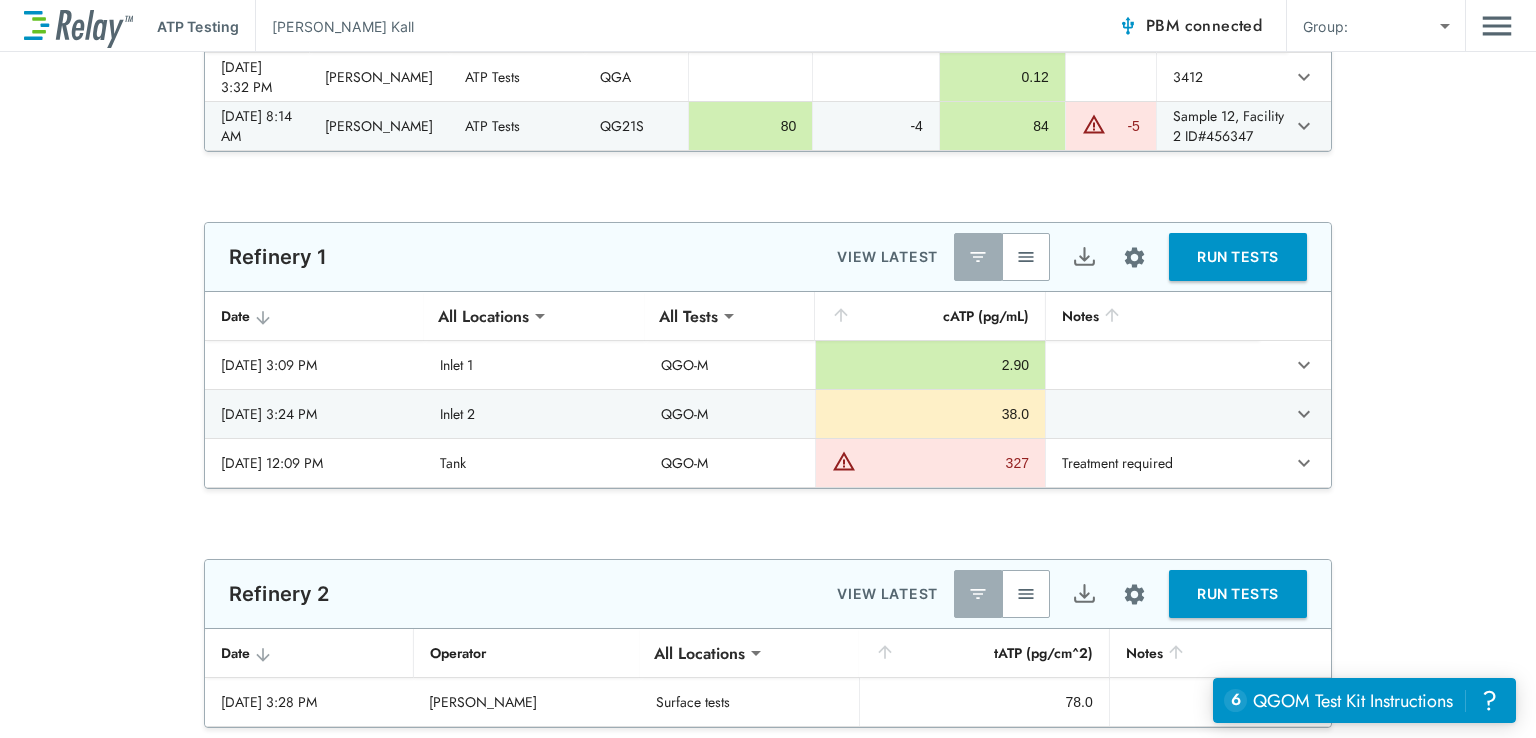 type on "*********" 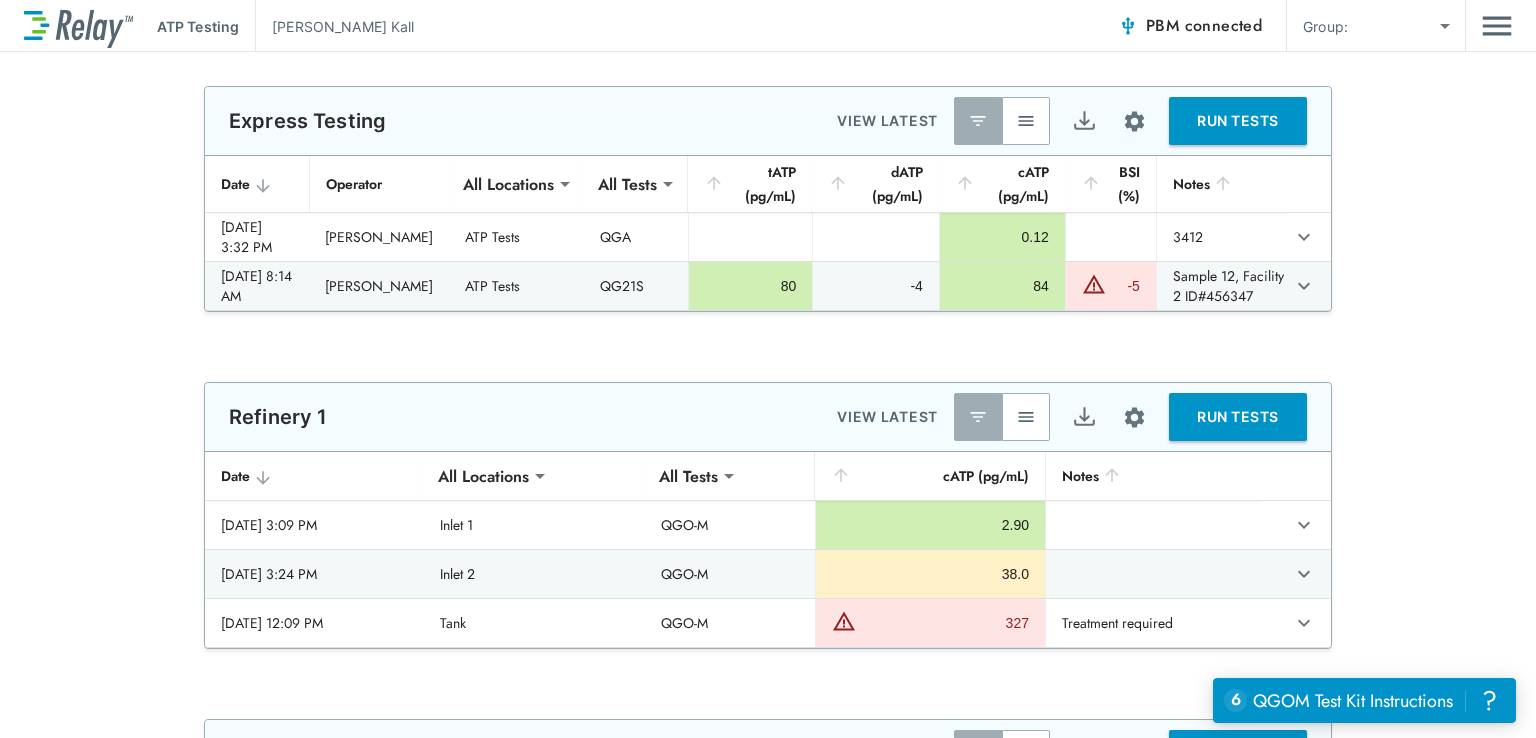 scroll, scrollTop: 0, scrollLeft: 0, axis: both 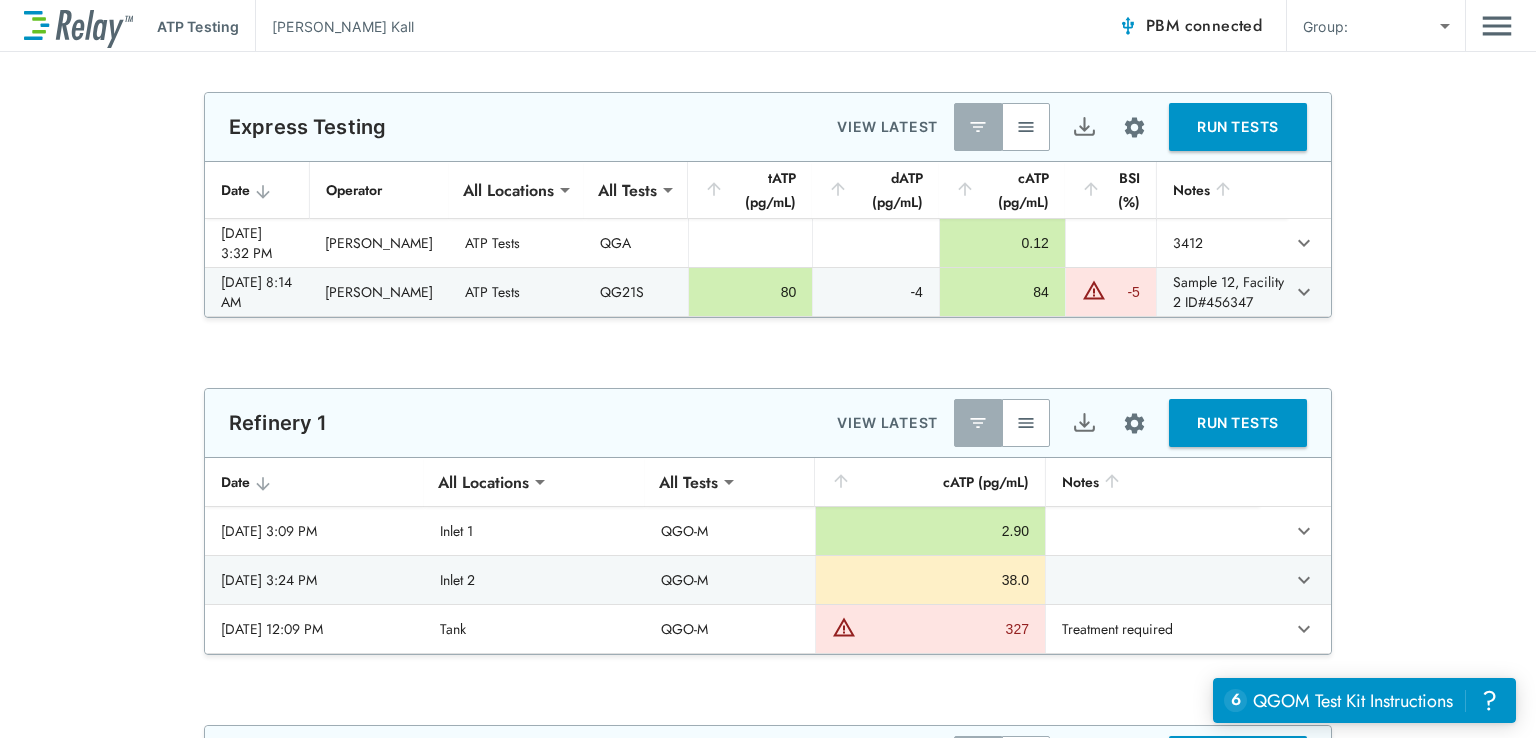 click on "**********" at bounding box center [768, 205] 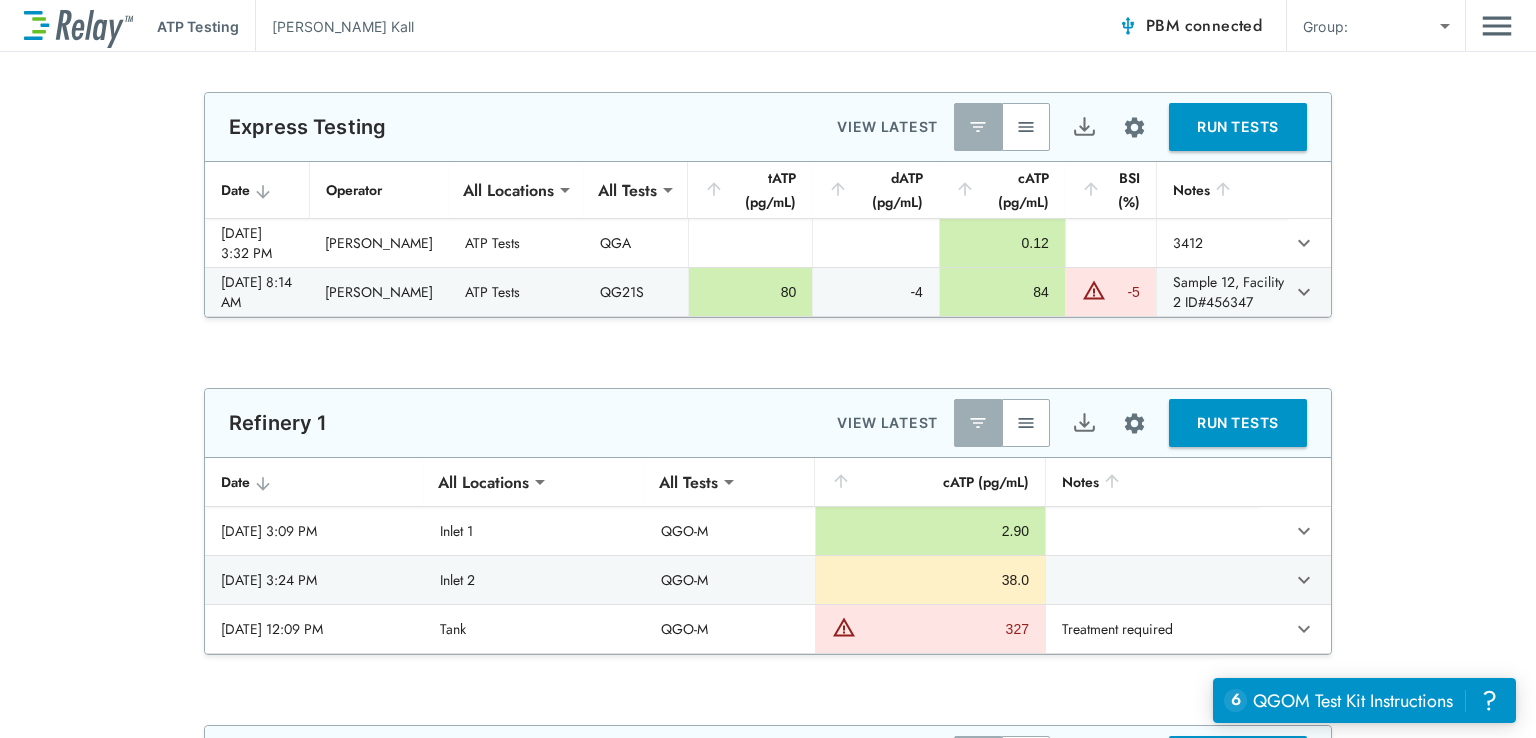 drag, startPoint x: 203, startPoint y: 504, endPoint x: 176, endPoint y: 427, distance: 81.596565 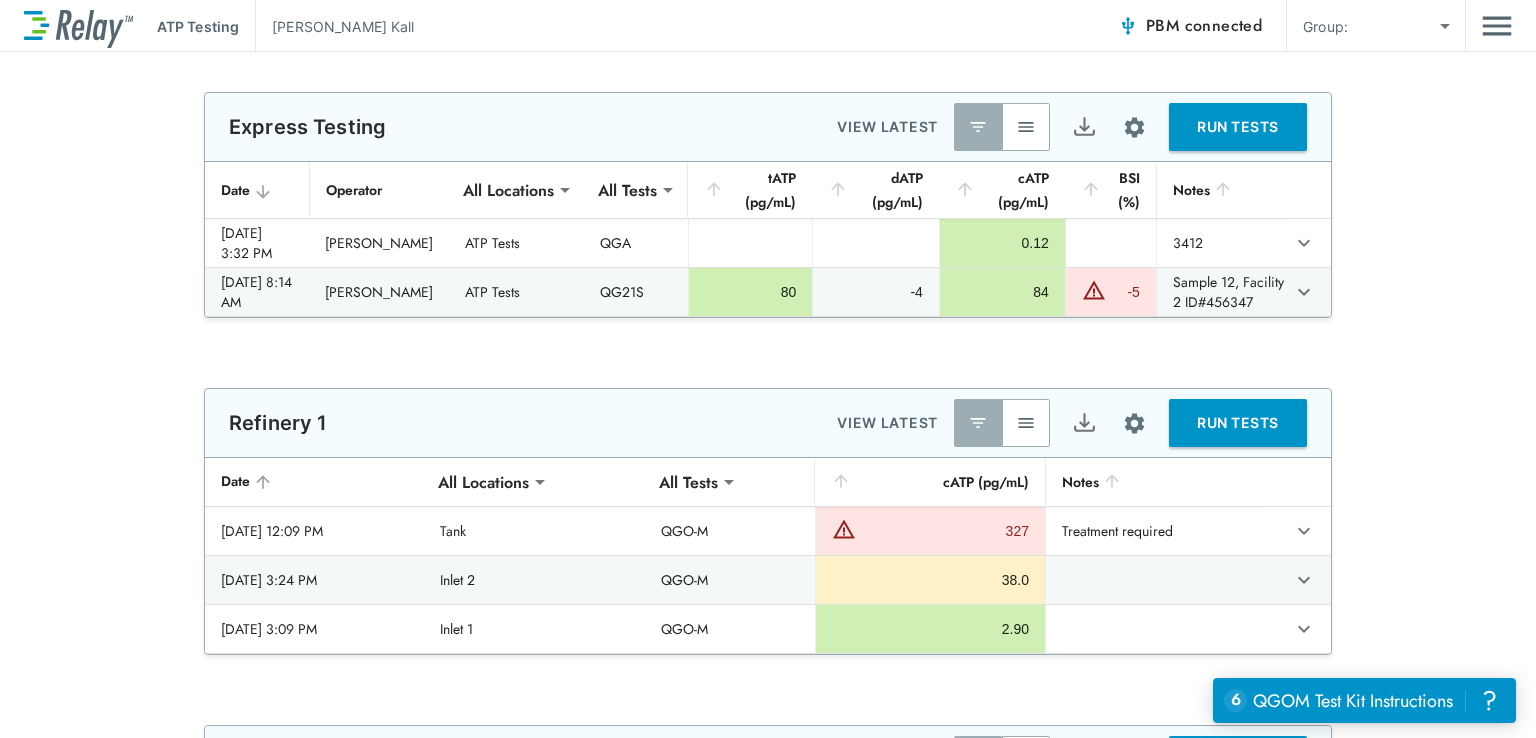 click on "Date" at bounding box center [314, 482] 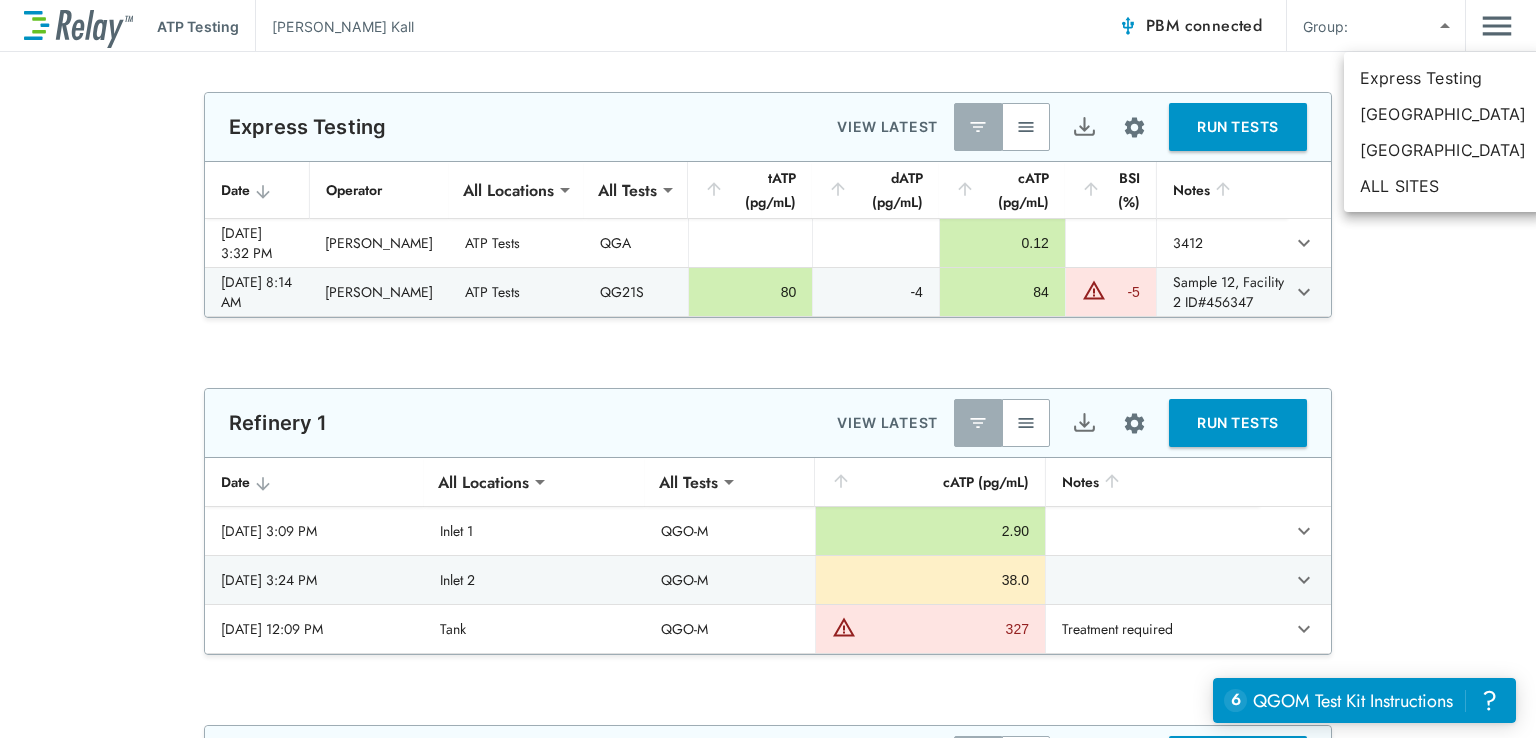 click on "**********" at bounding box center [768, 369] 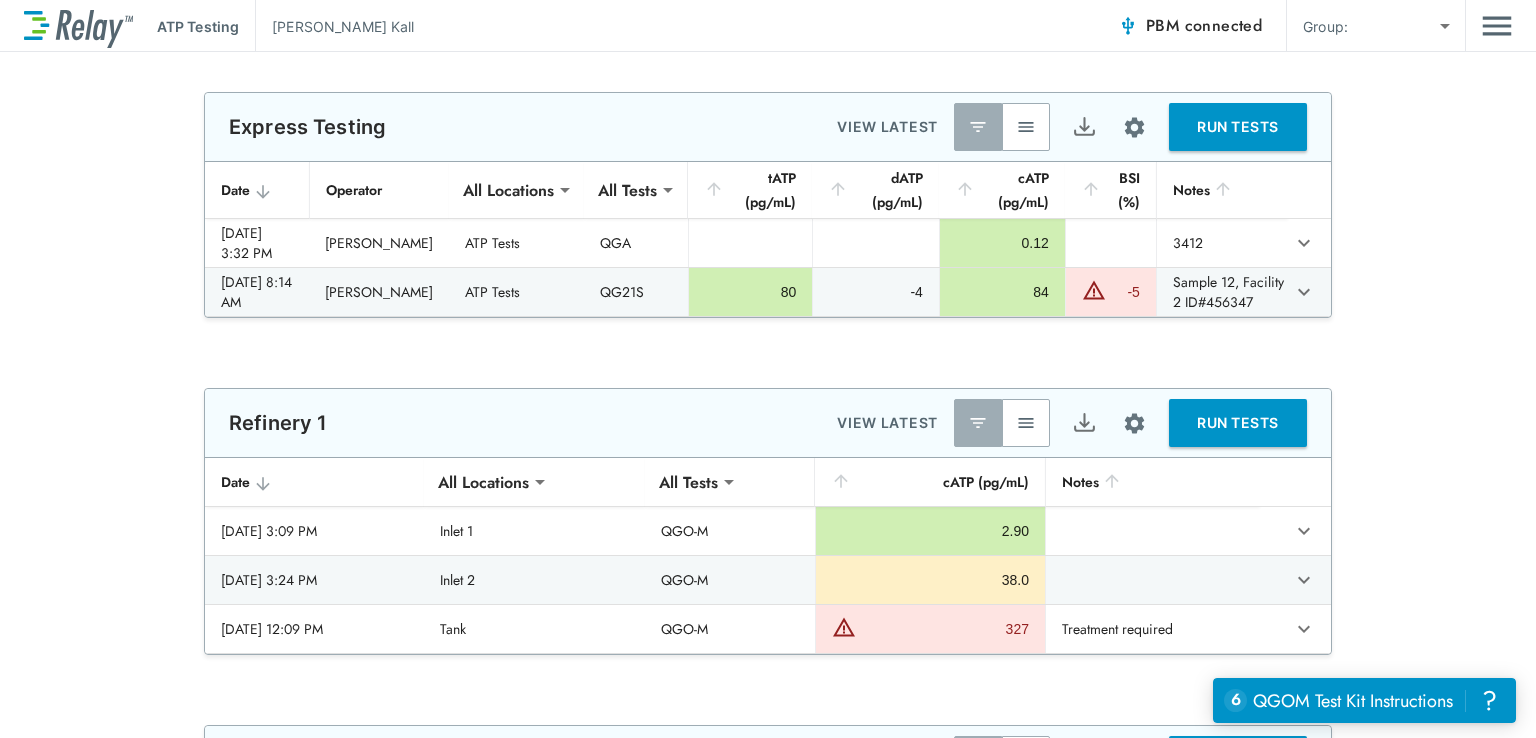 click at bounding box center (1026, 127) 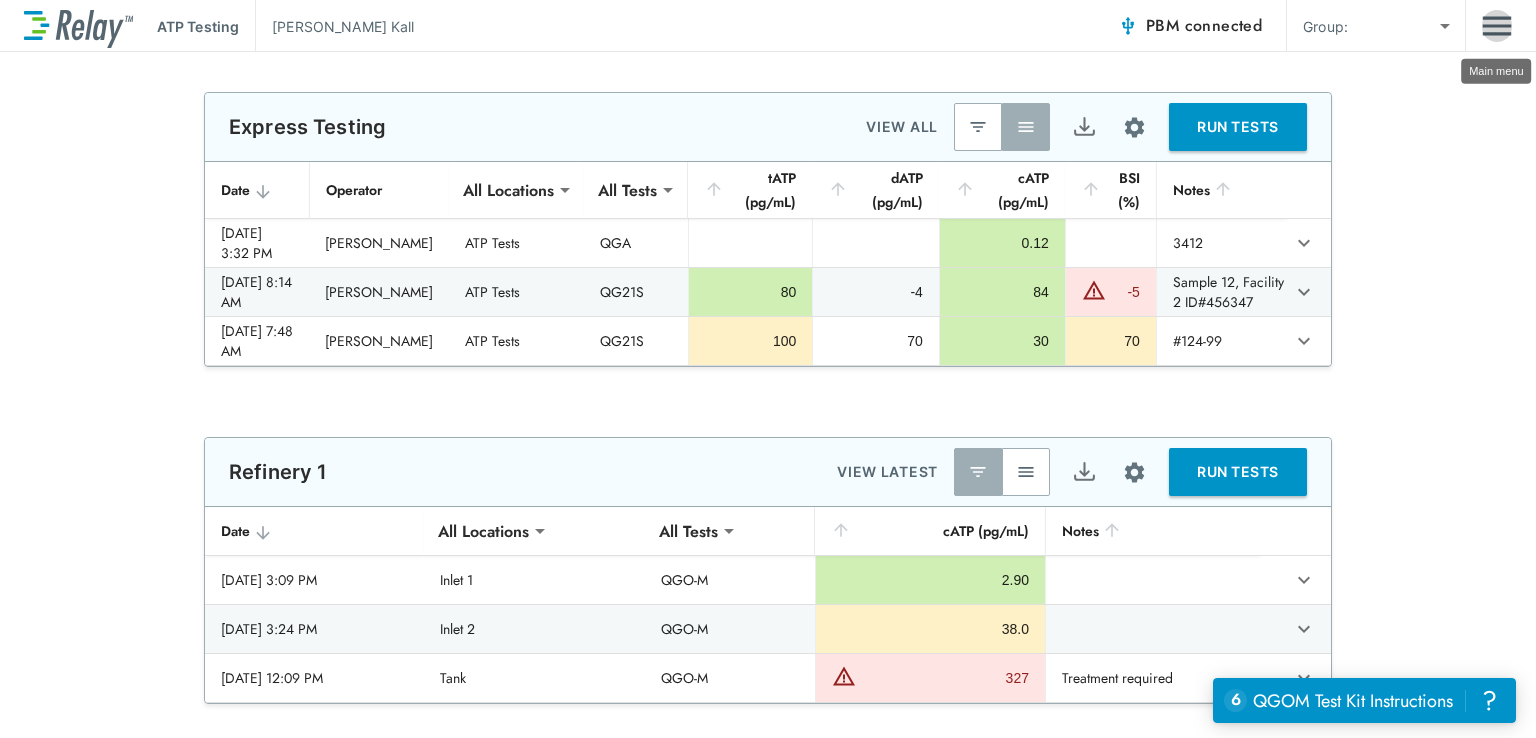 click at bounding box center (1497, 26) 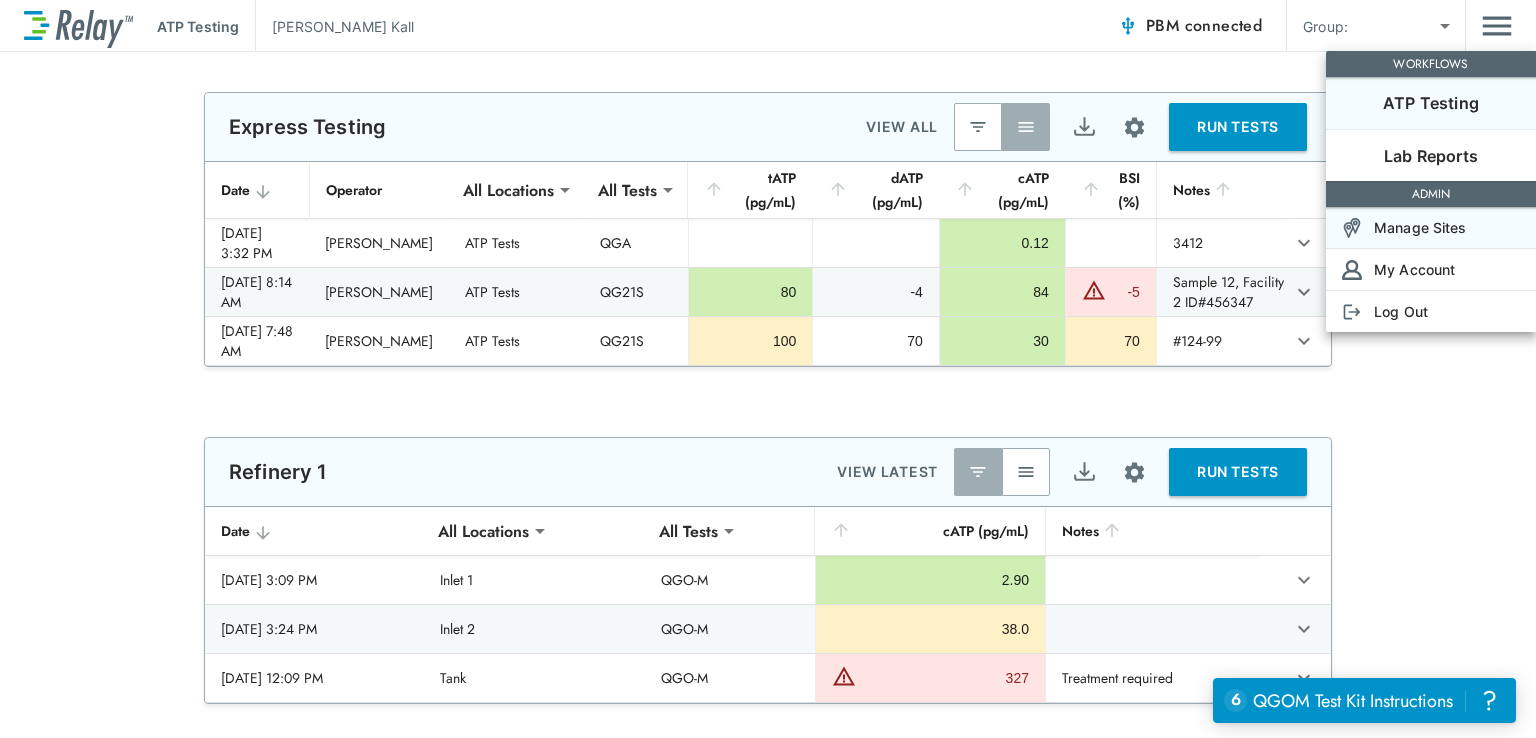 click on "Manage Sites" at bounding box center [1420, 227] 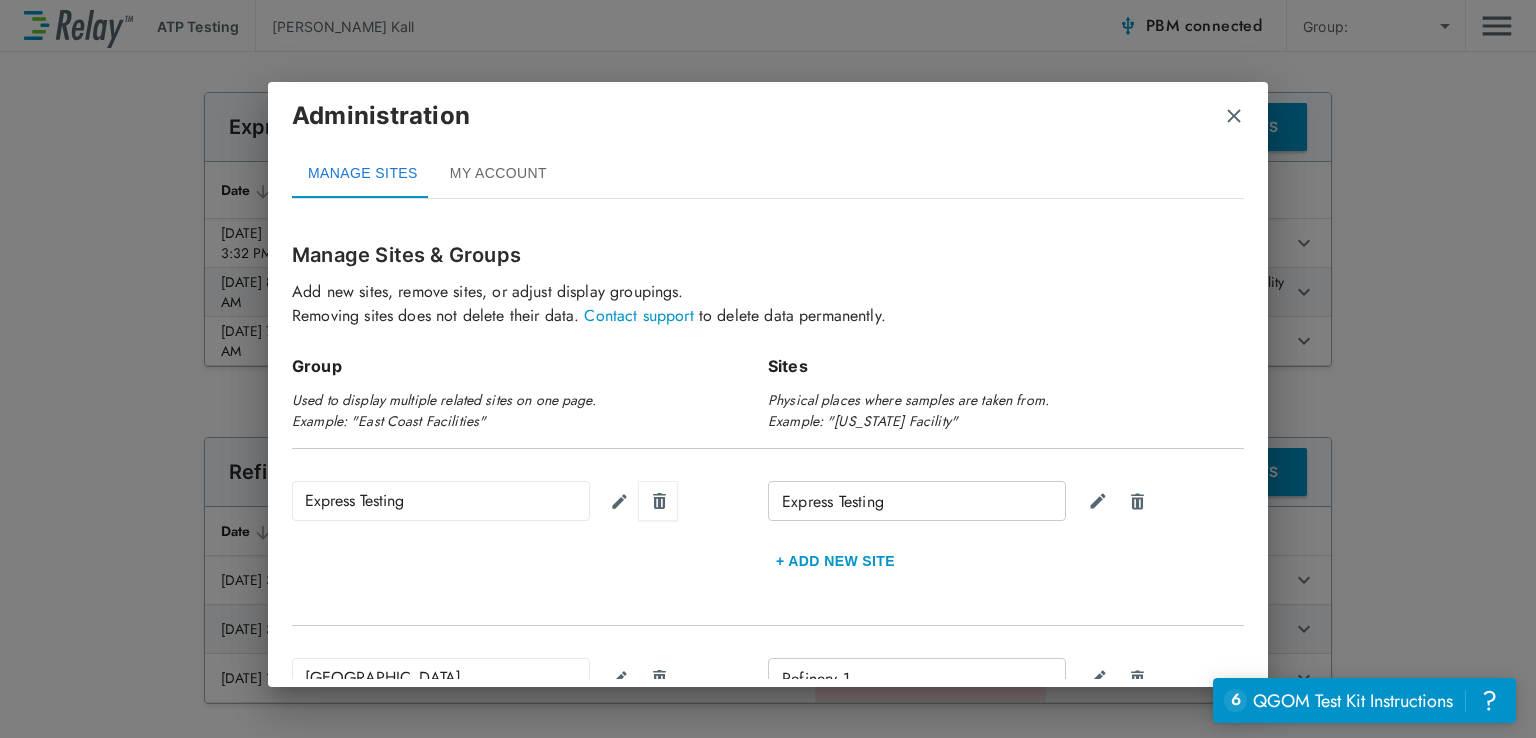 click at bounding box center [659, 501] 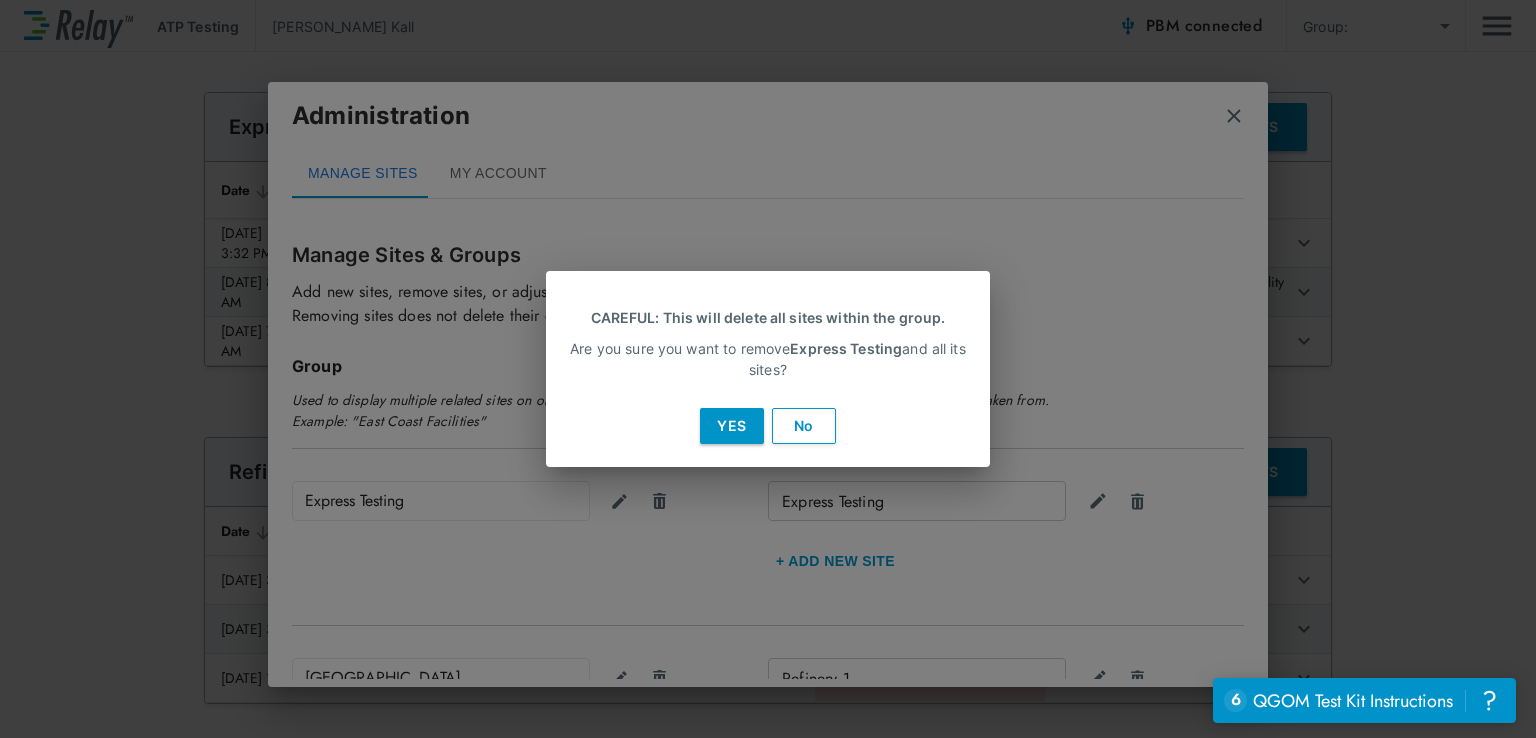 click on "Yes" at bounding box center (732, 426) 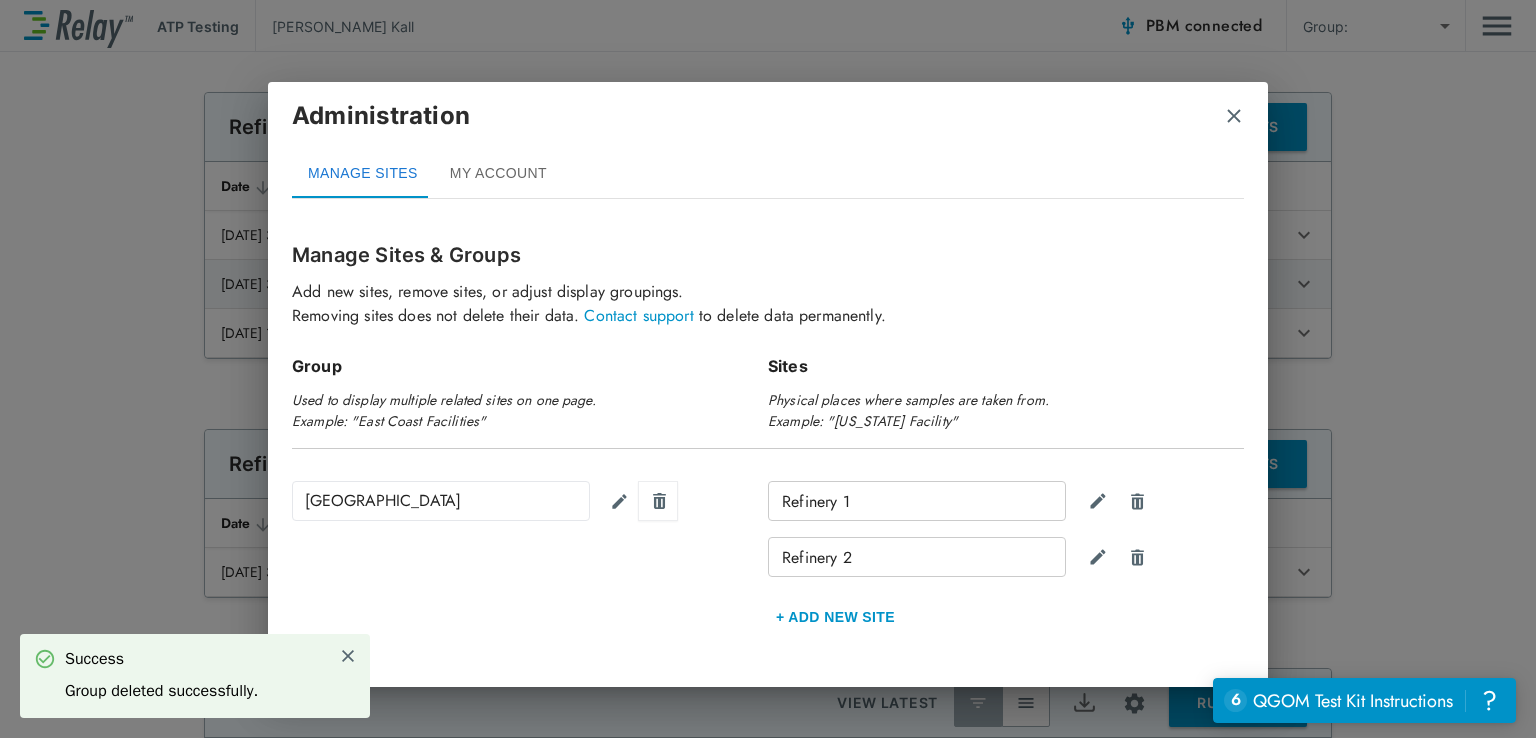 type on "*****" 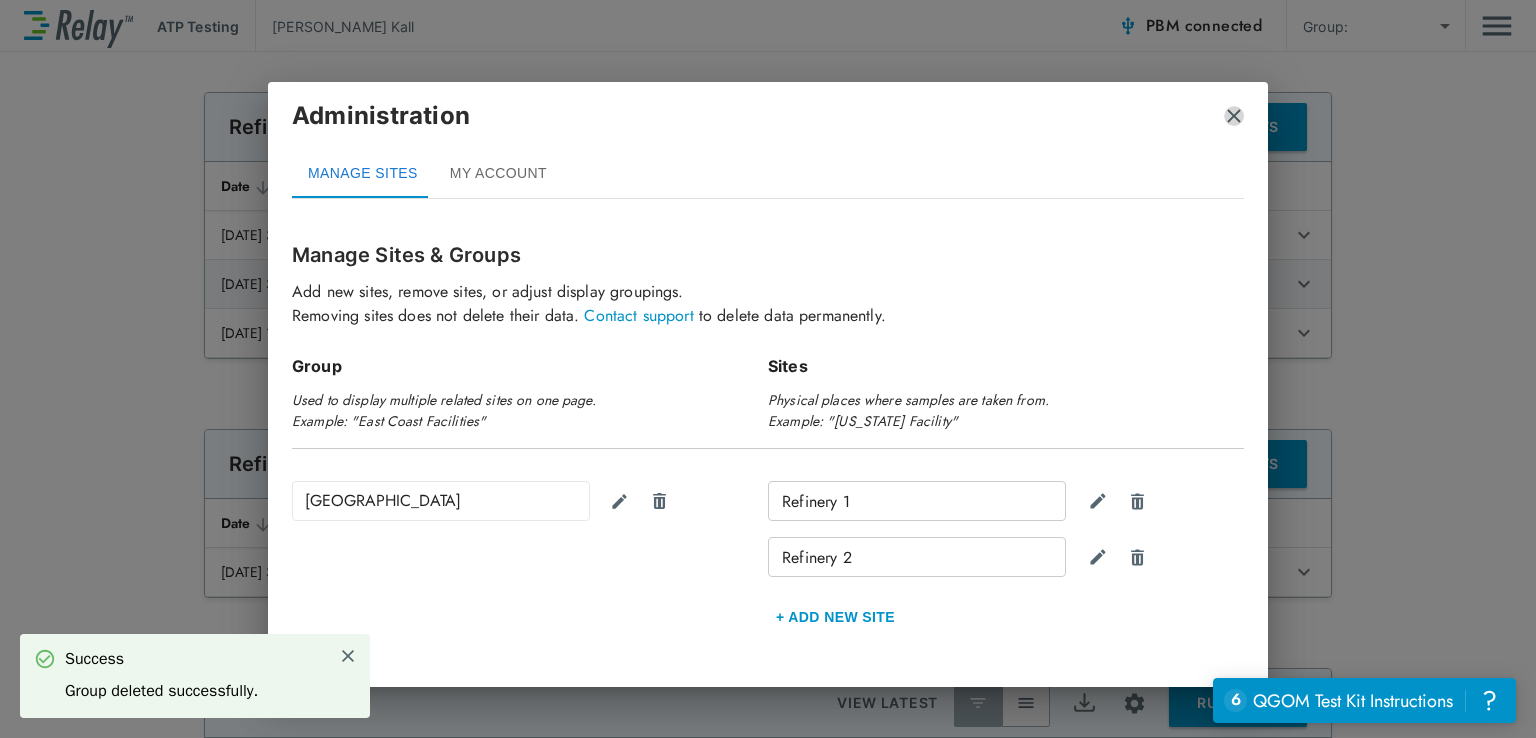 click at bounding box center [1234, 116] 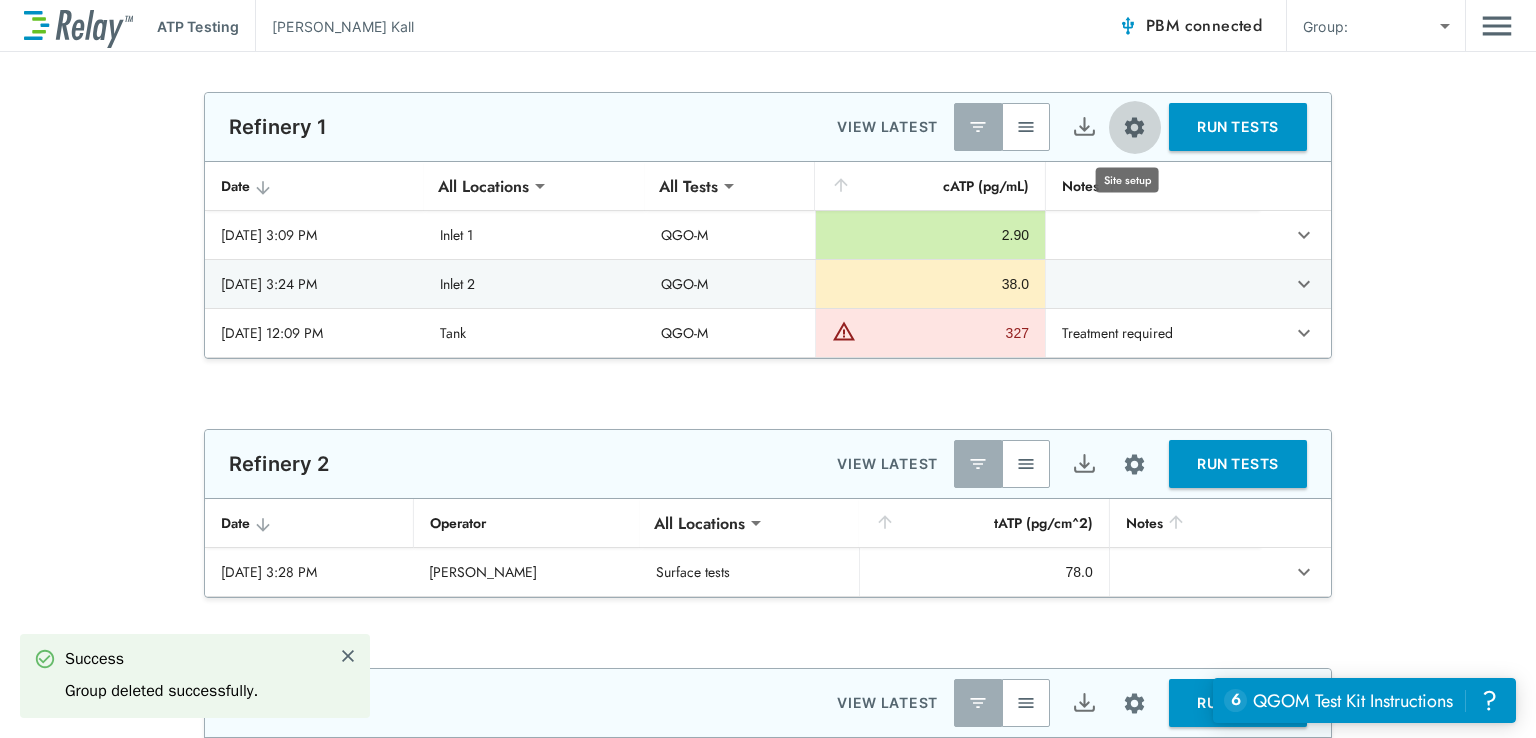 click at bounding box center (1134, 127) 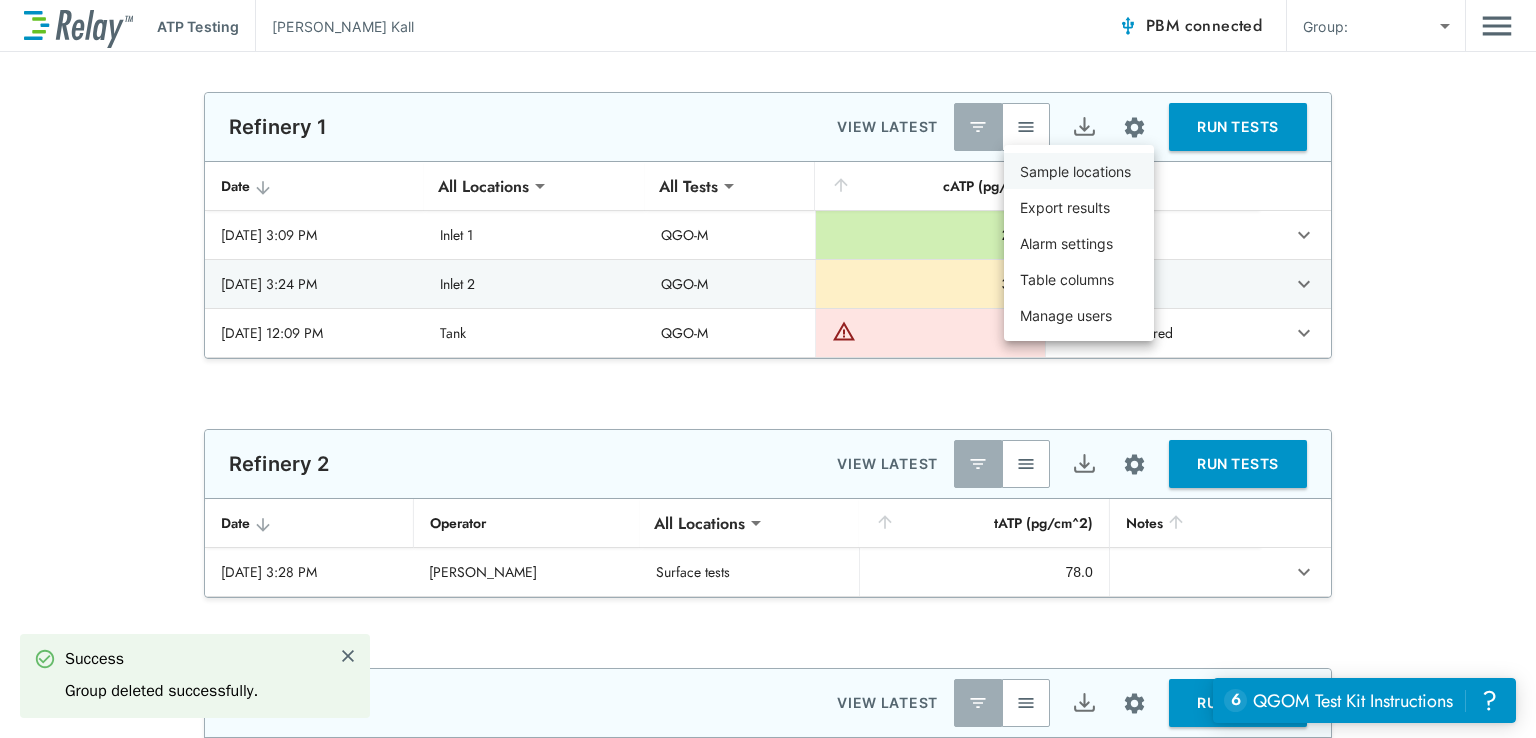 click on "Sample locations" at bounding box center (1075, 171) 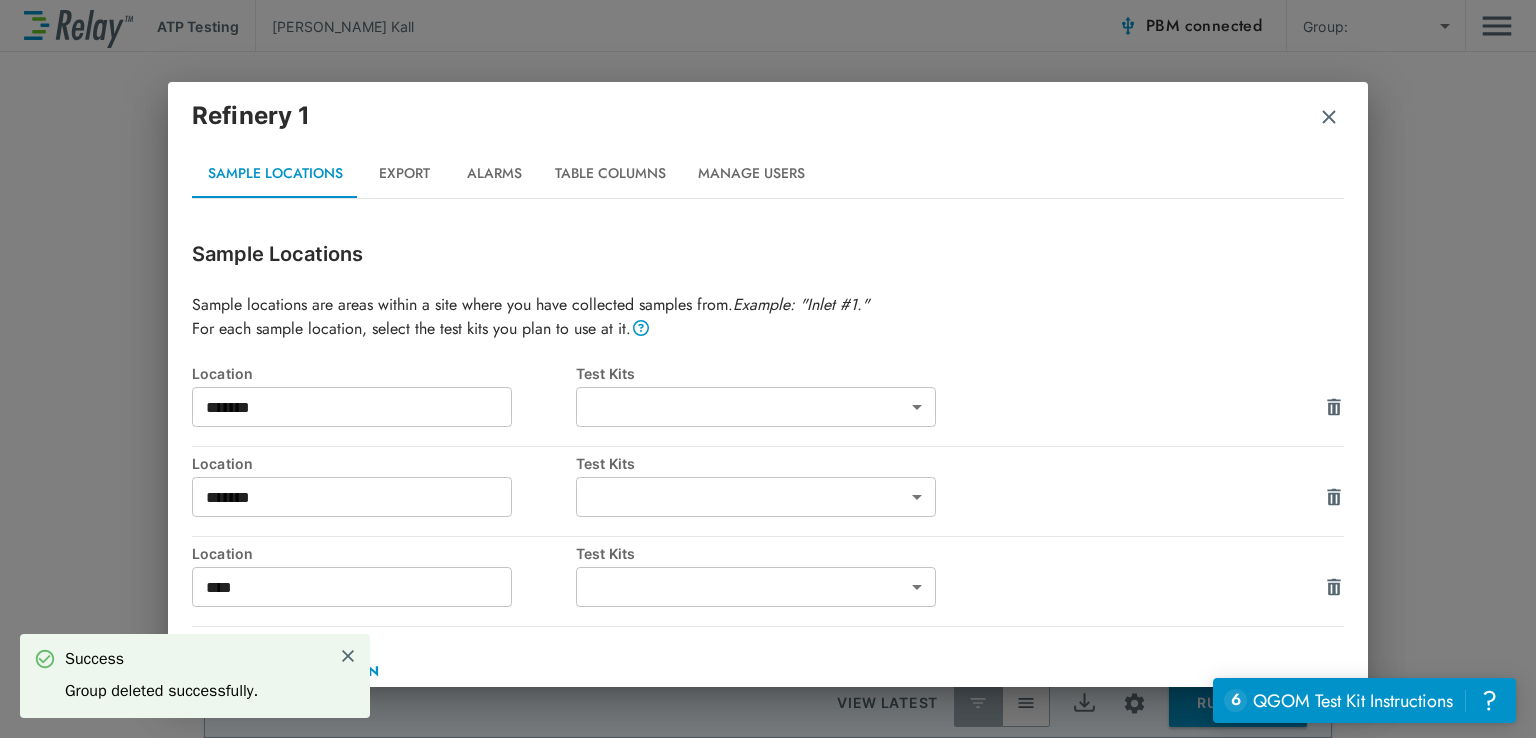 type on "*****" 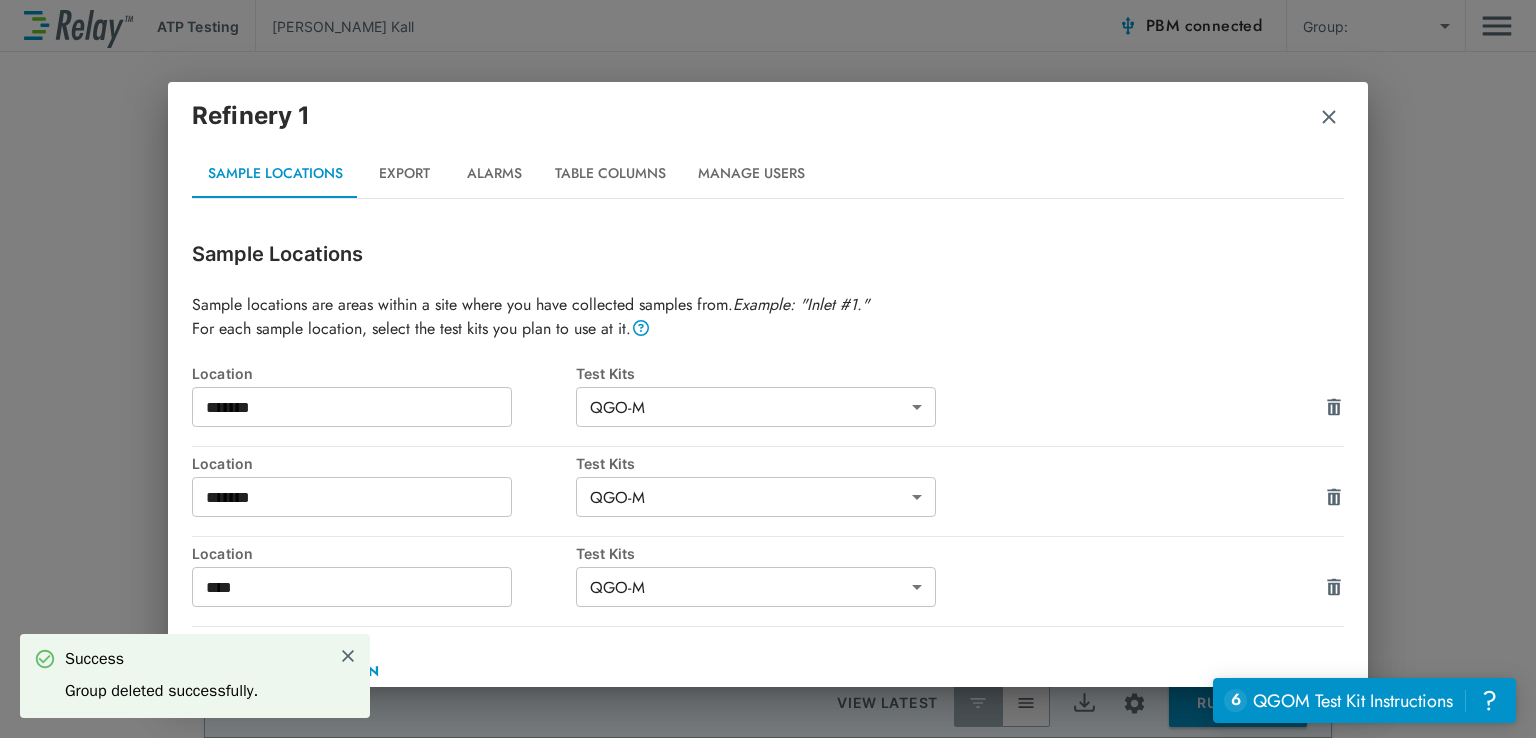 click on "**********" at bounding box center (768, 369) 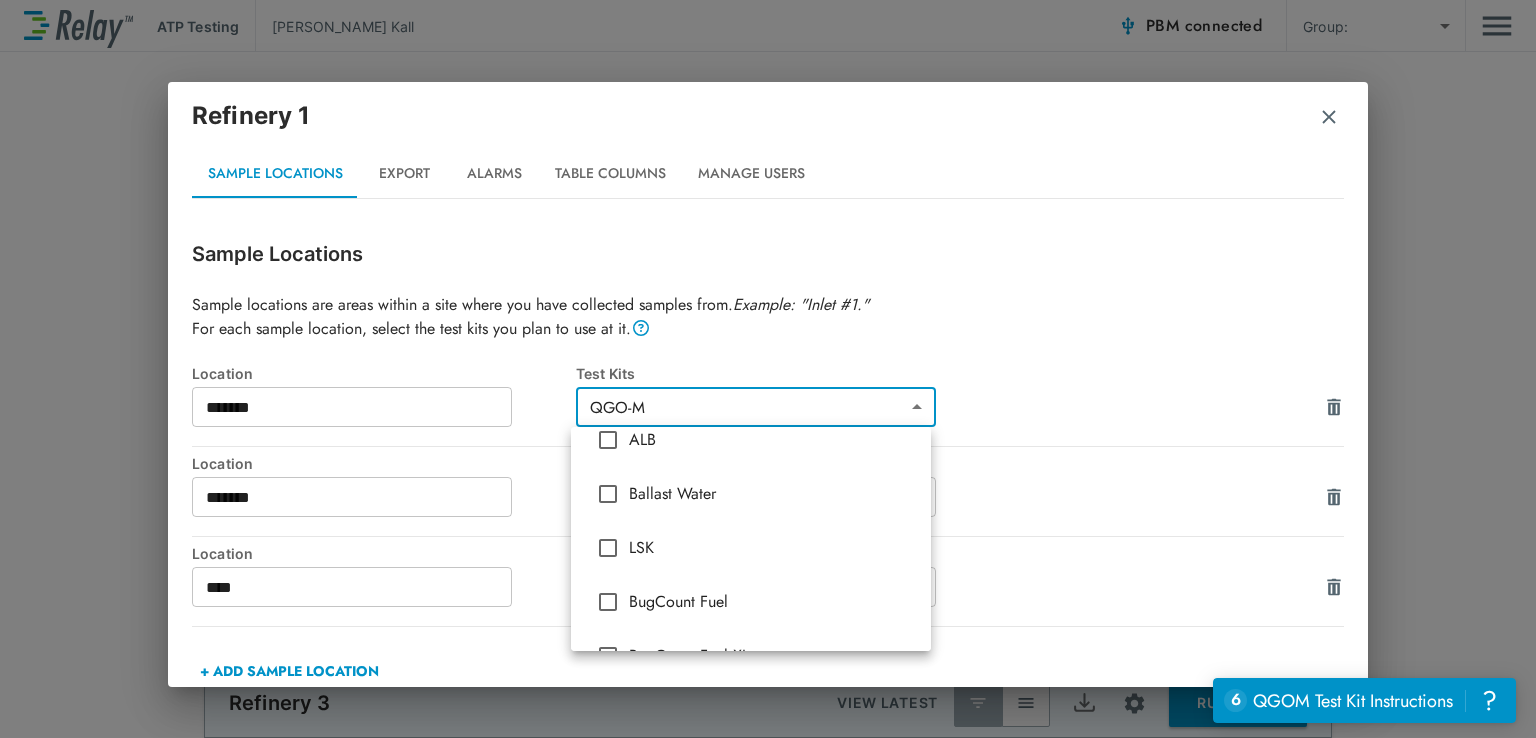 scroll, scrollTop: 656, scrollLeft: 0, axis: vertical 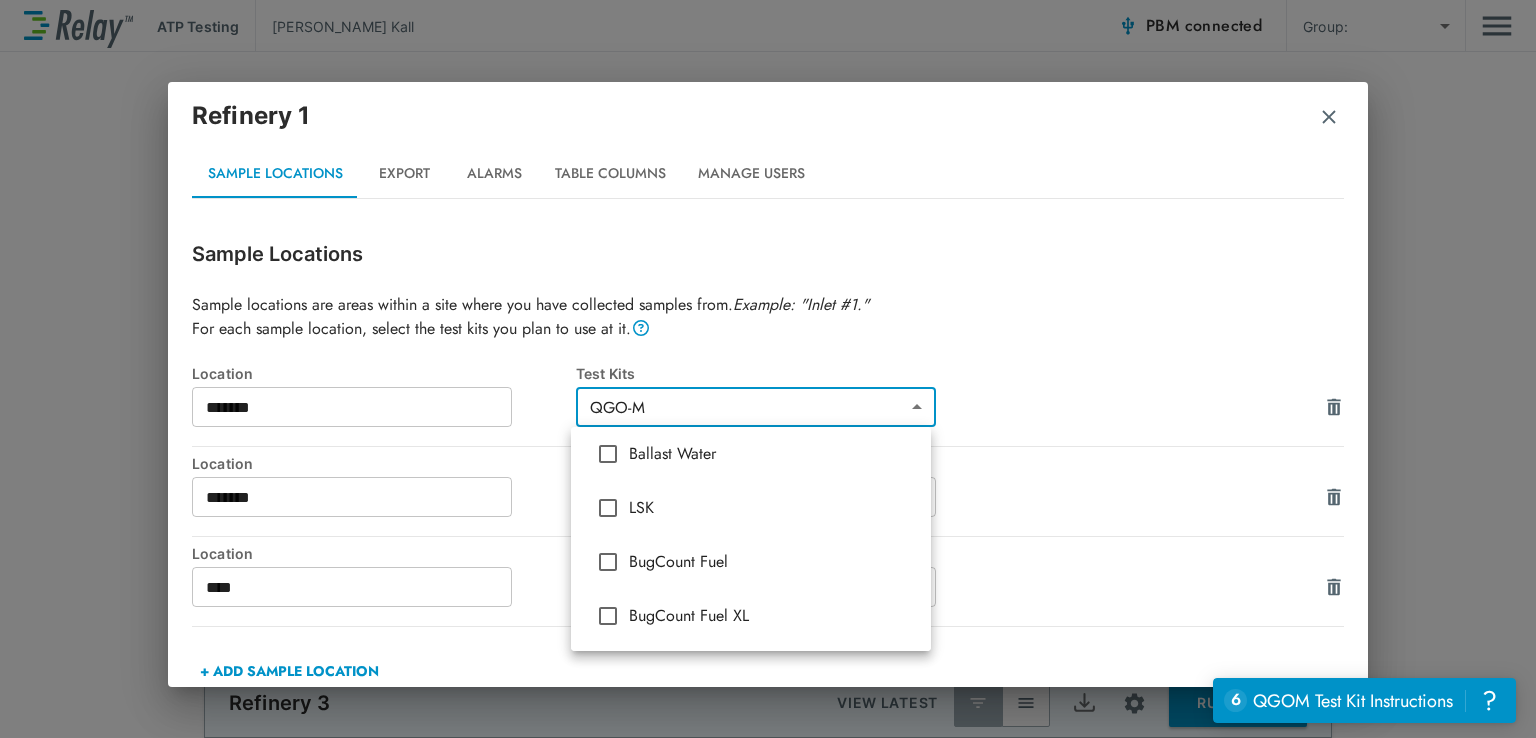 click at bounding box center (768, 369) 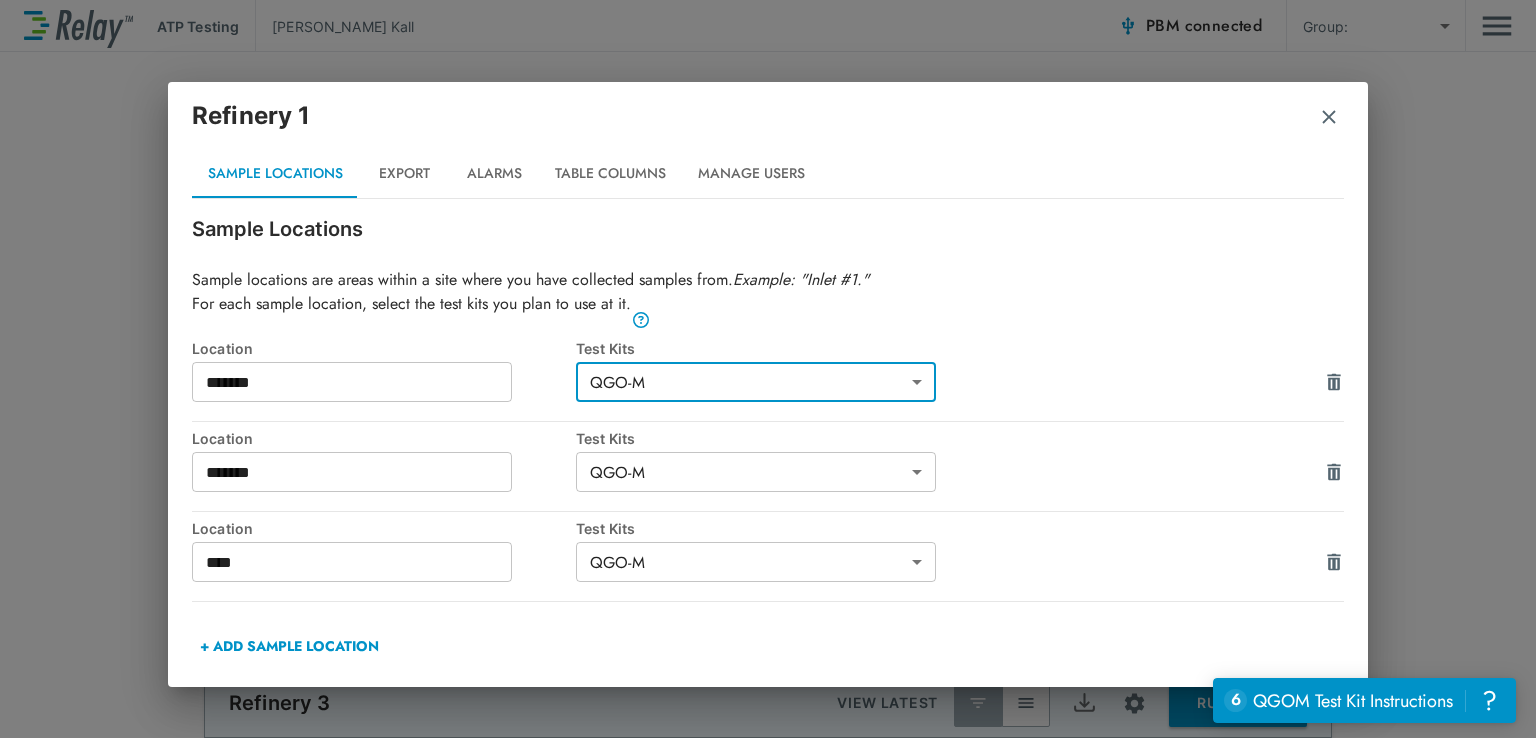 scroll, scrollTop: 27, scrollLeft: 0, axis: vertical 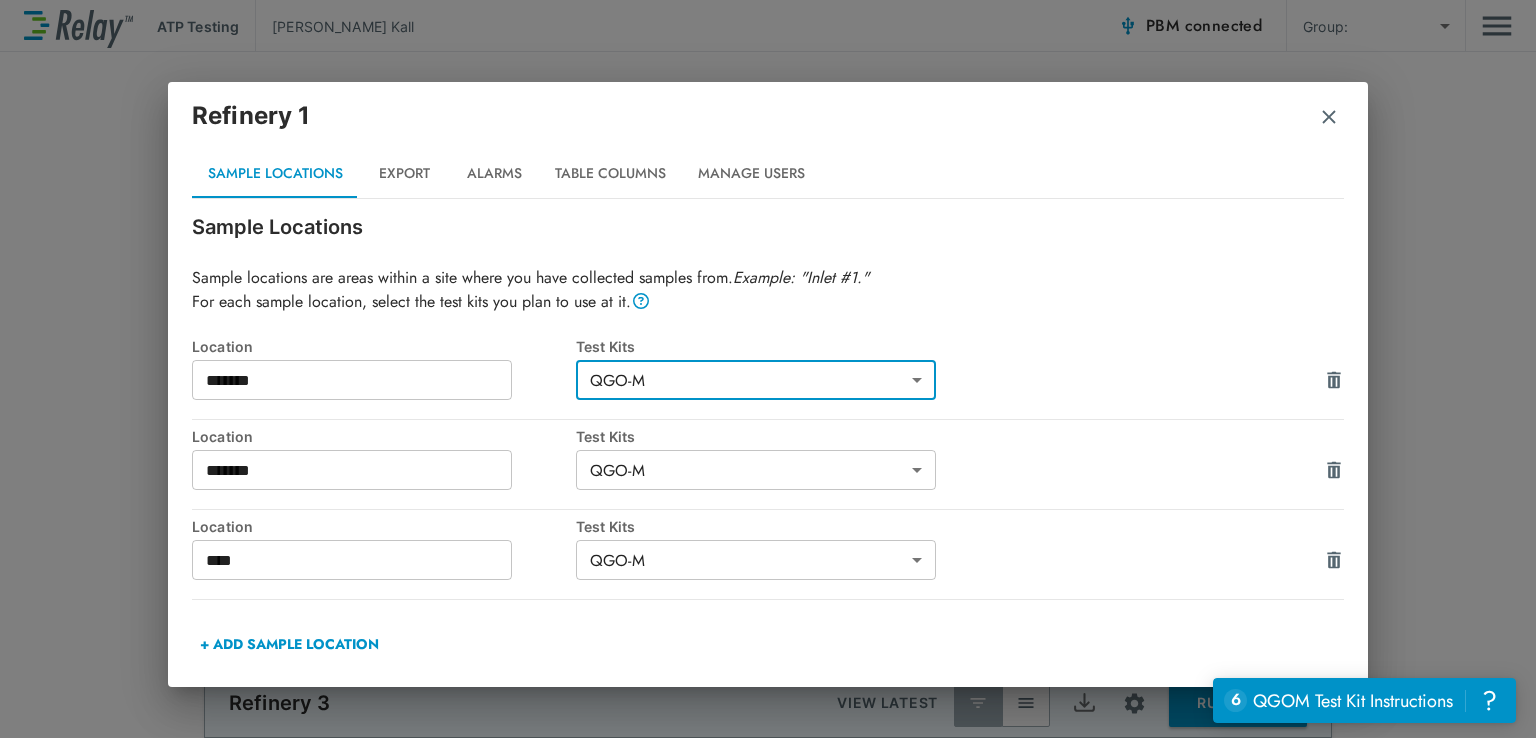 click on "+ ADD SAMPLE LOCATION" at bounding box center [289, 644] 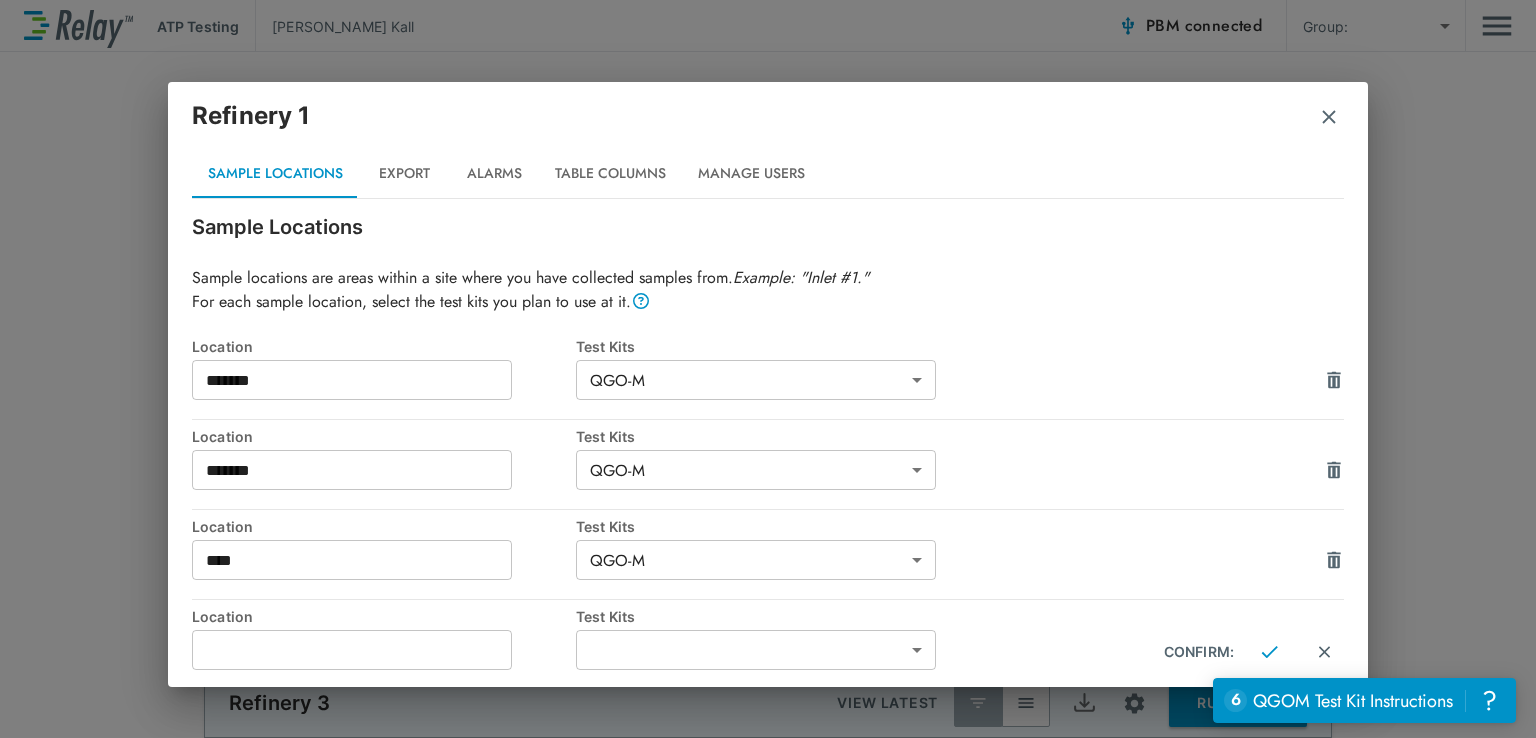 click at bounding box center [352, 650] 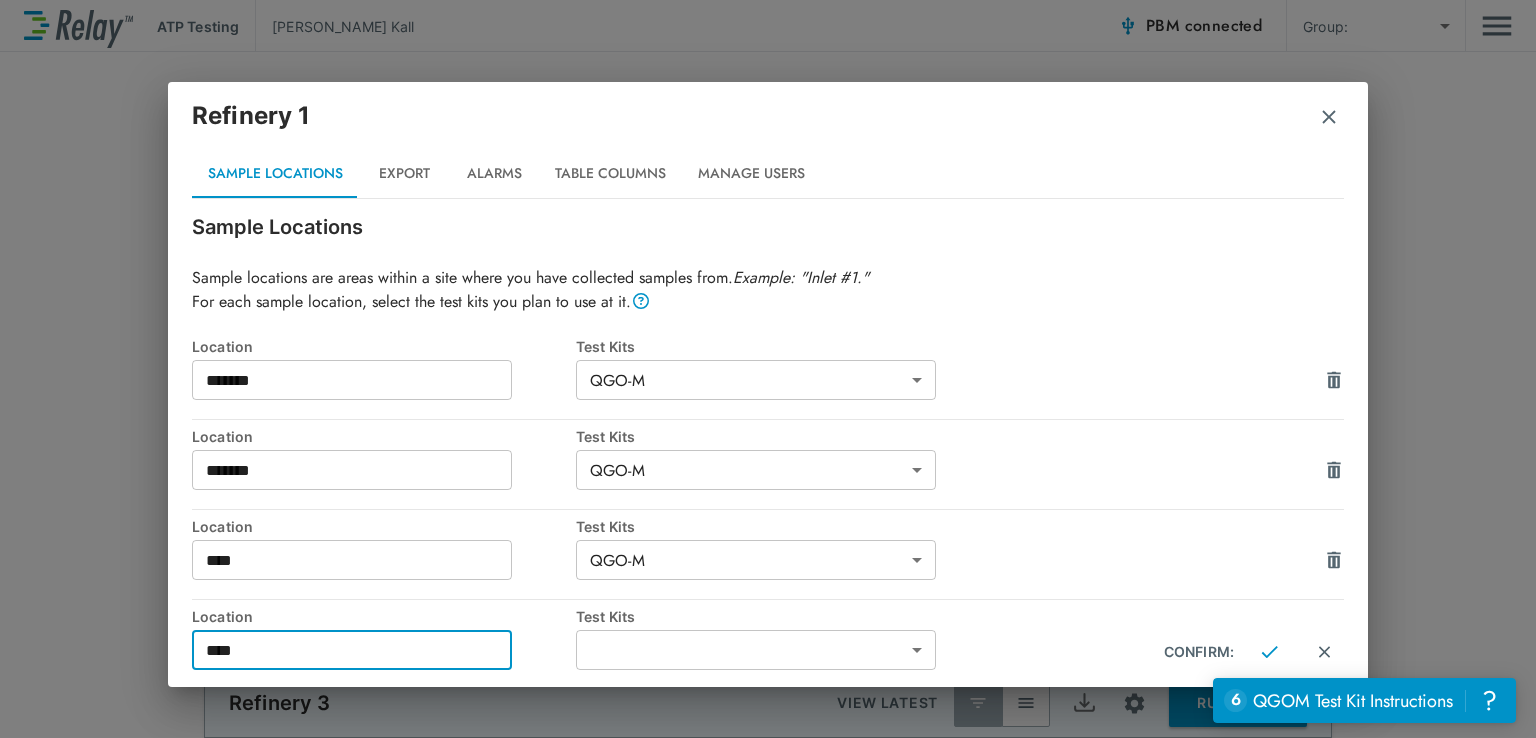 type on "****" 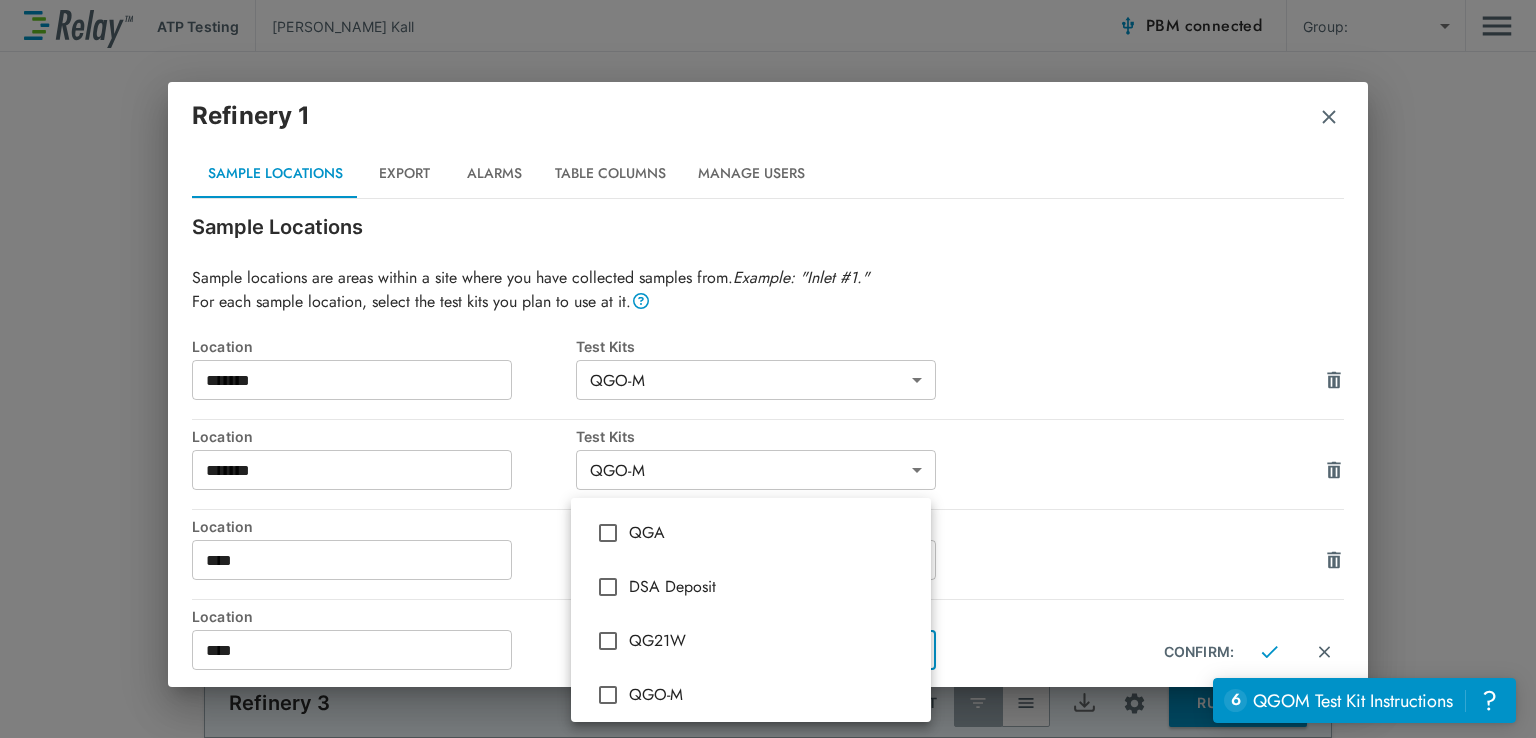 click on "**********" at bounding box center (768, 369) 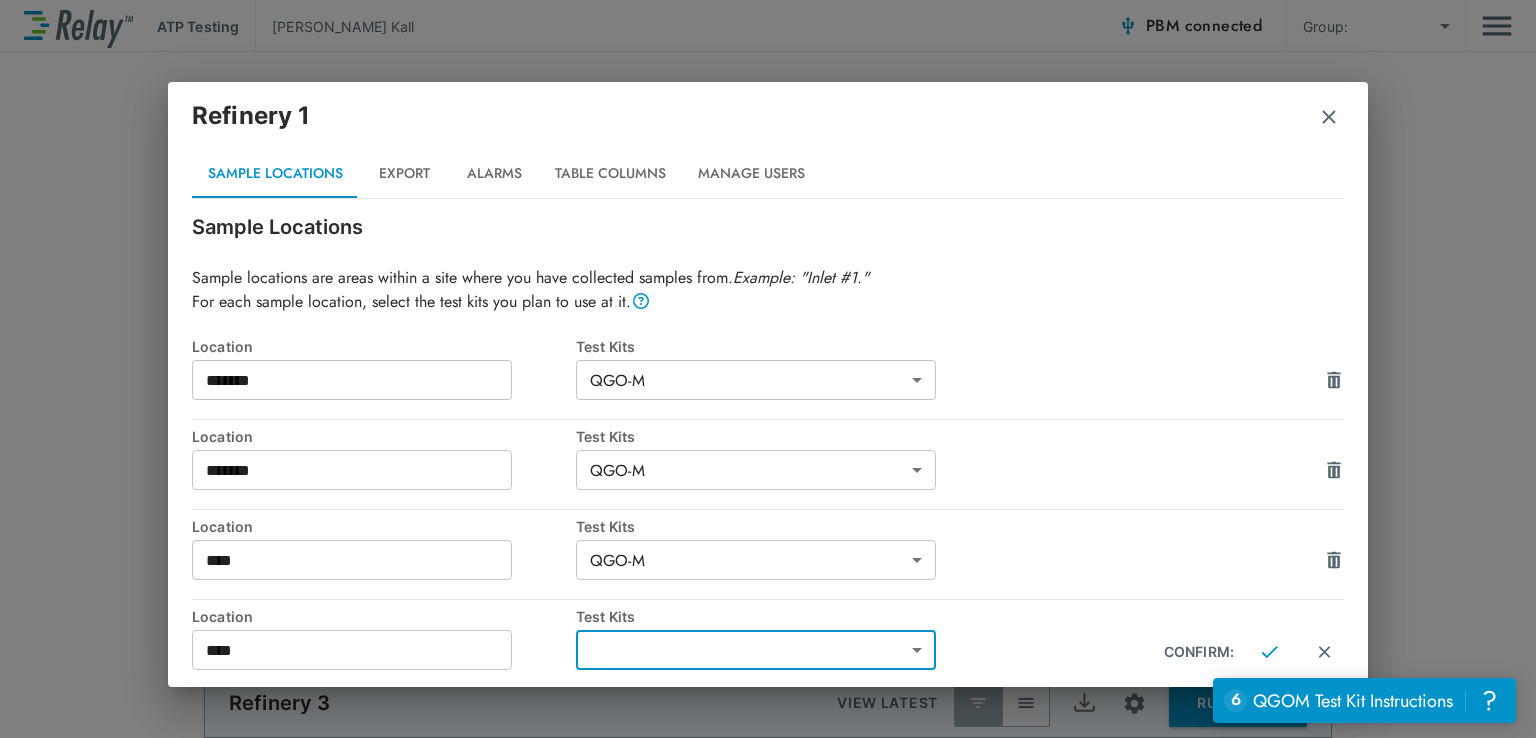 click on "**********" at bounding box center (768, 369) 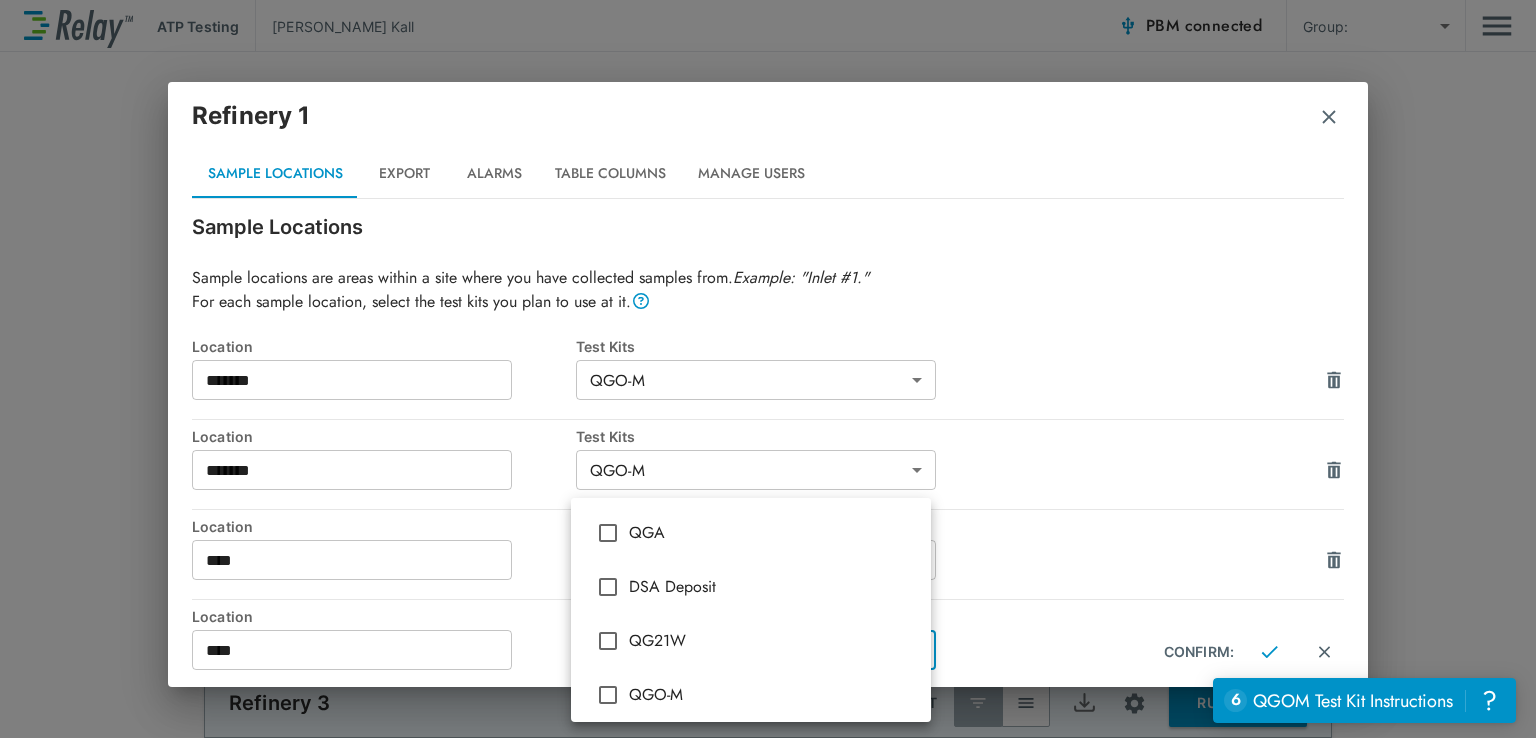 scroll, scrollTop: 656, scrollLeft: 0, axis: vertical 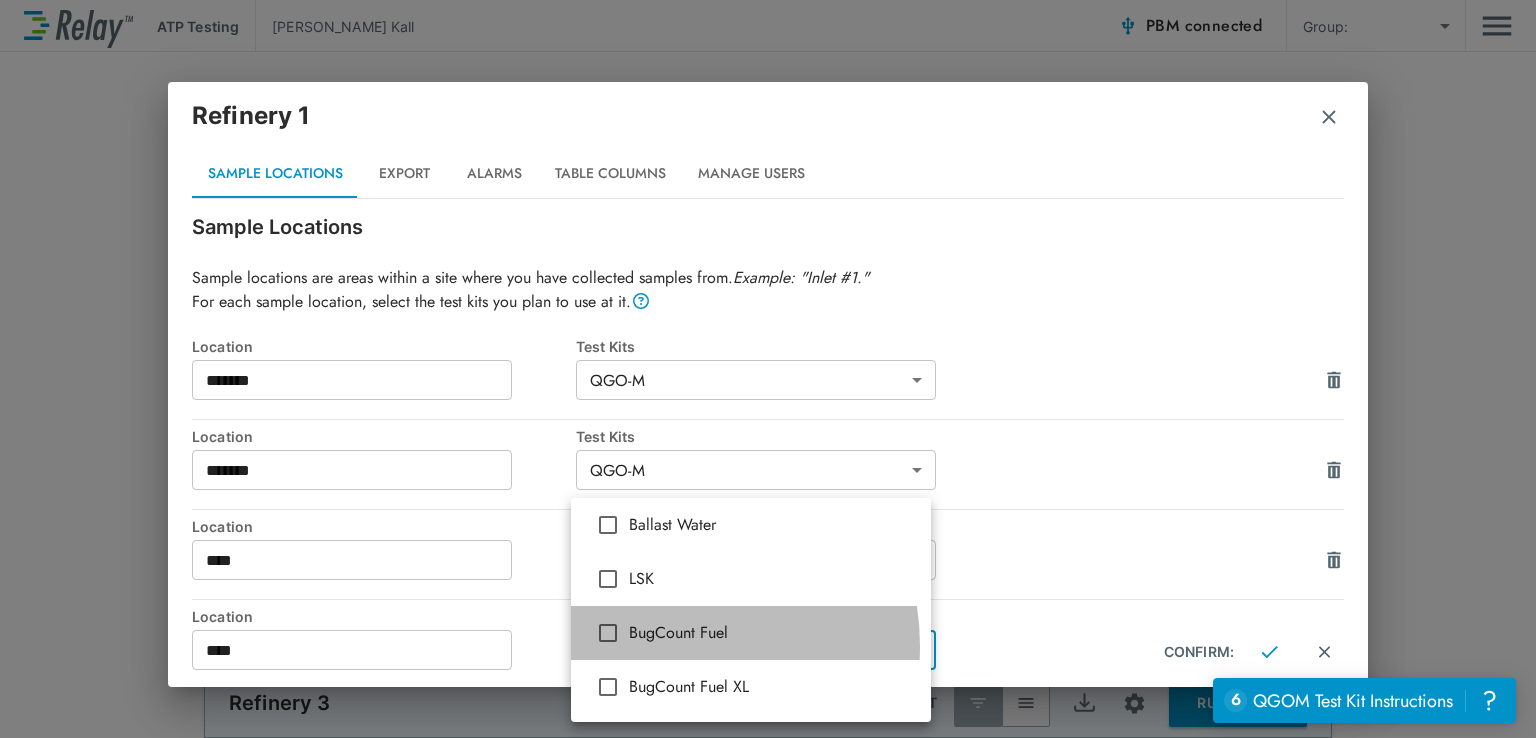 click on "BugCount Fuel" at bounding box center (751, 633) 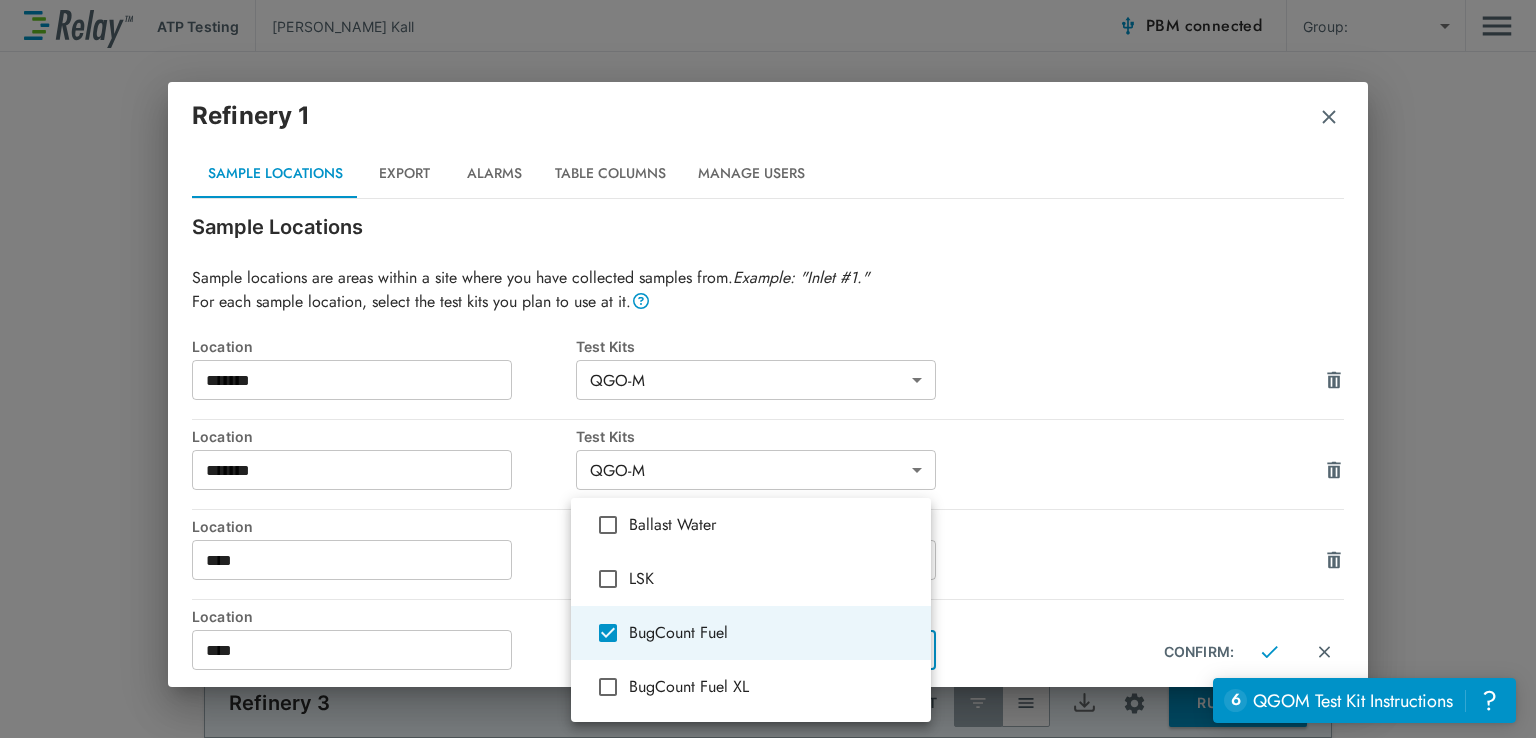 click at bounding box center (768, 369) 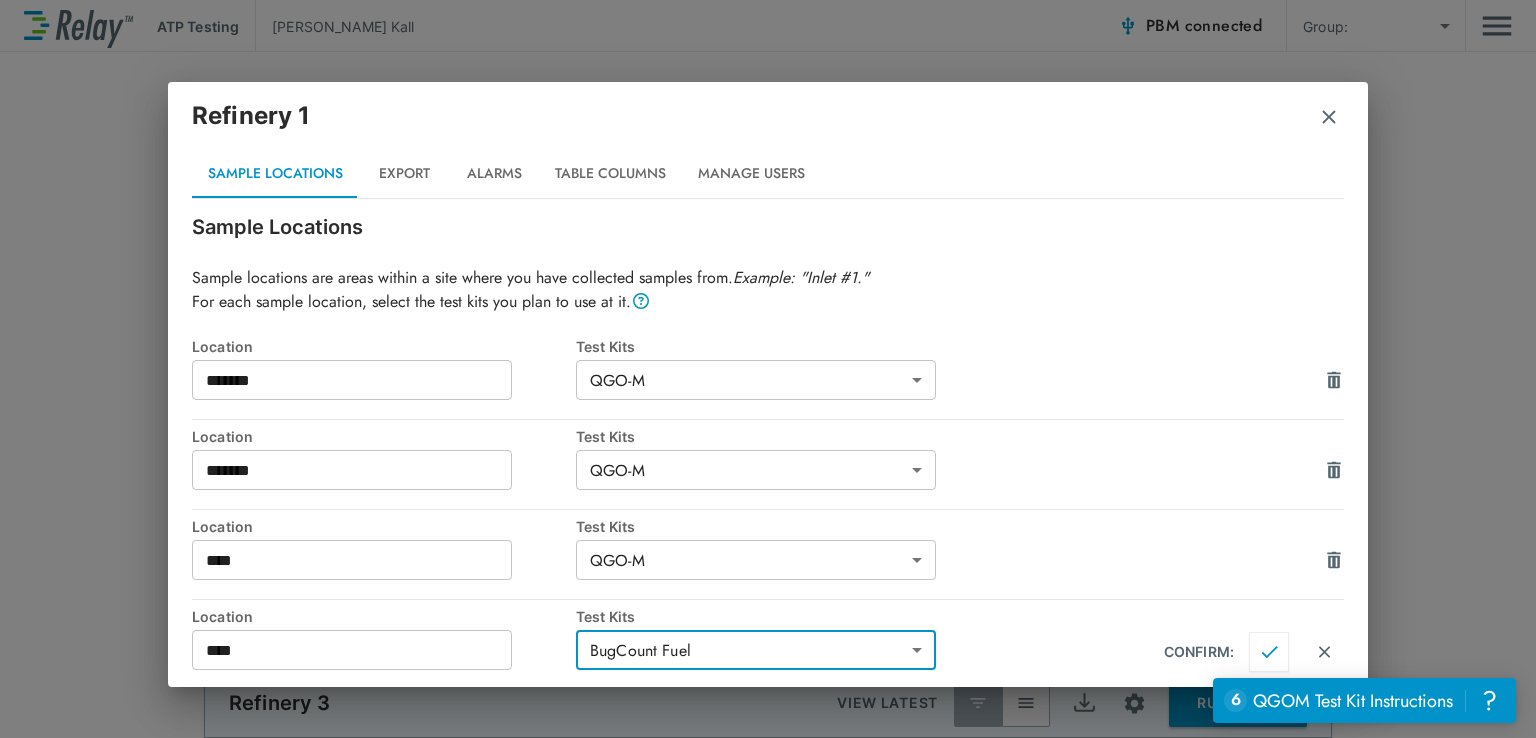 click at bounding box center (1269, 652) 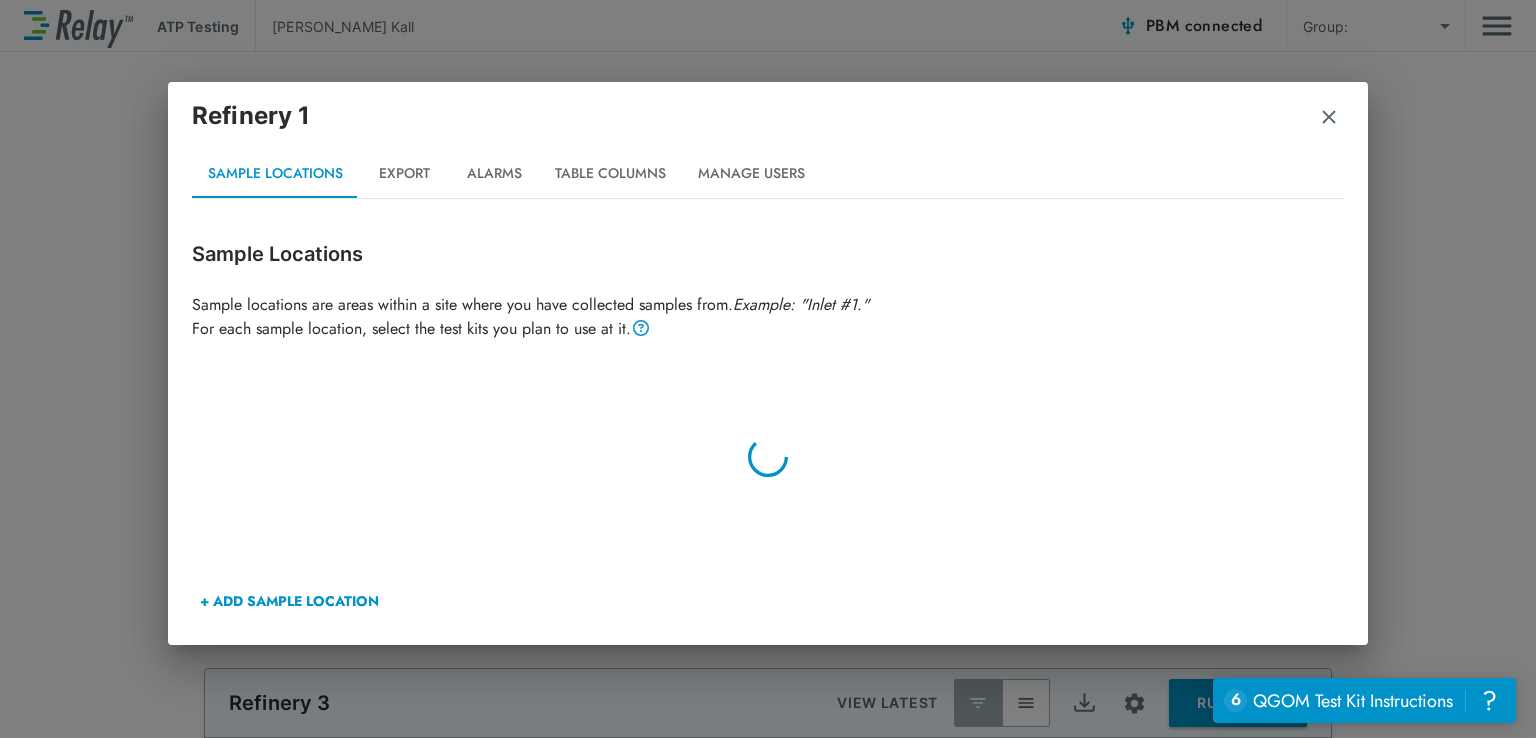 scroll, scrollTop: 0, scrollLeft: 0, axis: both 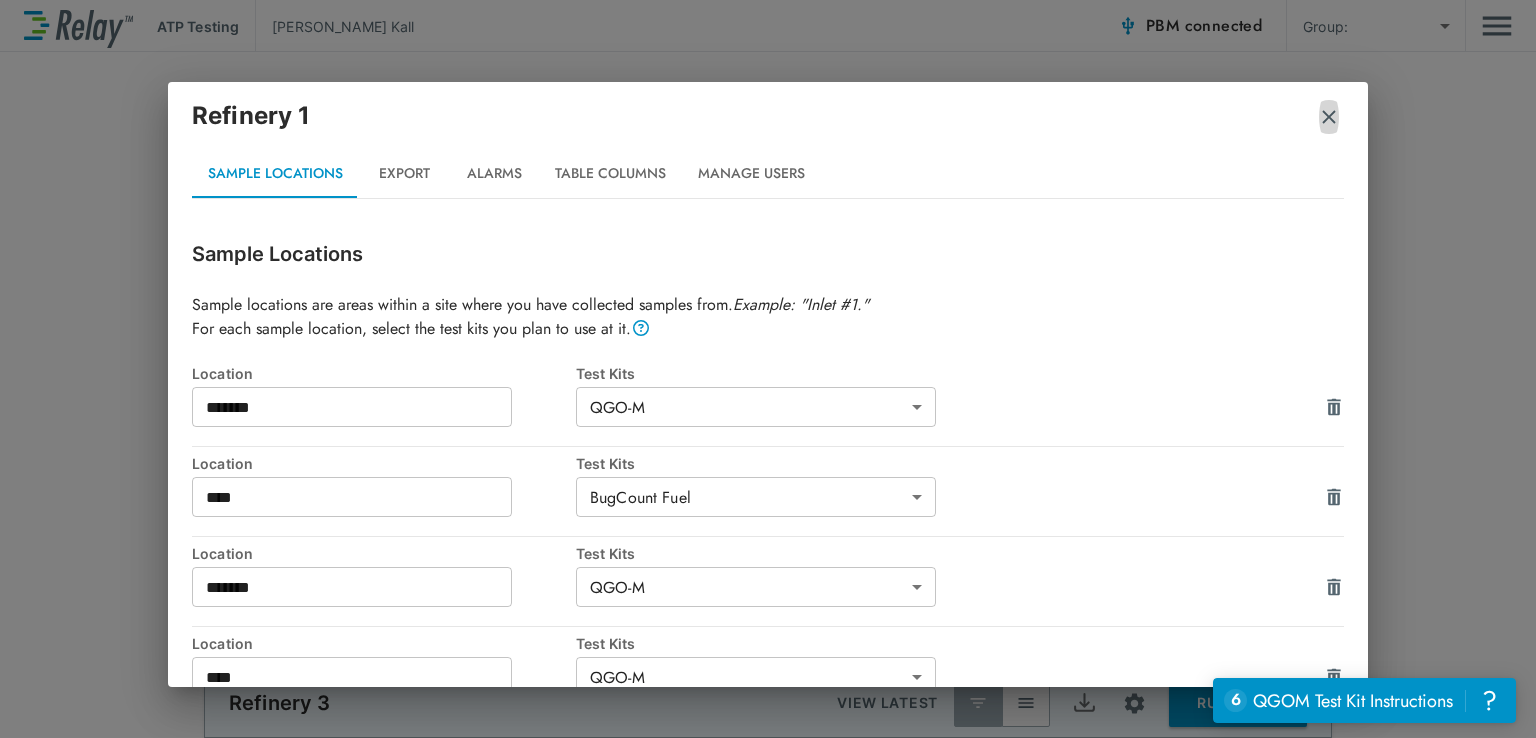 click at bounding box center (1329, 117) 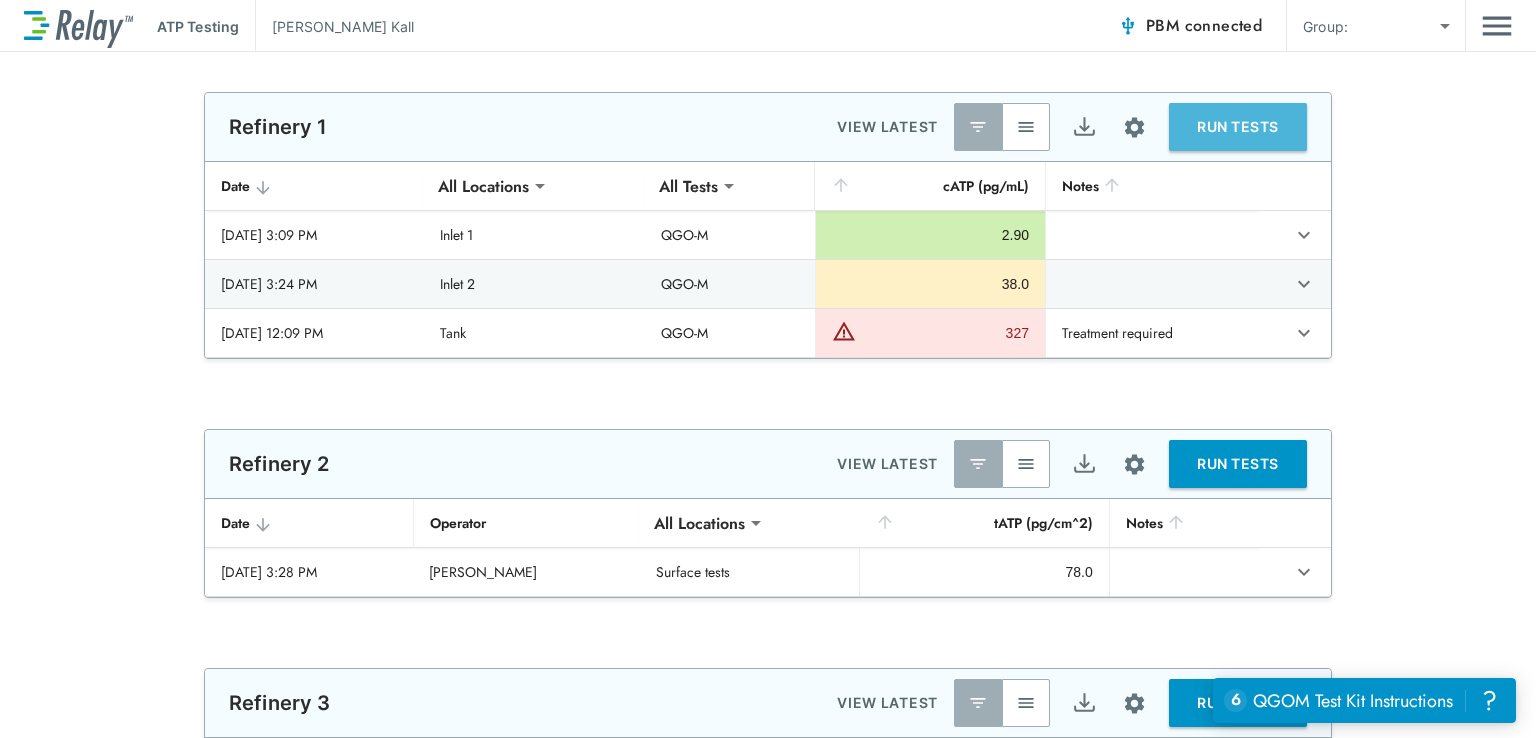 click on "RUN TESTS" at bounding box center (1238, 127) 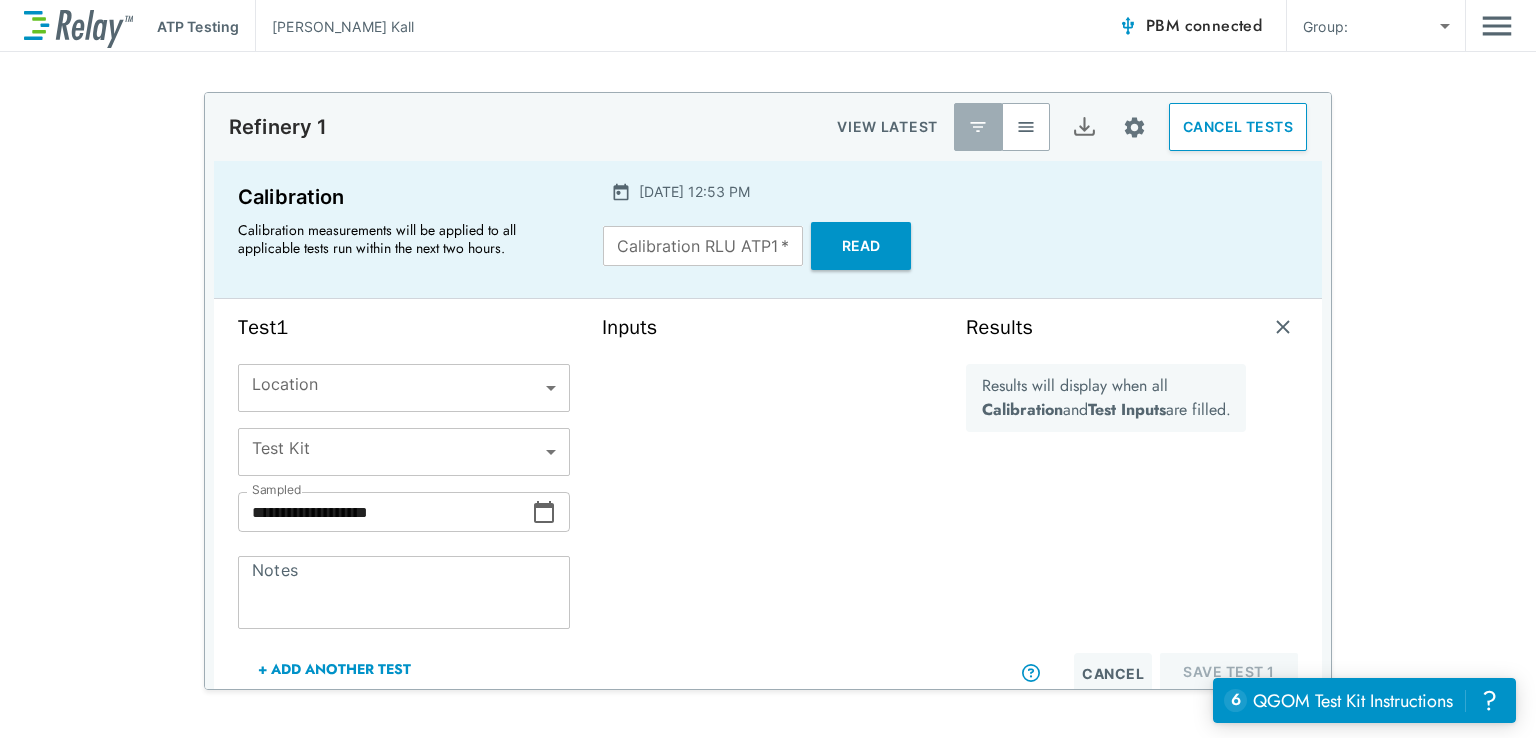 click on "**********" at bounding box center [768, 369] 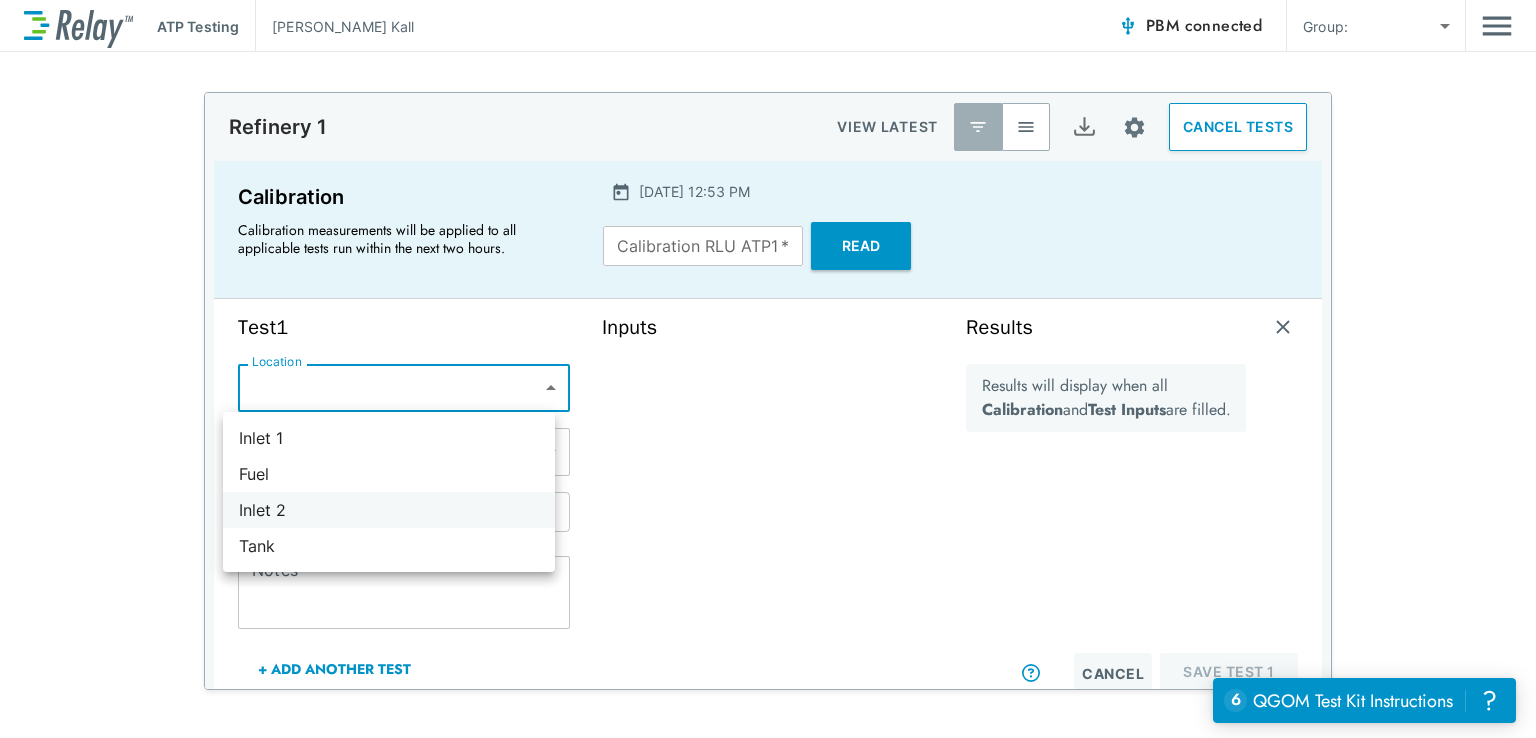 click on "Inlet 2" at bounding box center (389, 510) 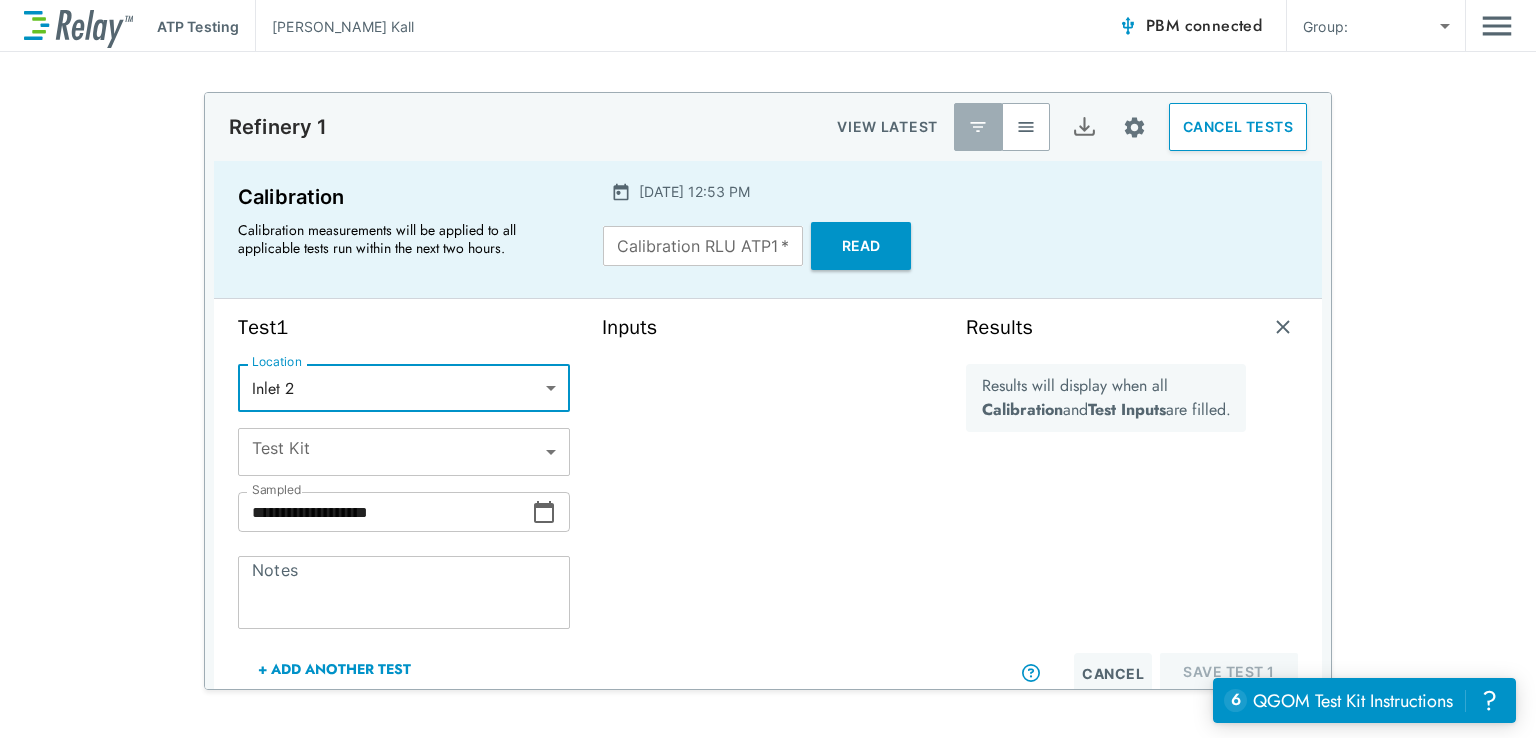 type on "*****" 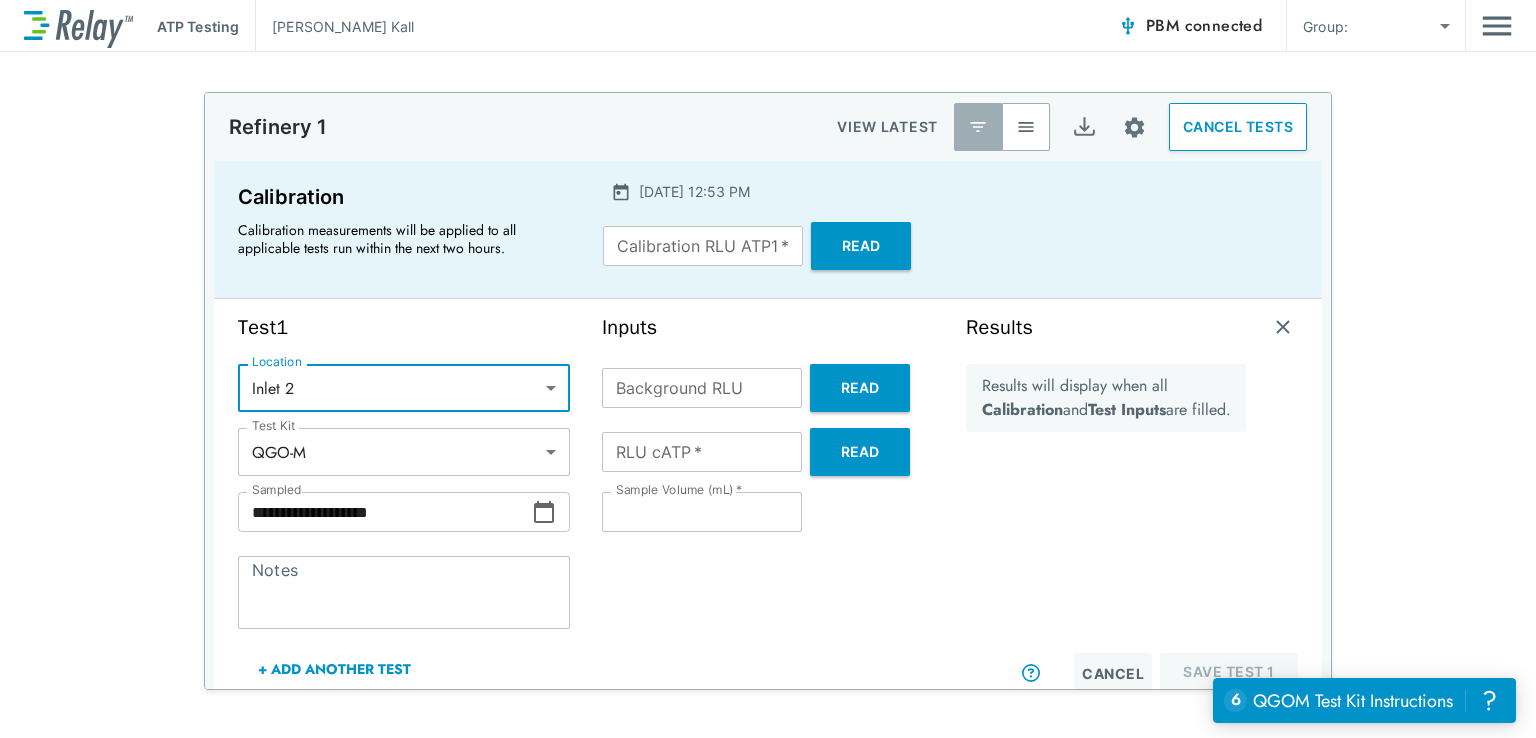 click on "**********" at bounding box center (768, 369) 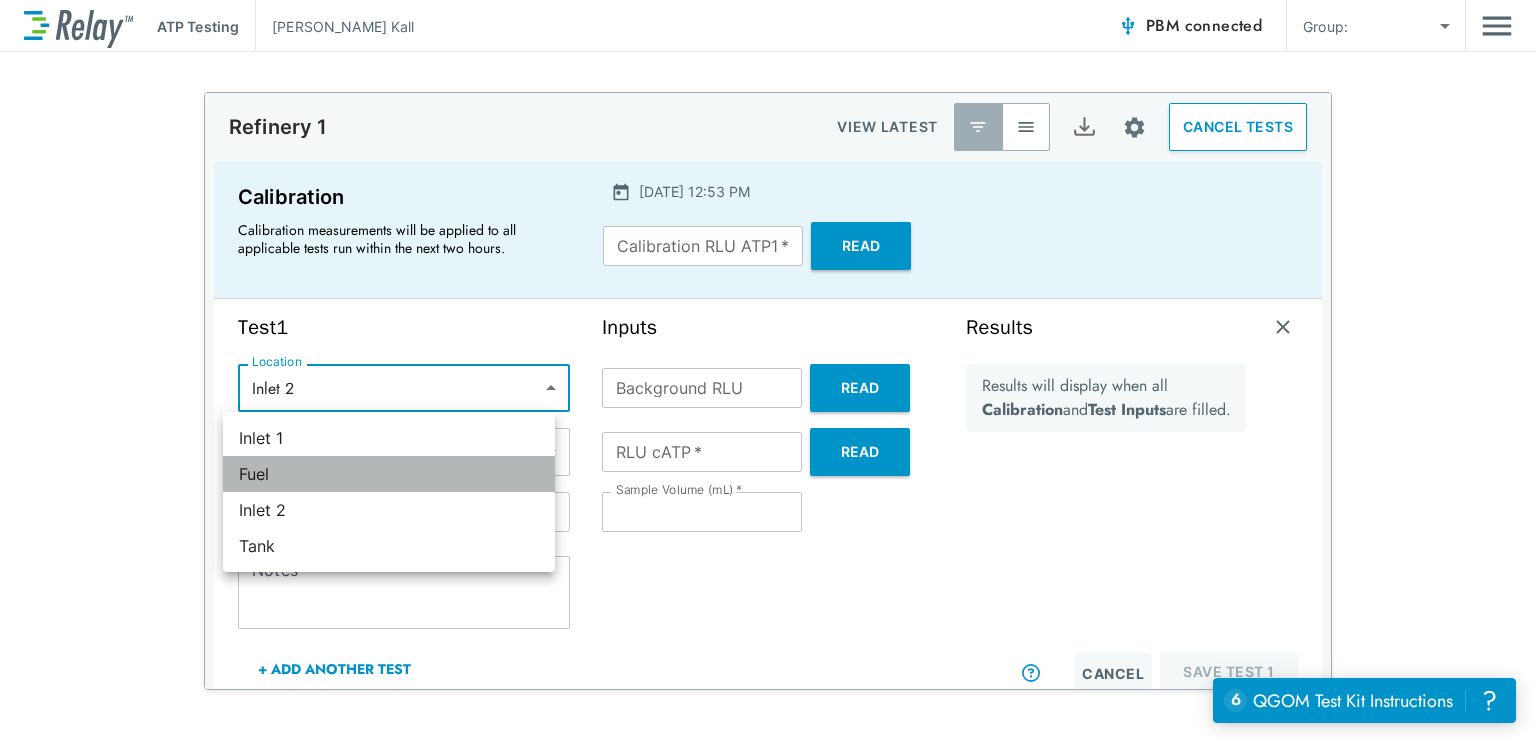 click on "Fuel" at bounding box center (389, 474) 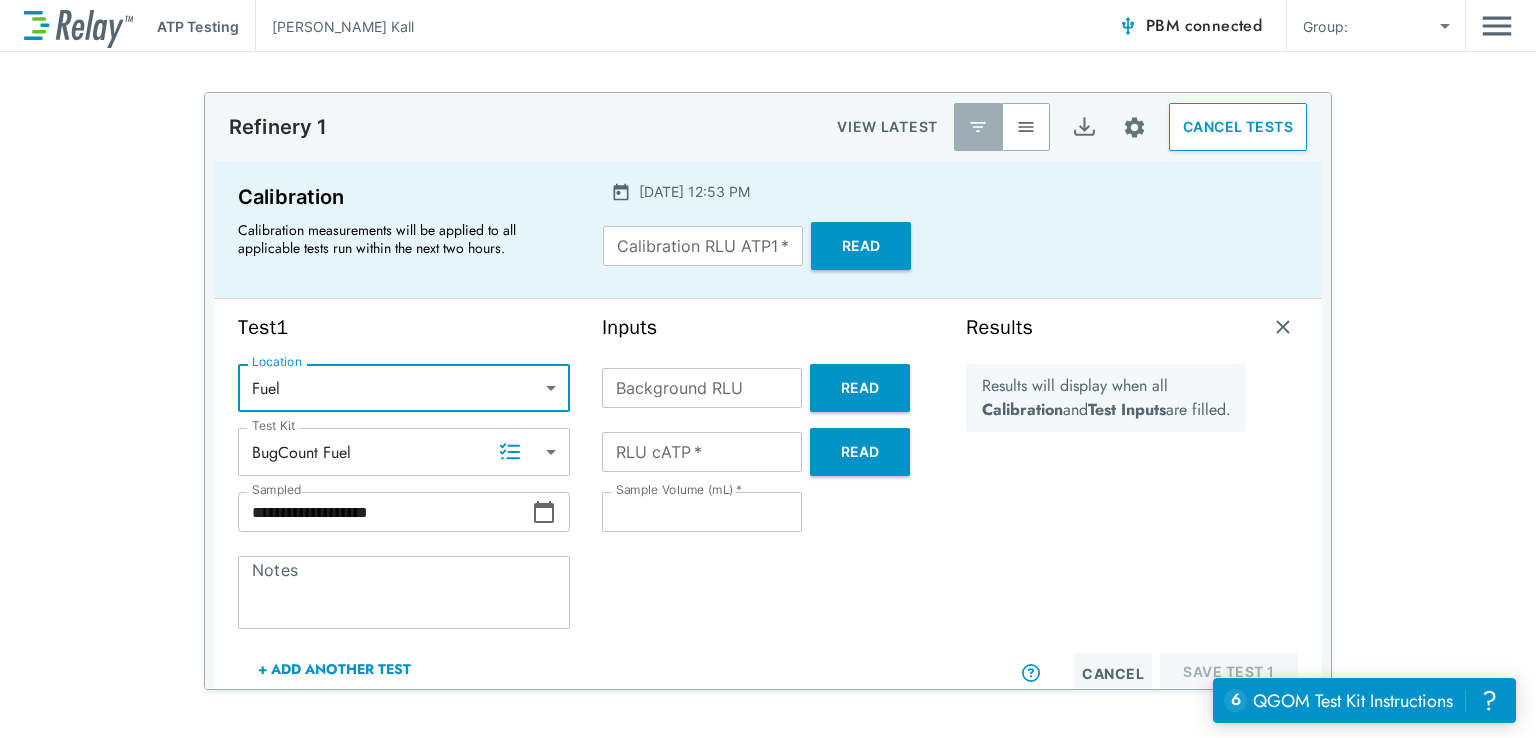 click on "**********" at bounding box center [768, 369] 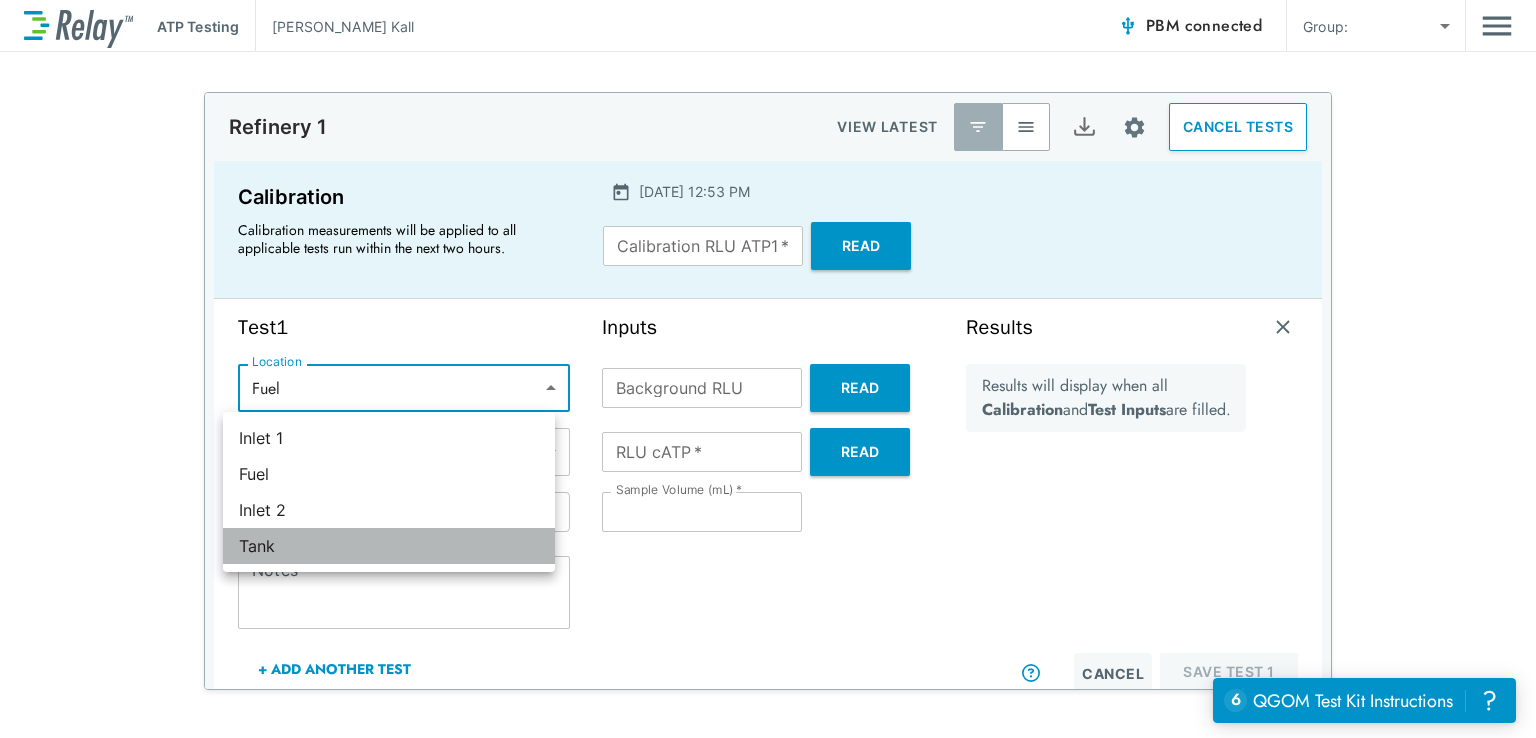click on "Tank" at bounding box center [389, 546] 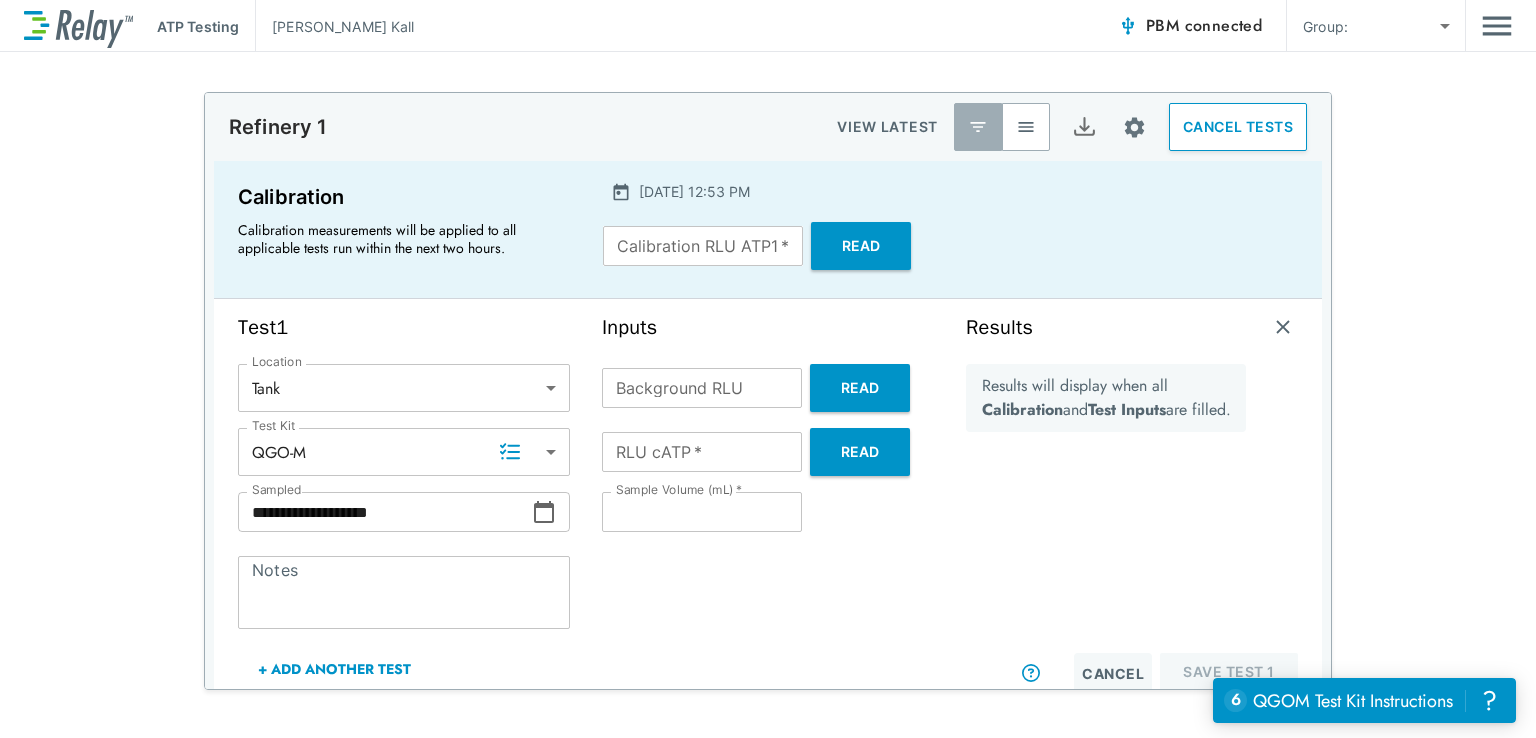 click on "**********" at bounding box center [404, 504] 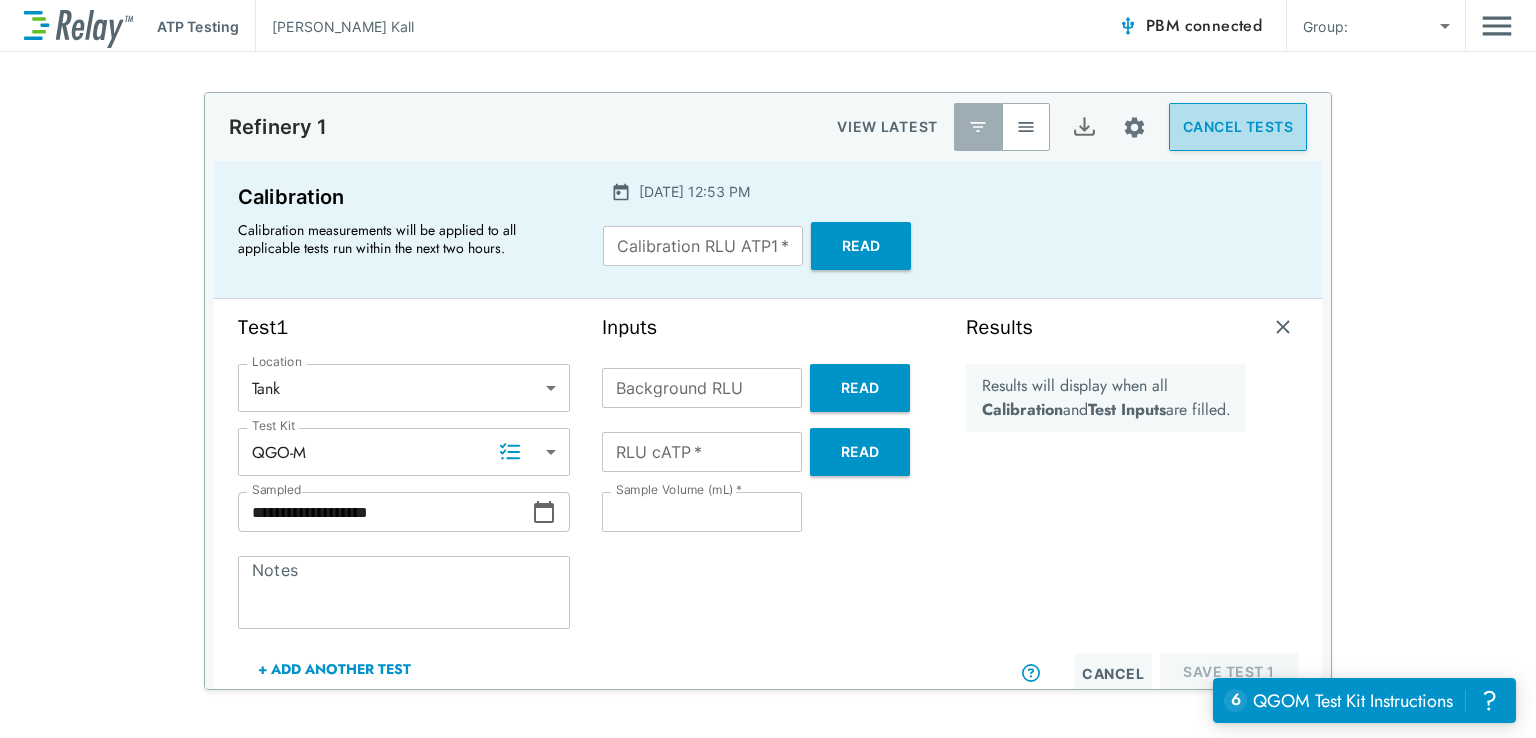 click on "CANCEL TESTS" at bounding box center (1238, 127) 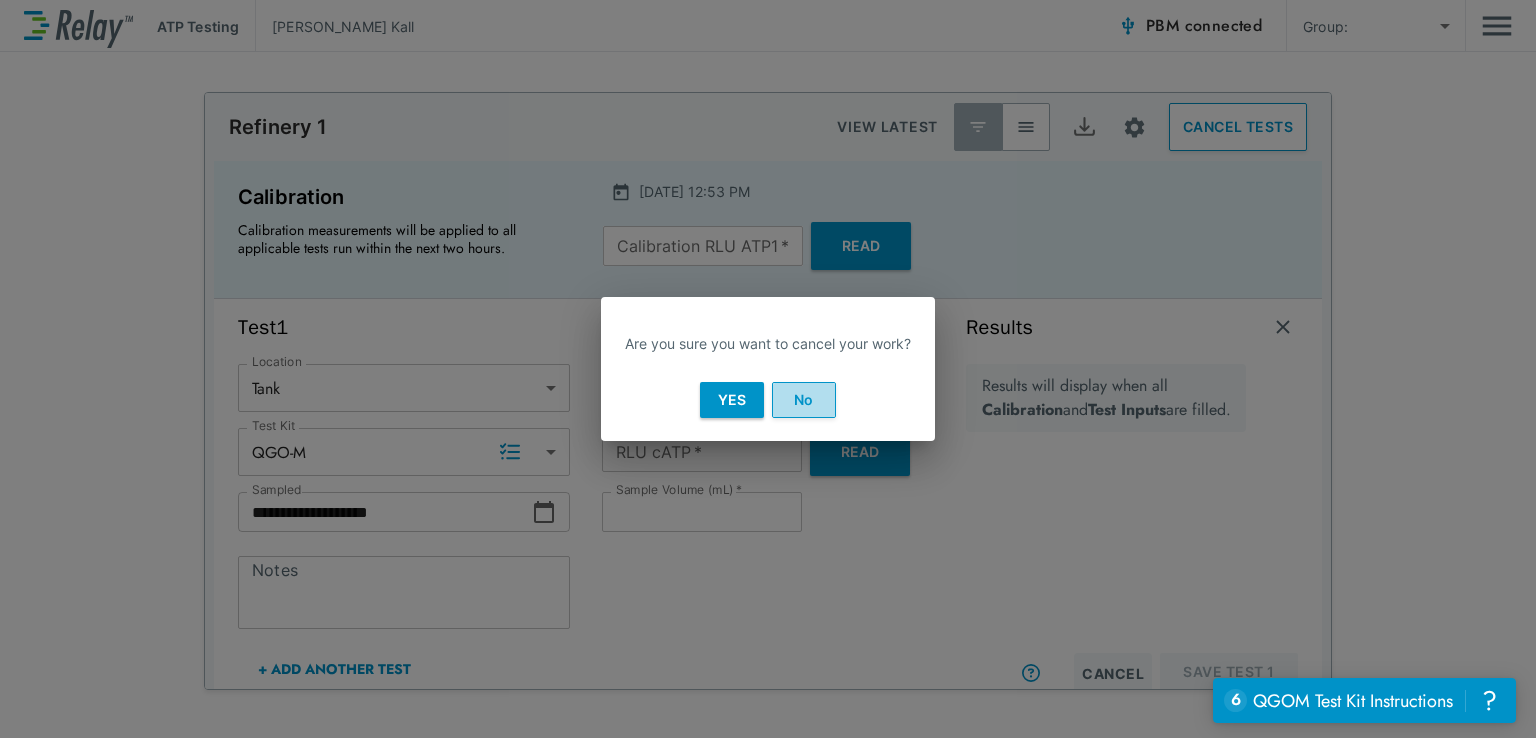 drag, startPoint x: 815, startPoint y: 405, endPoint x: 991, endPoint y: 190, distance: 277.85068 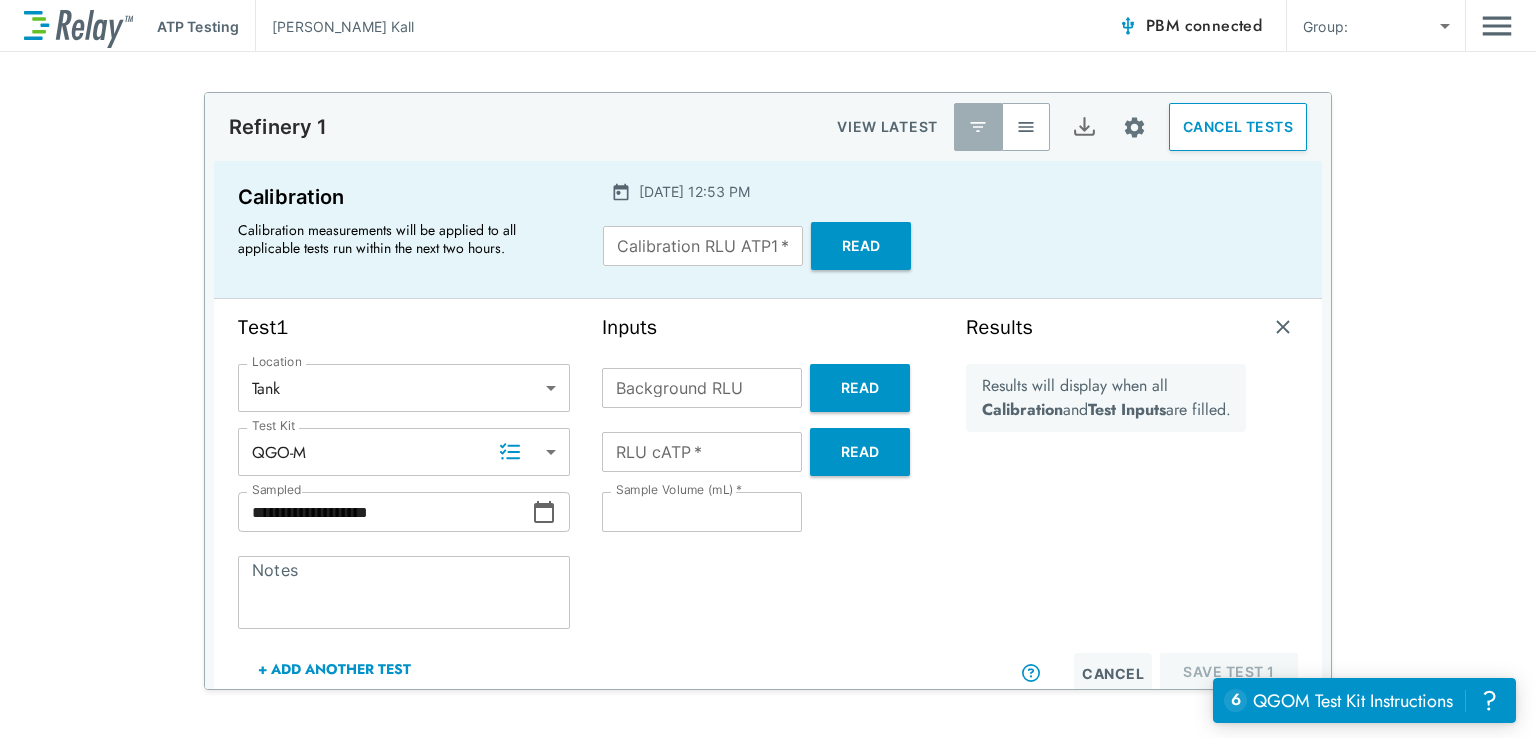click at bounding box center [1134, 127] 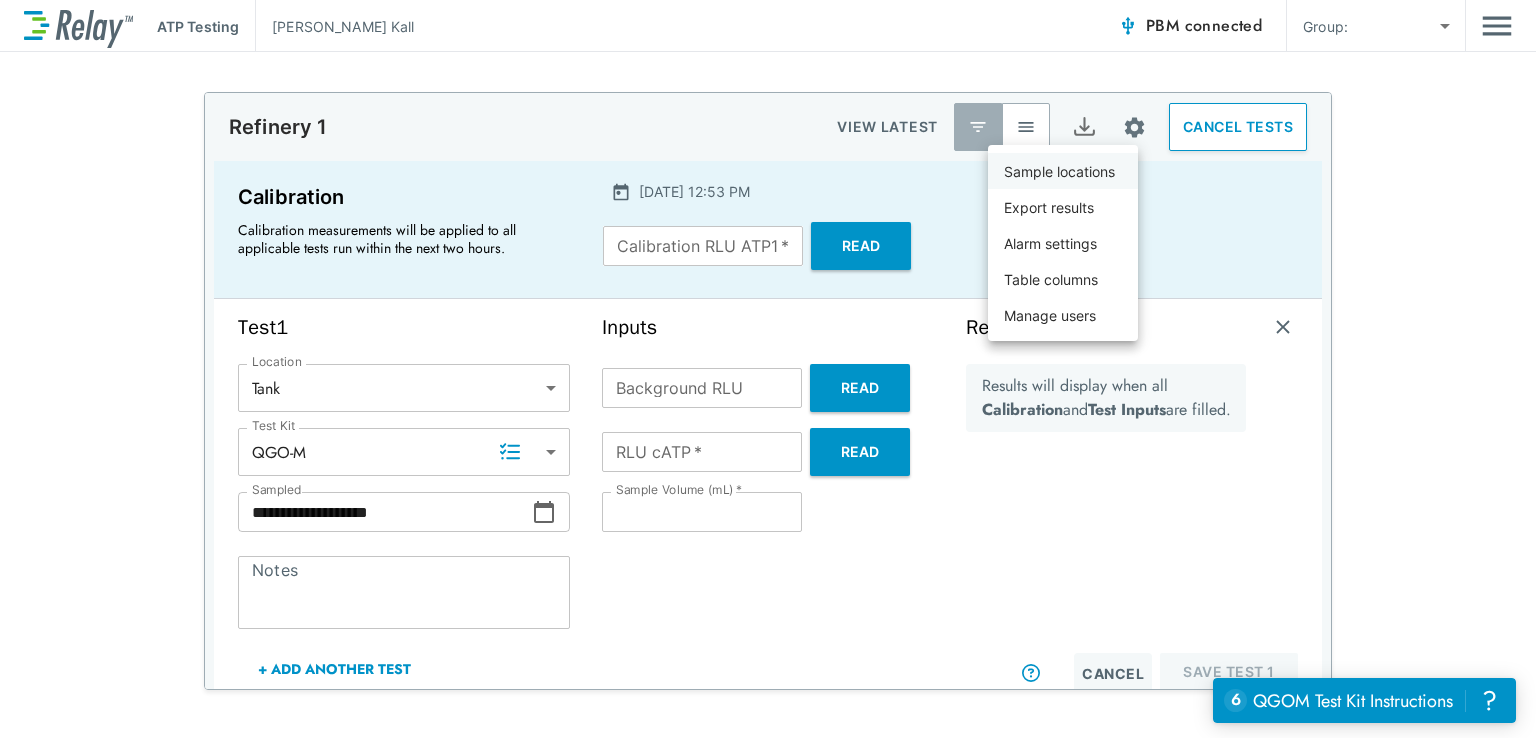 click on "Sample locations" at bounding box center [1059, 171] 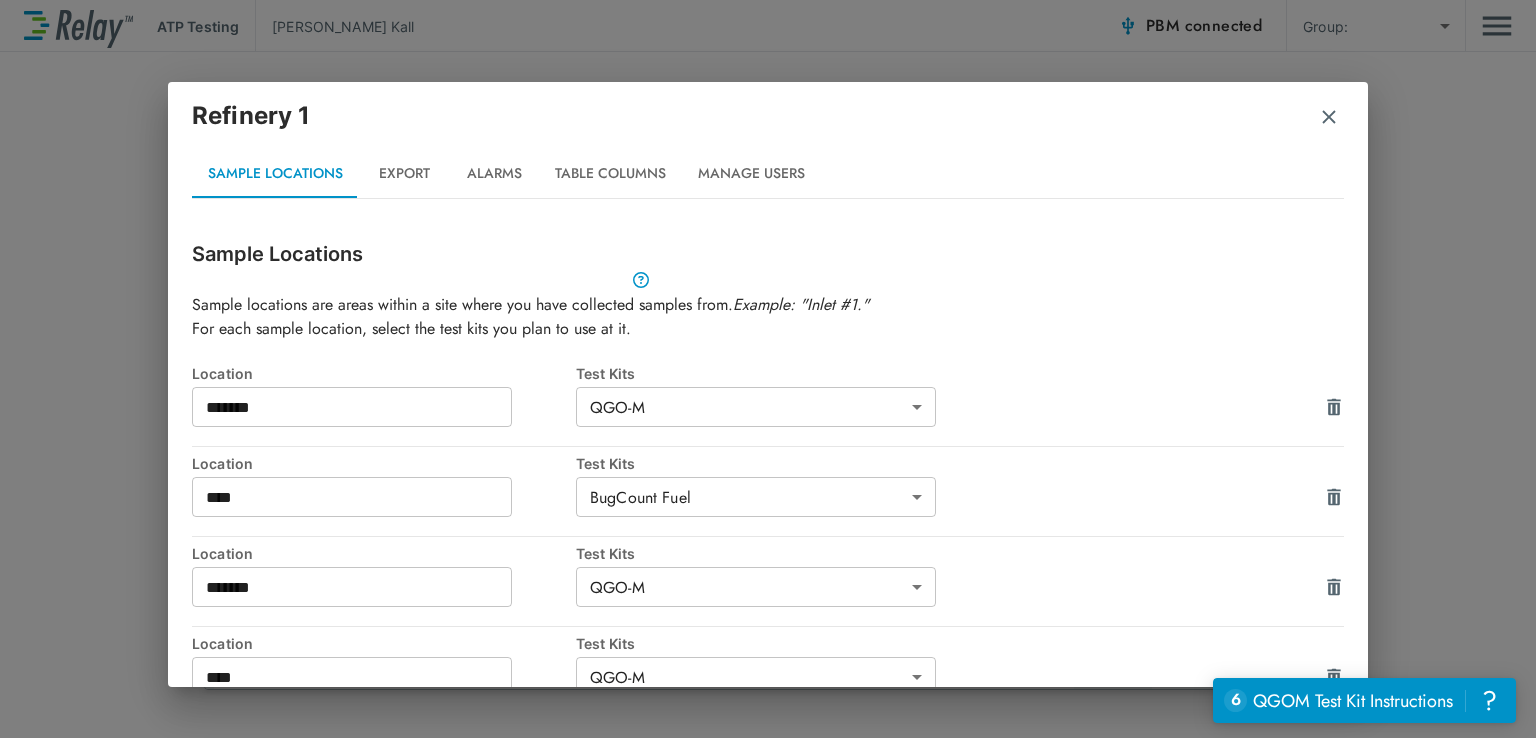 scroll, scrollTop: 116, scrollLeft: 0, axis: vertical 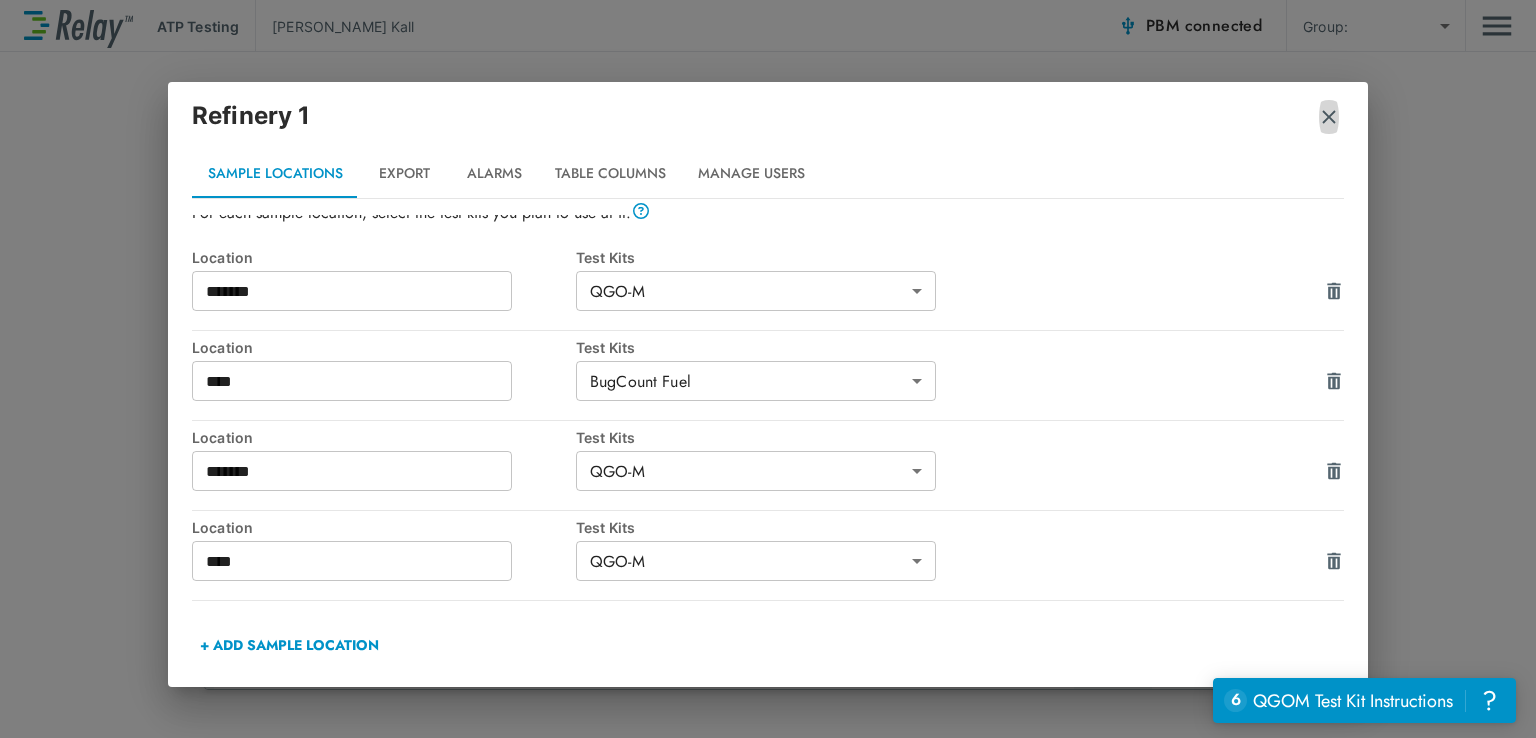 click at bounding box center [1329, 117] 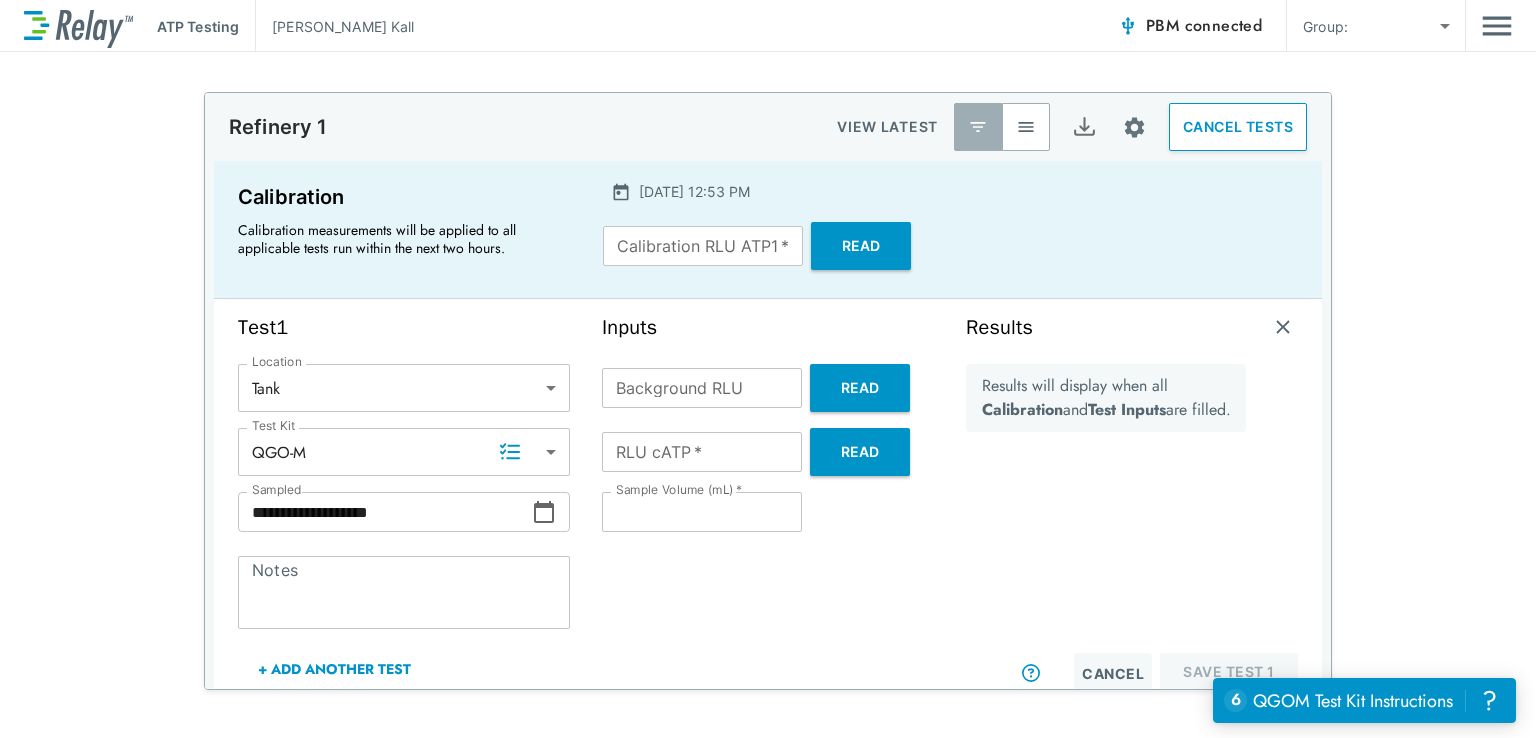 click on "**********" at bounding box center [768, 369] 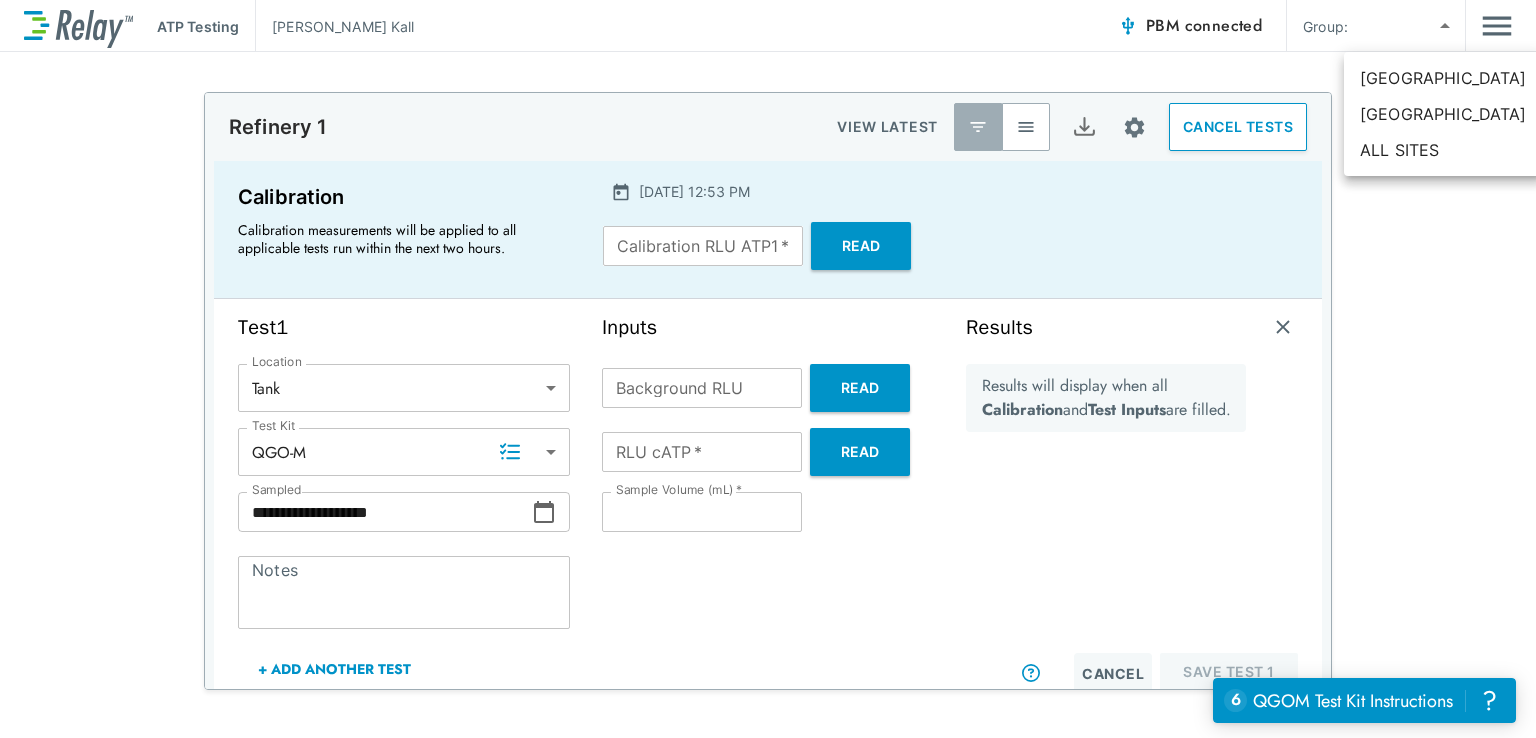 click at bounding box center [768, 369] 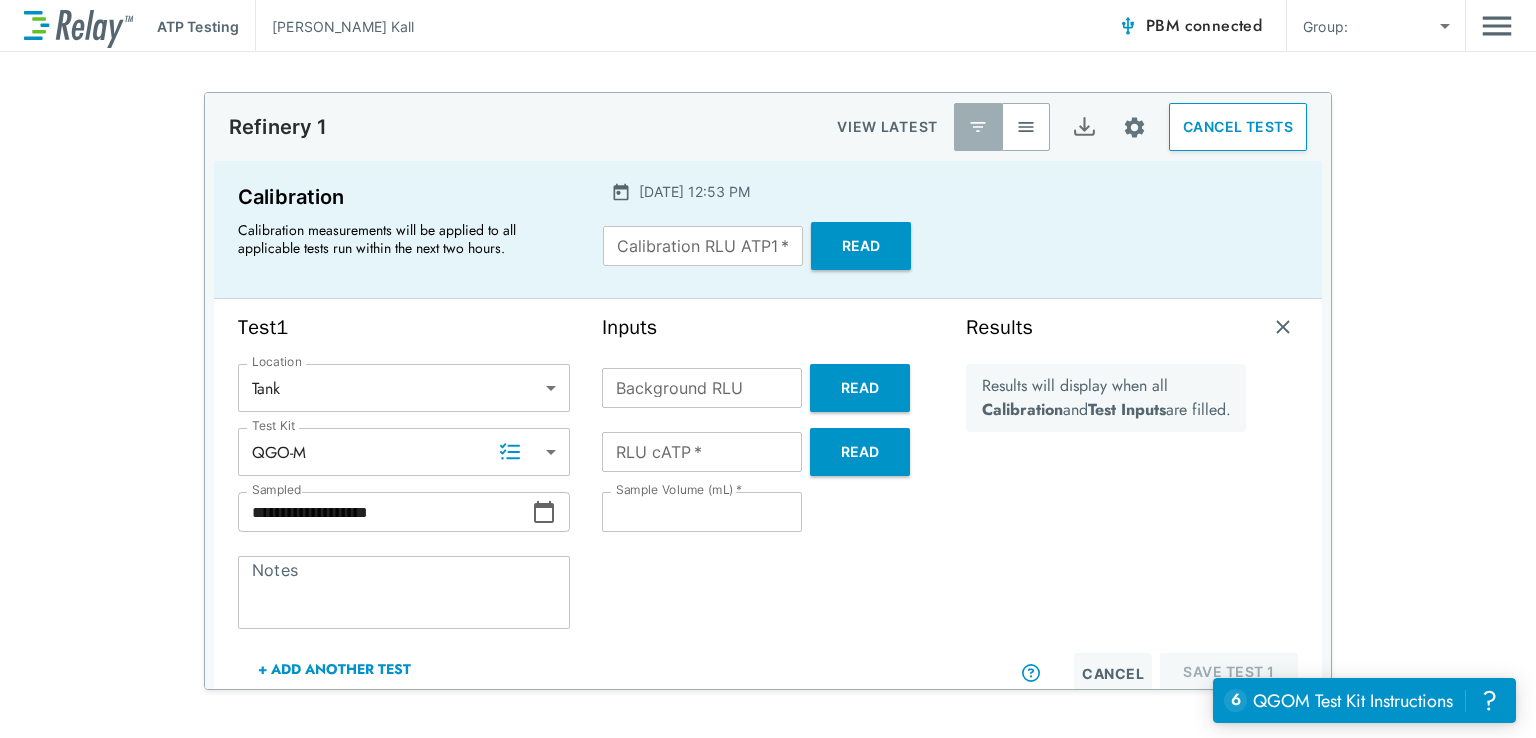 click at bounding box center (1497, 26) 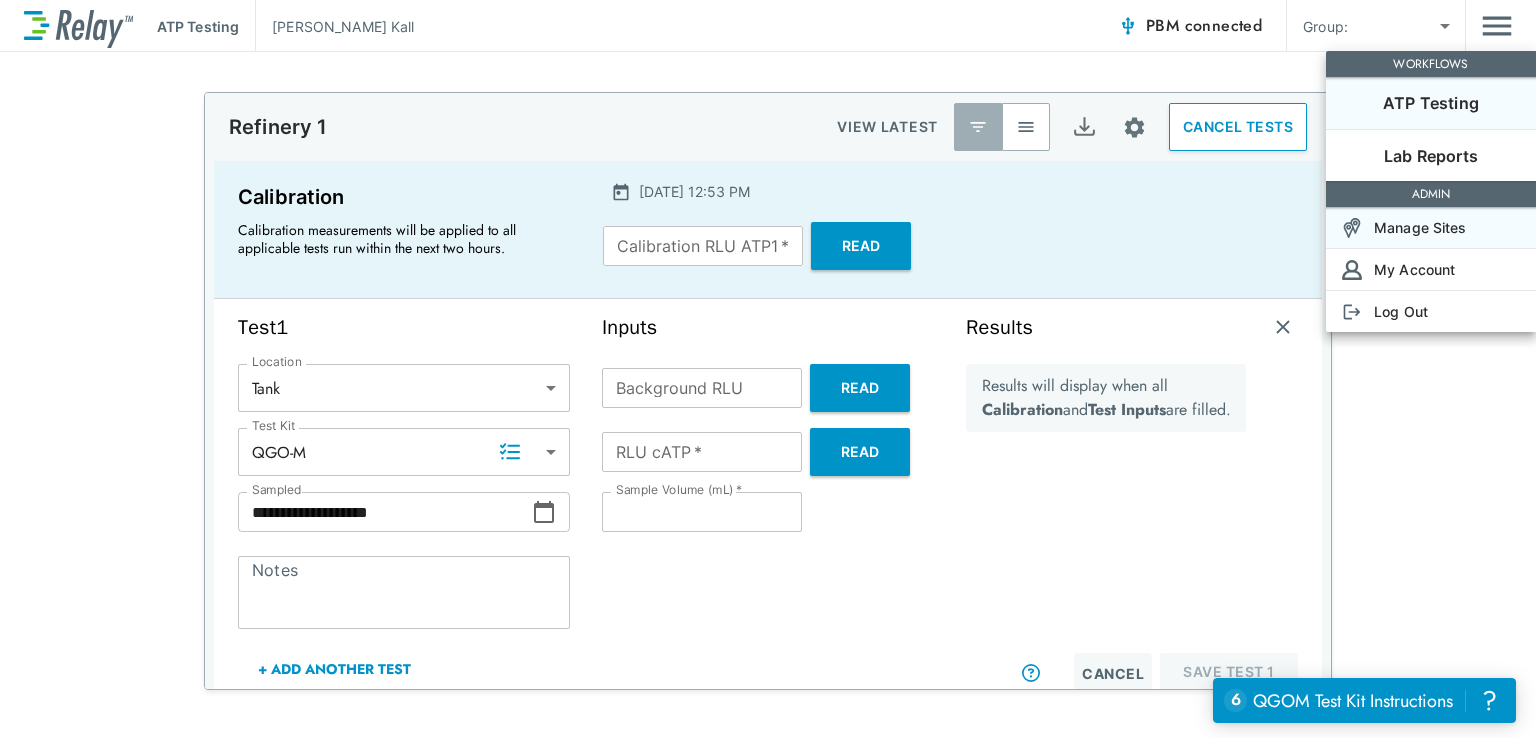 click on "Manage Sites" at bounding box center (1420, 227) 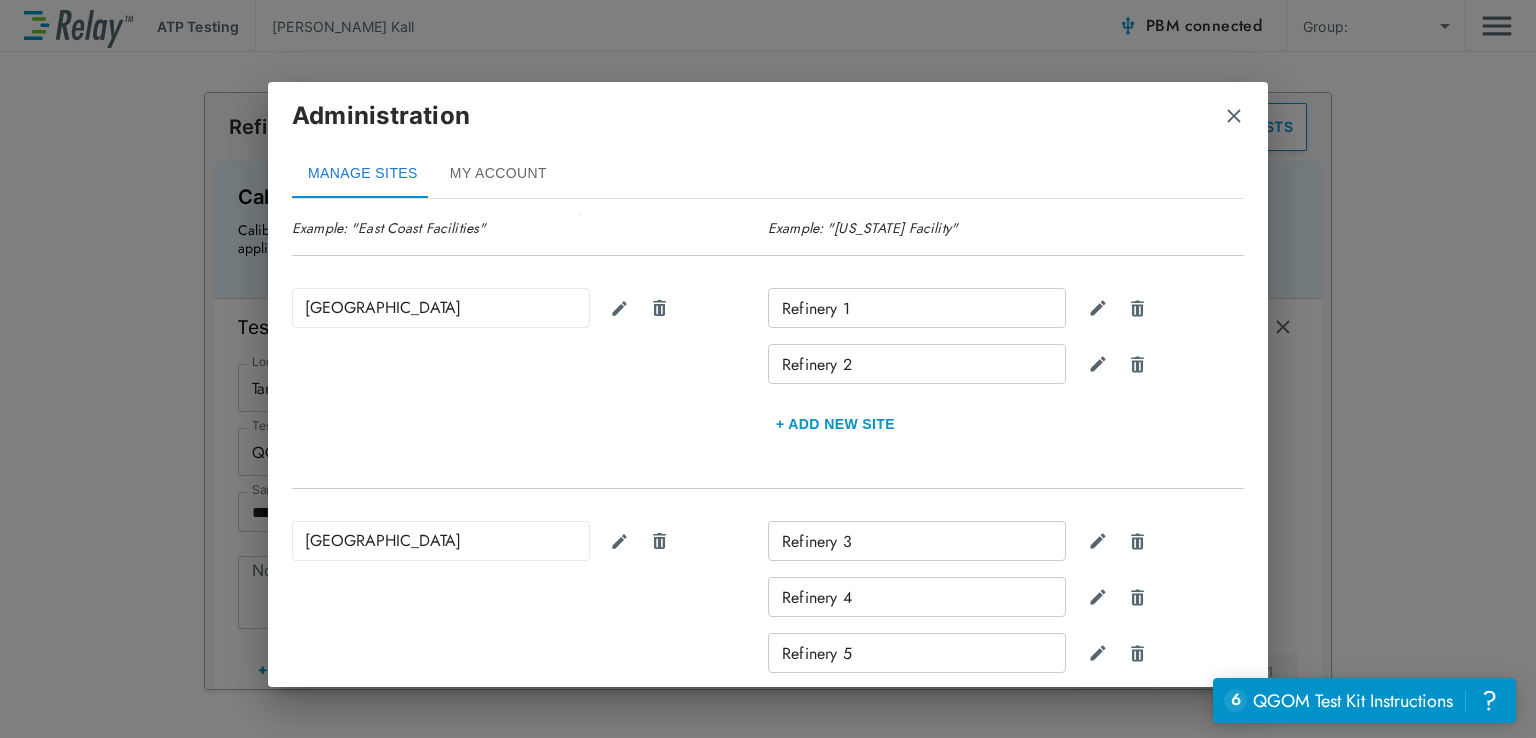 scroll, scrollTop: 188, scrollLeft: 0, axis: vertical 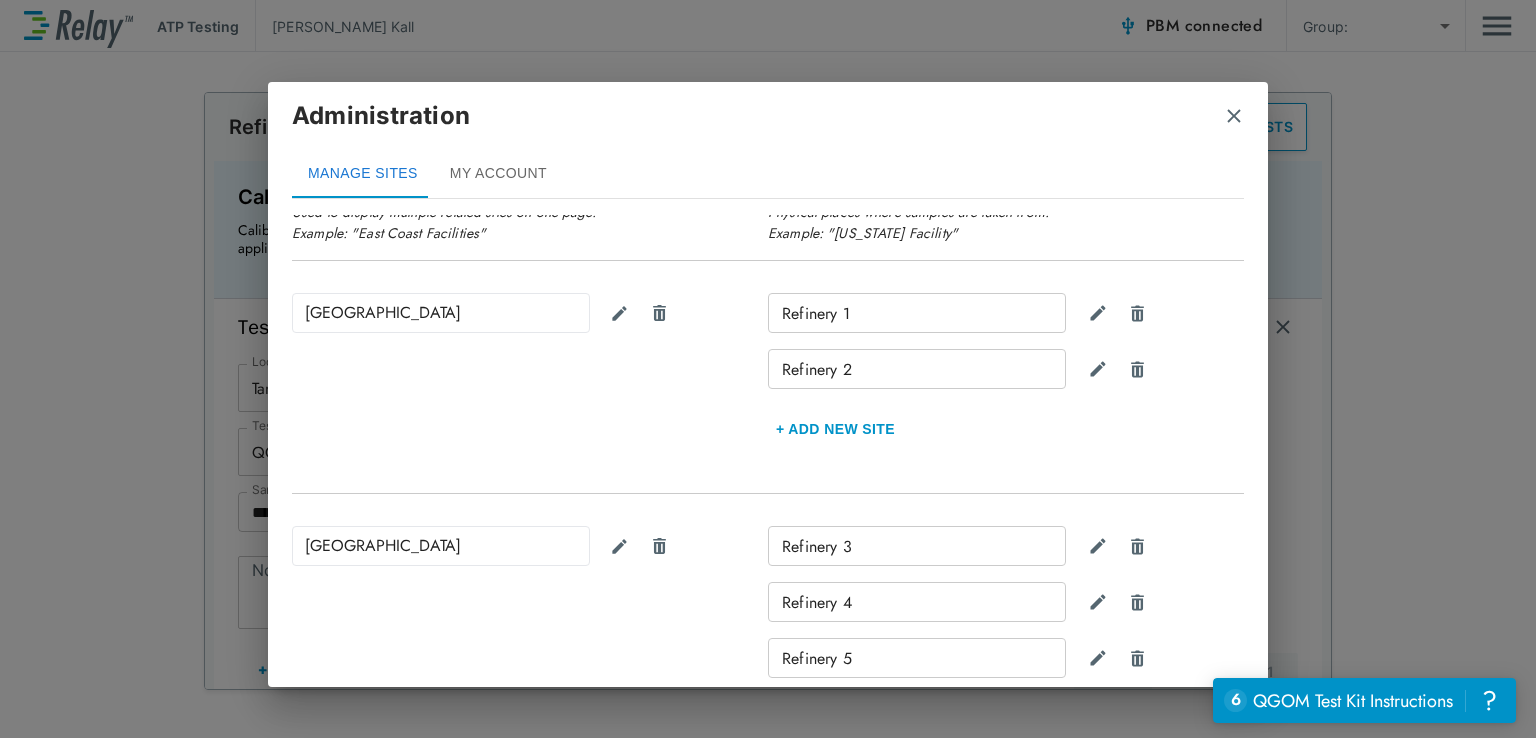 click on "+ Add new Site" at bounding box center (835, 429) 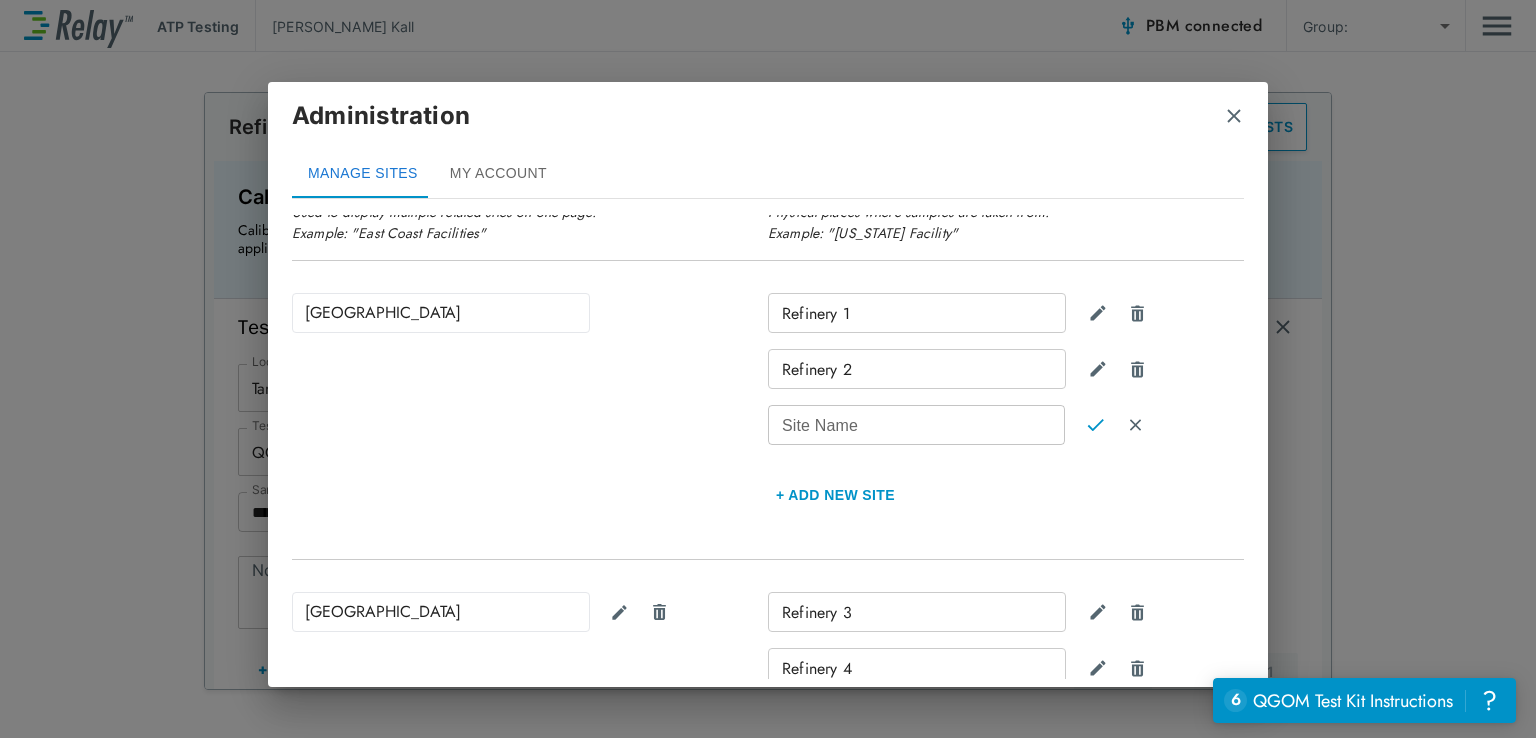 click on "Site Name" at bounding box center [916, 425] 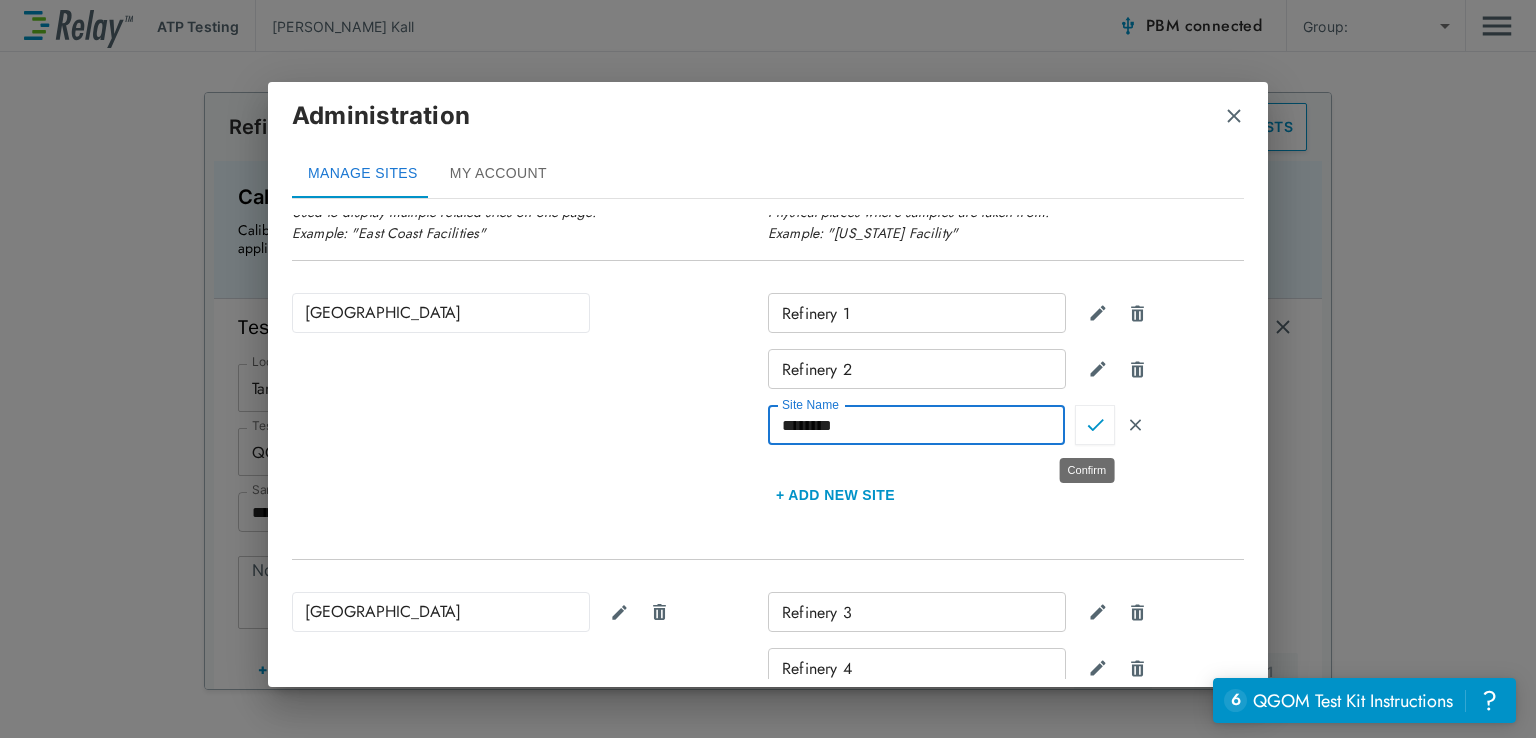 type on "********" 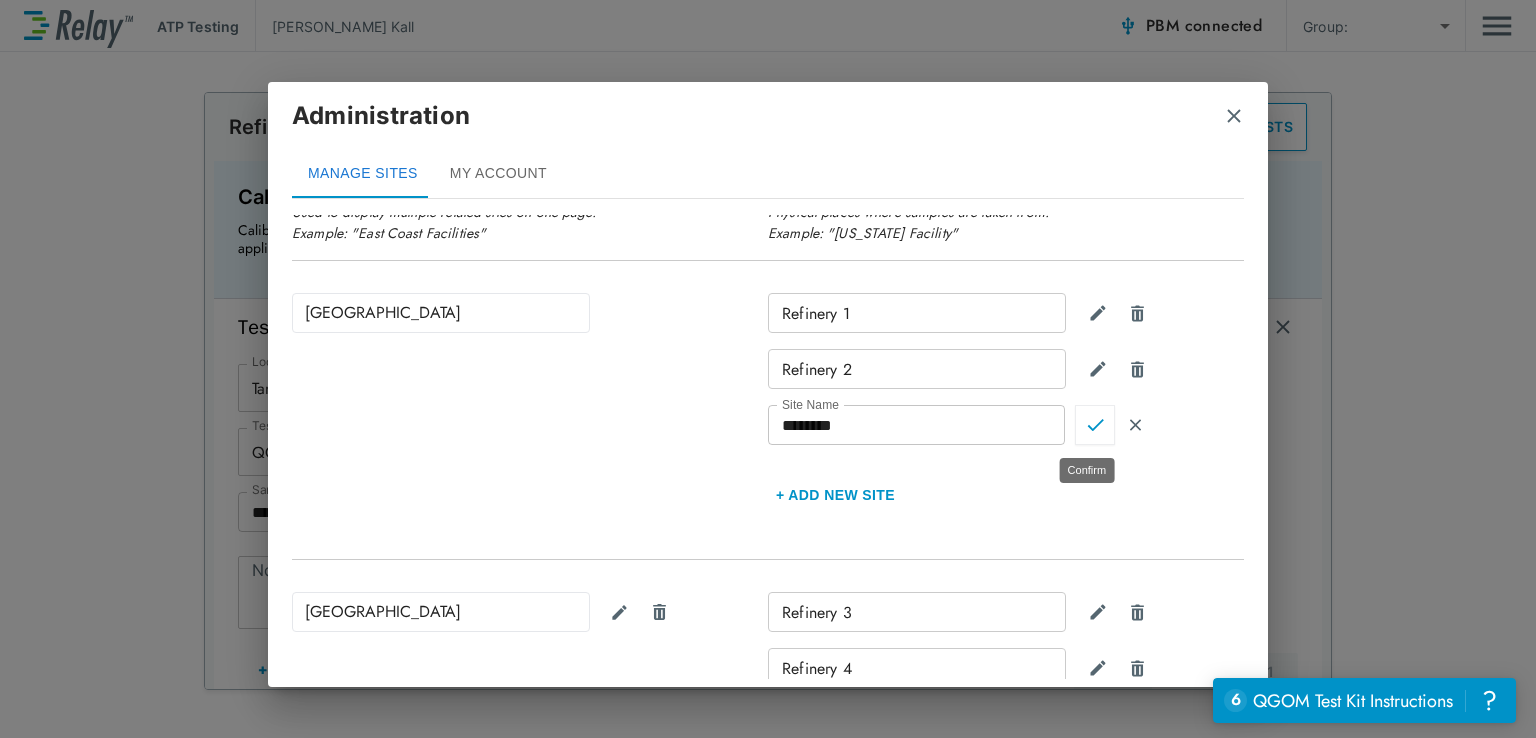 click at bounding box center (1095, 425) 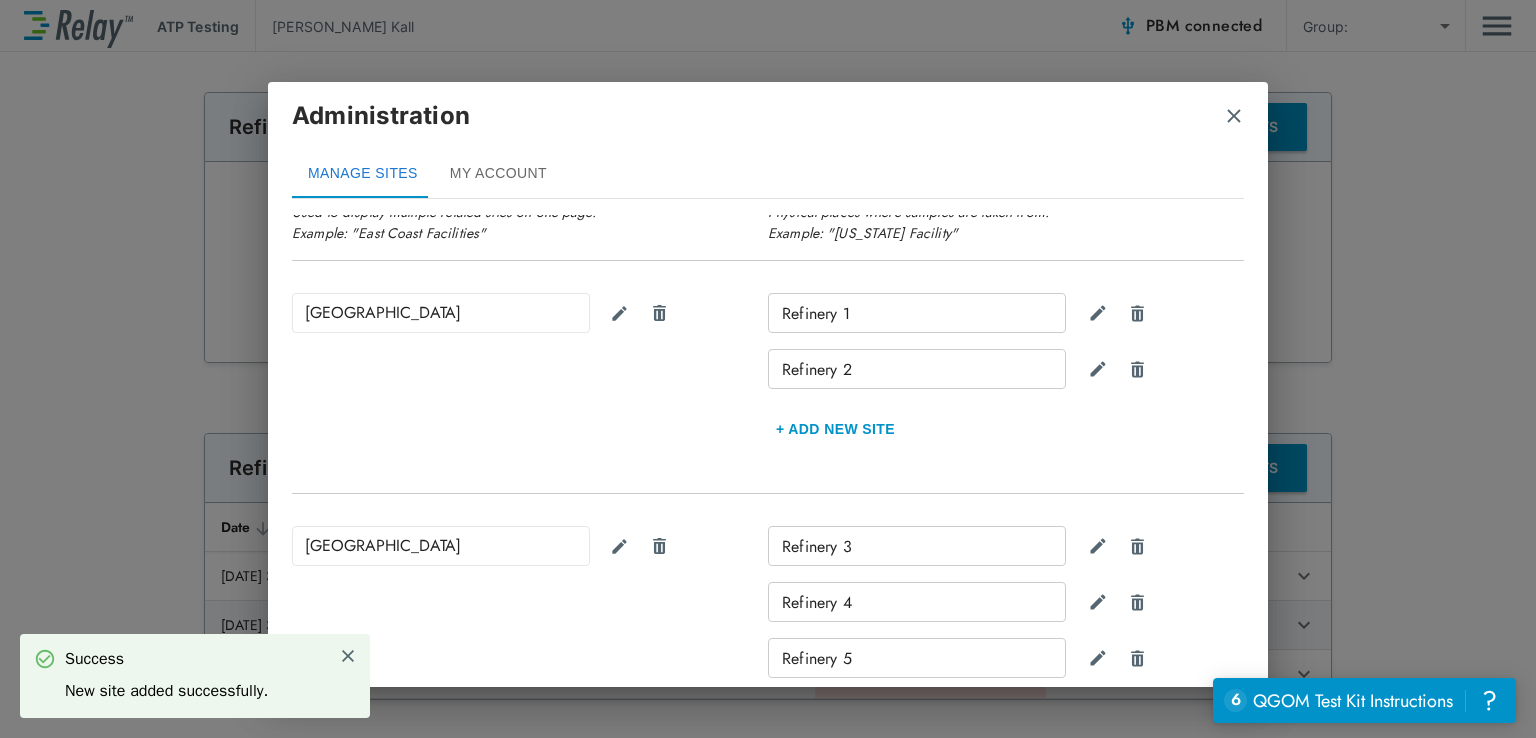 type on "**********" 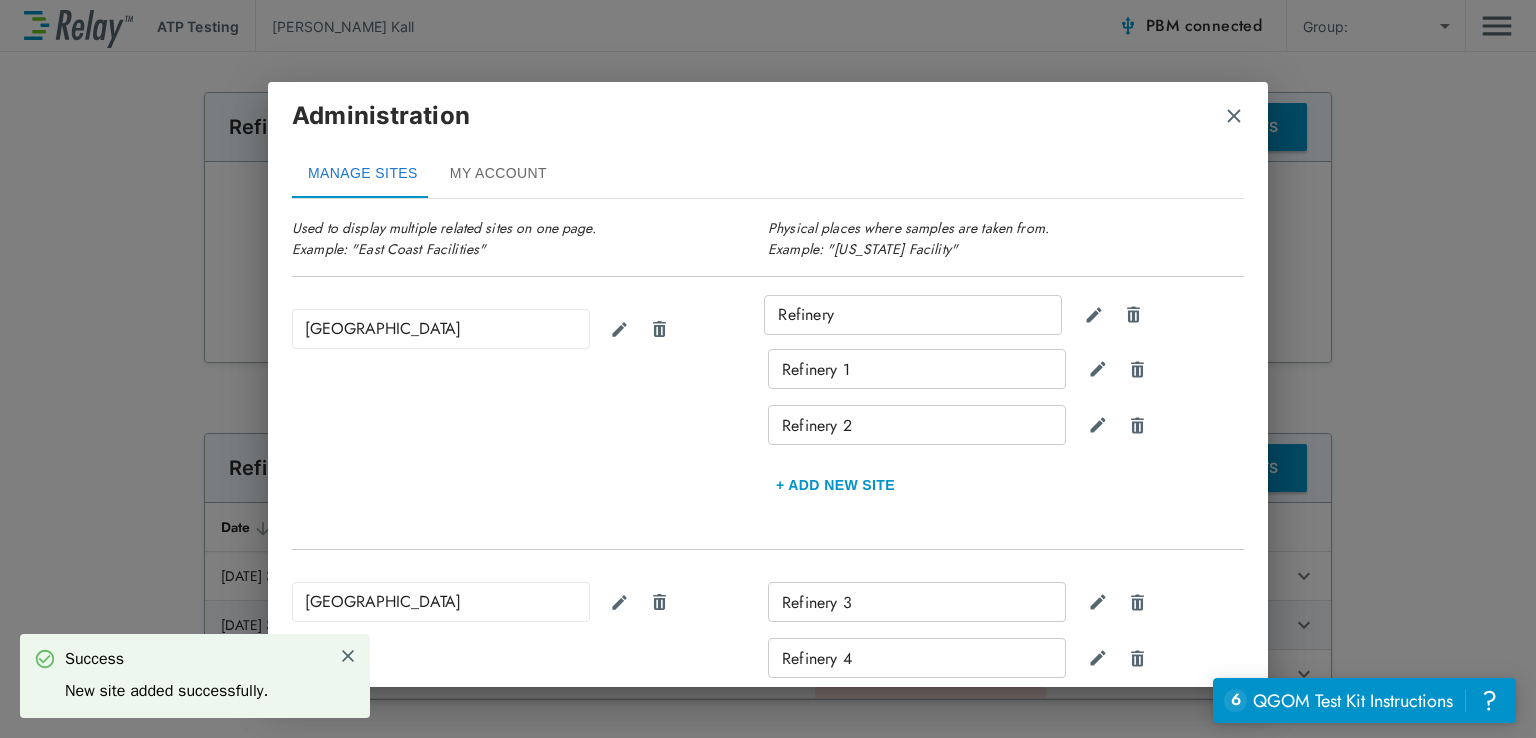 drag, startPoint x: 840, startPoint y: 427, endPoint x: 843, endPoint y: 310, distance: 117.03845 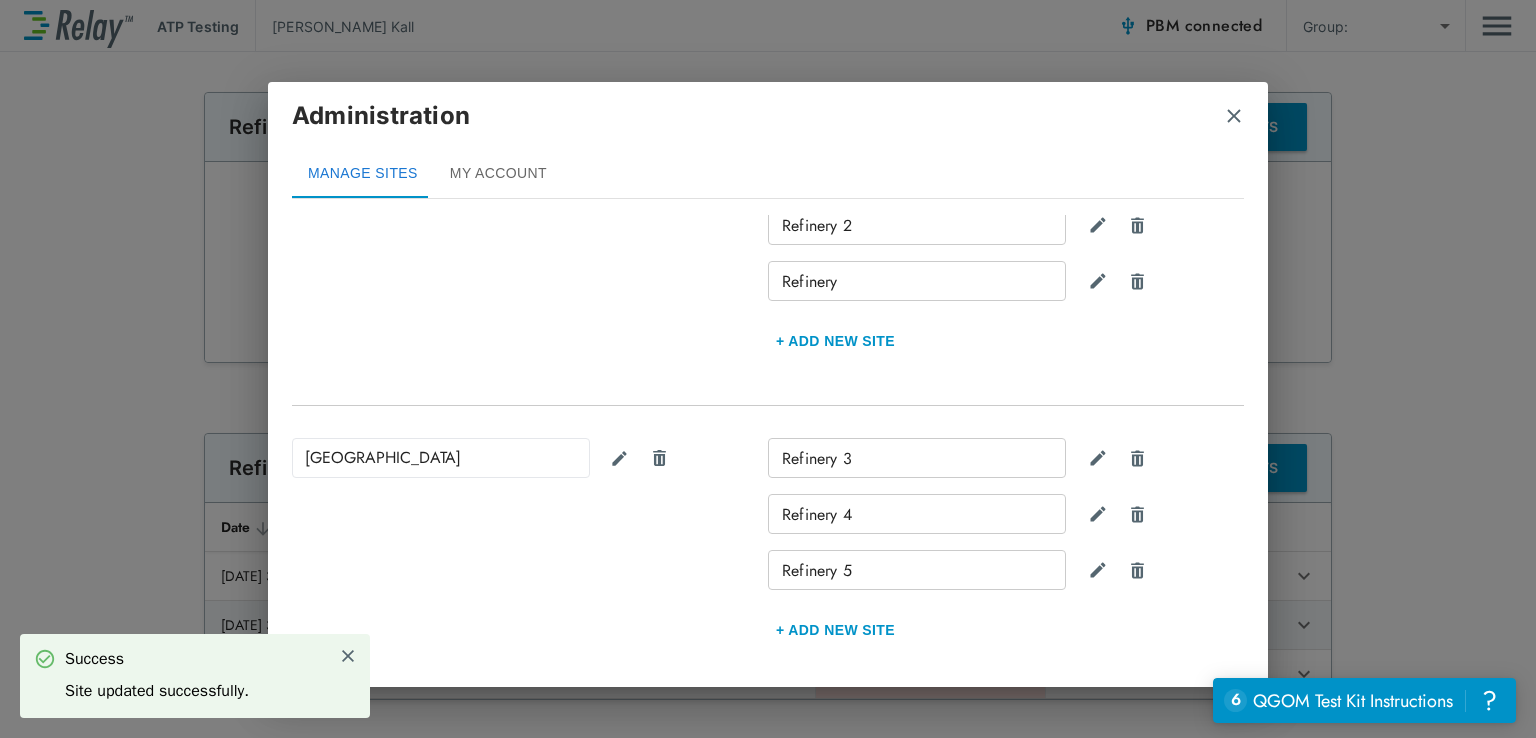 scroll, scrollTop: 411, scrollLeft: 0, axis: vertical 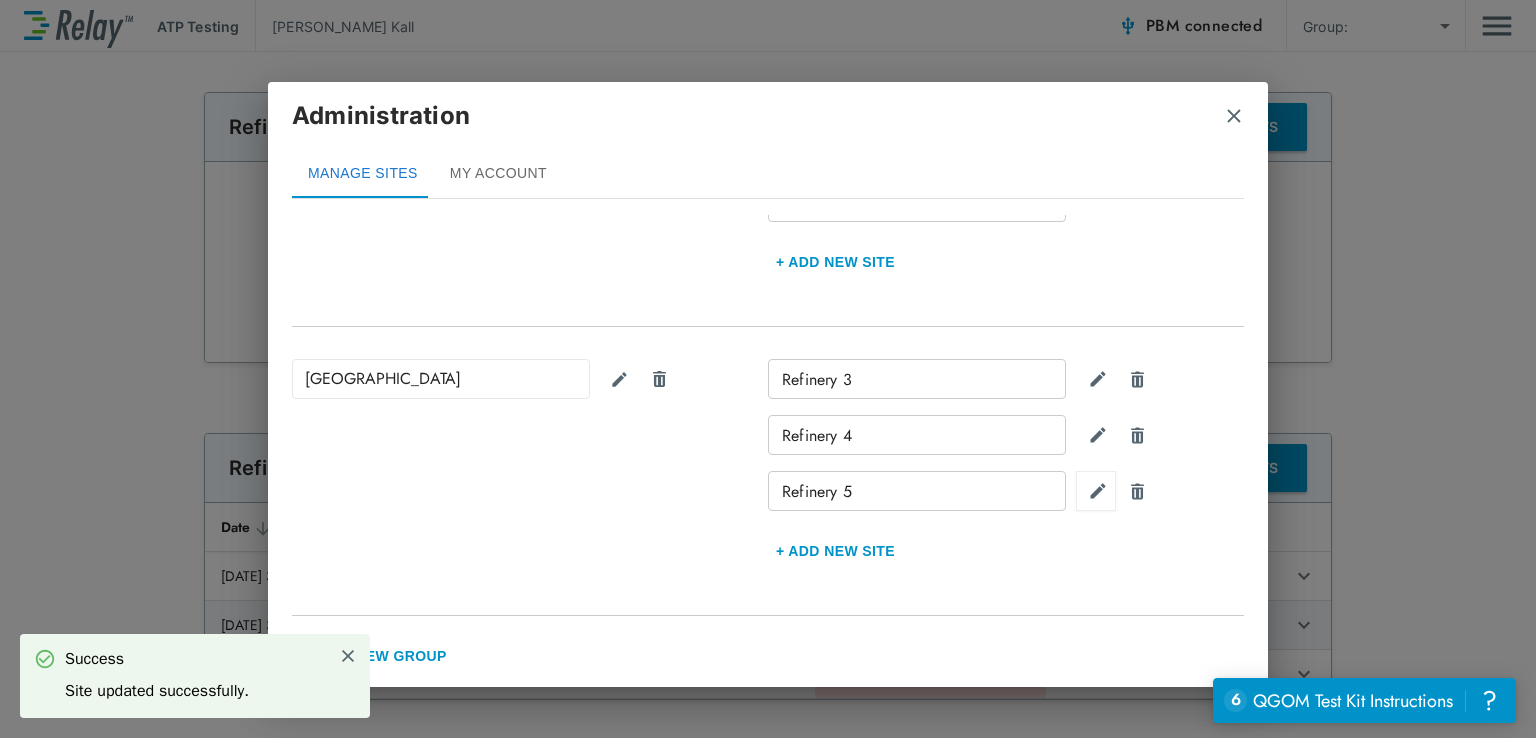 click at bounding box center [1098, 202] 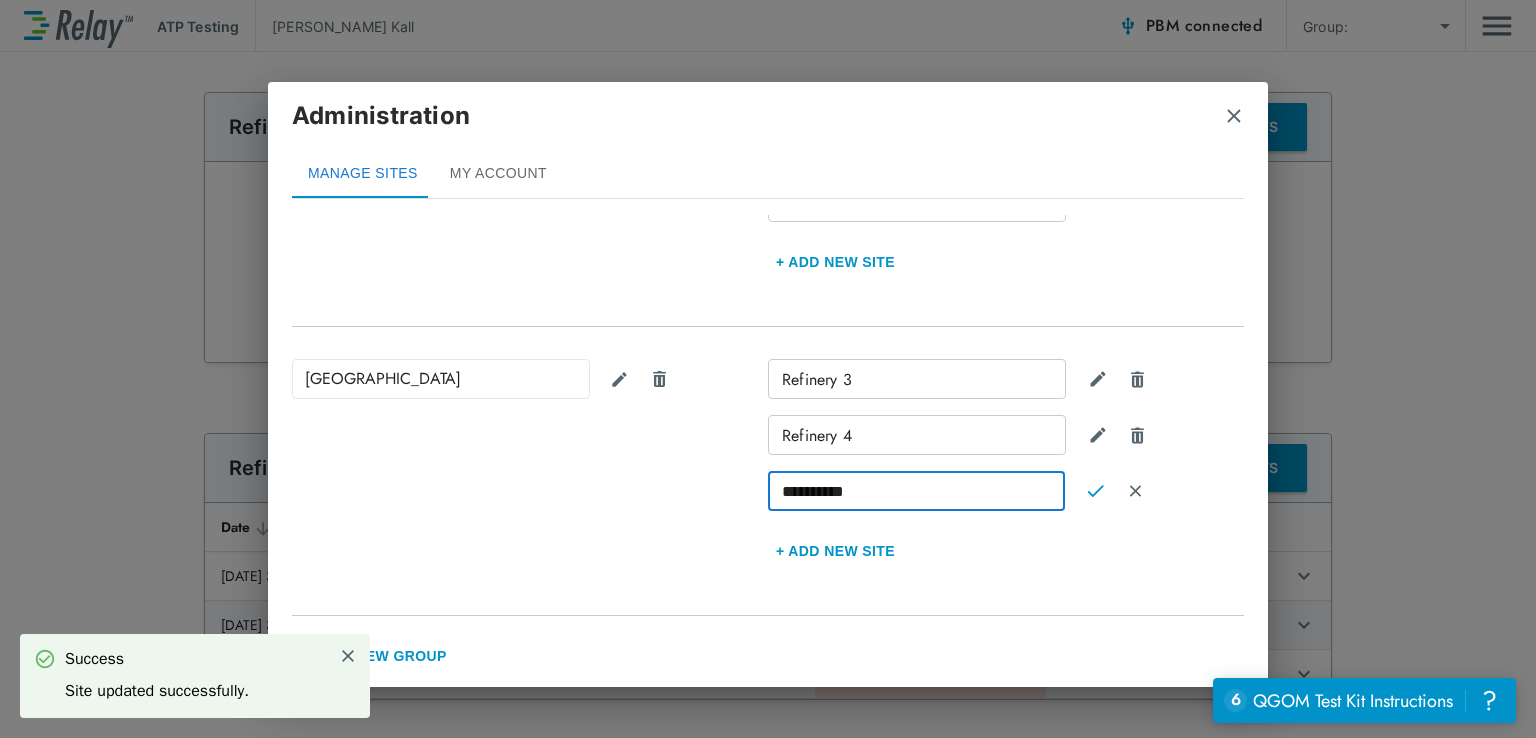drag, startPoint x: 848, startPoint y: 493, endPoint x: 833, endPoint y: 494, distance: 15.033297 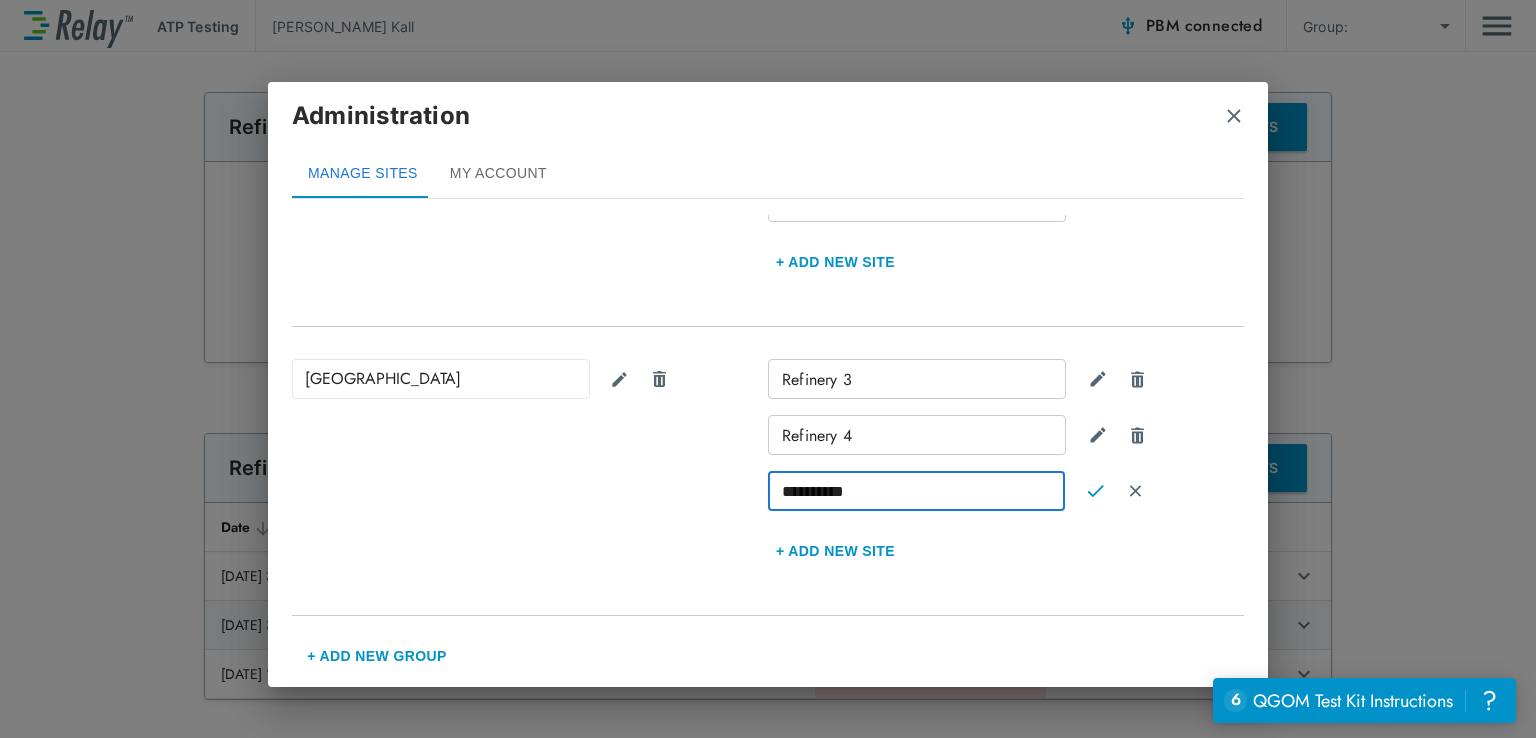 click on "**********" at bounding box center [916, 491] 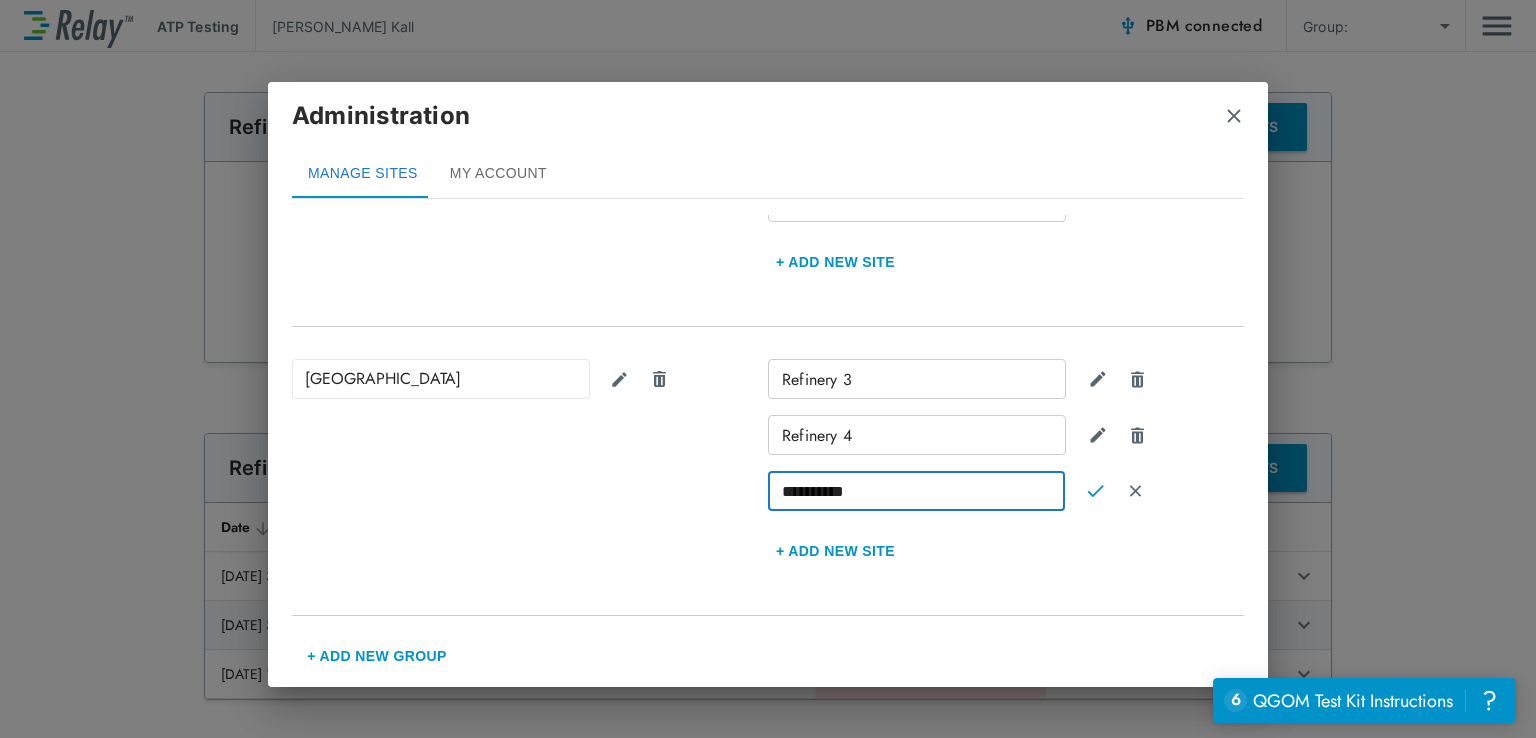 click on "**********" at bounding box center [916, 491] 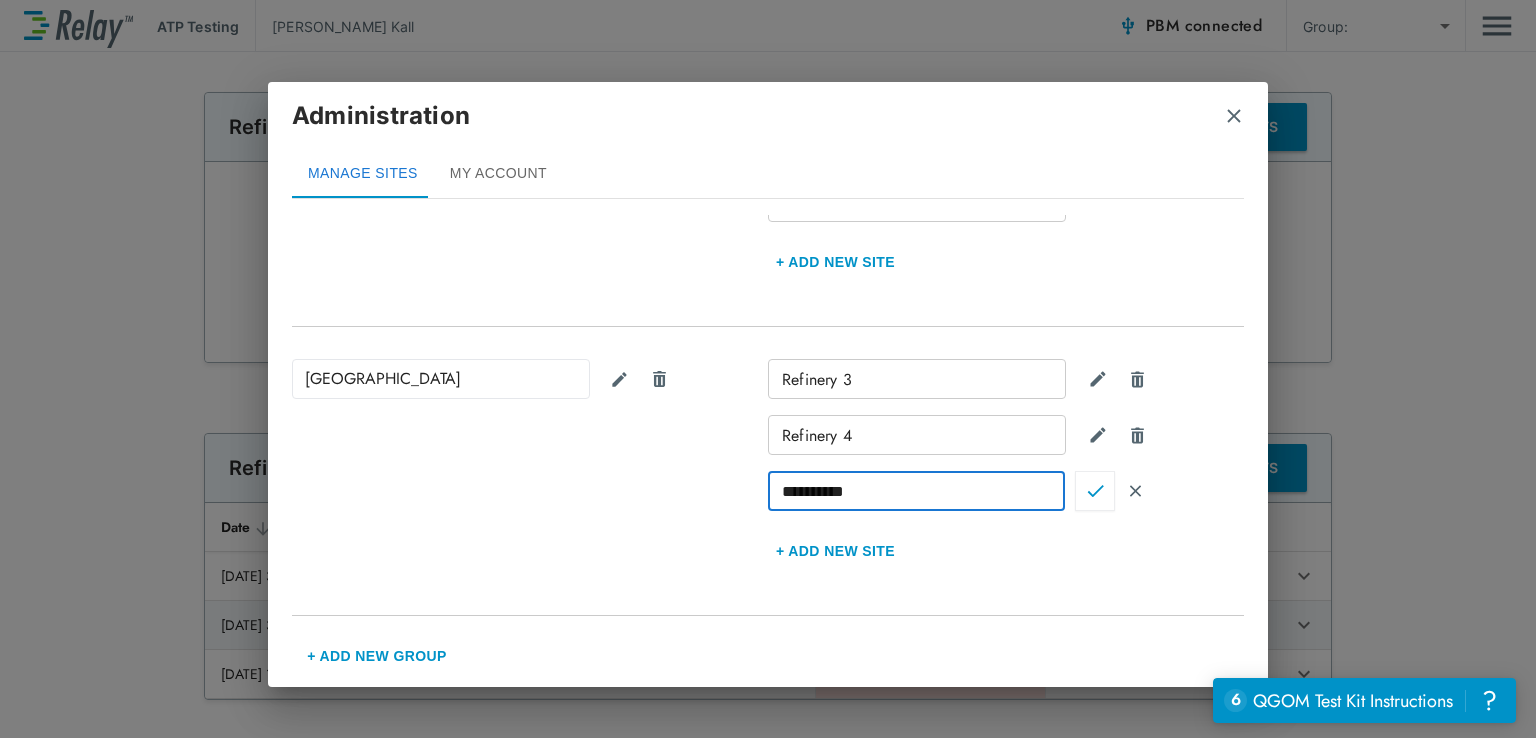 type on "**********" 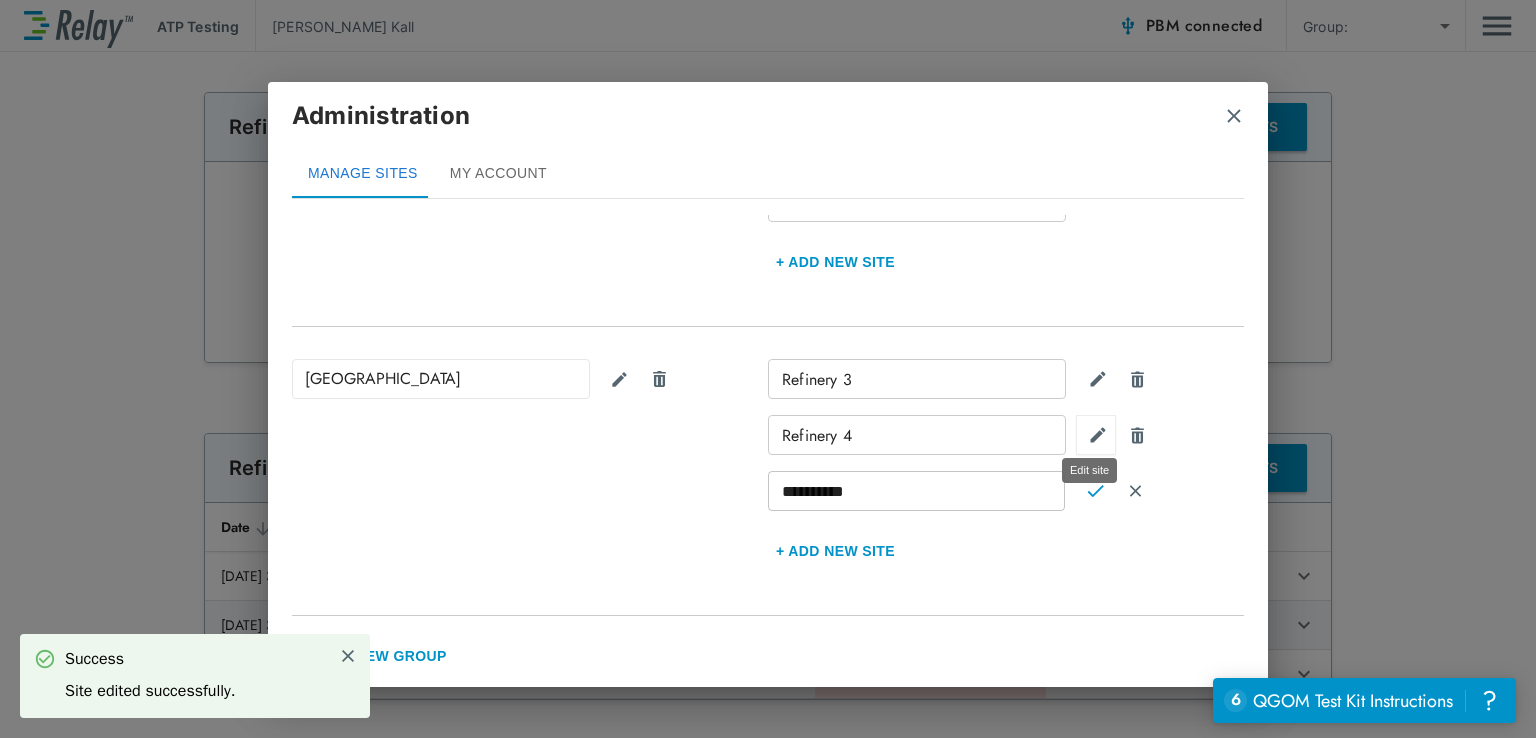 click at bounding box center [1098, 146] 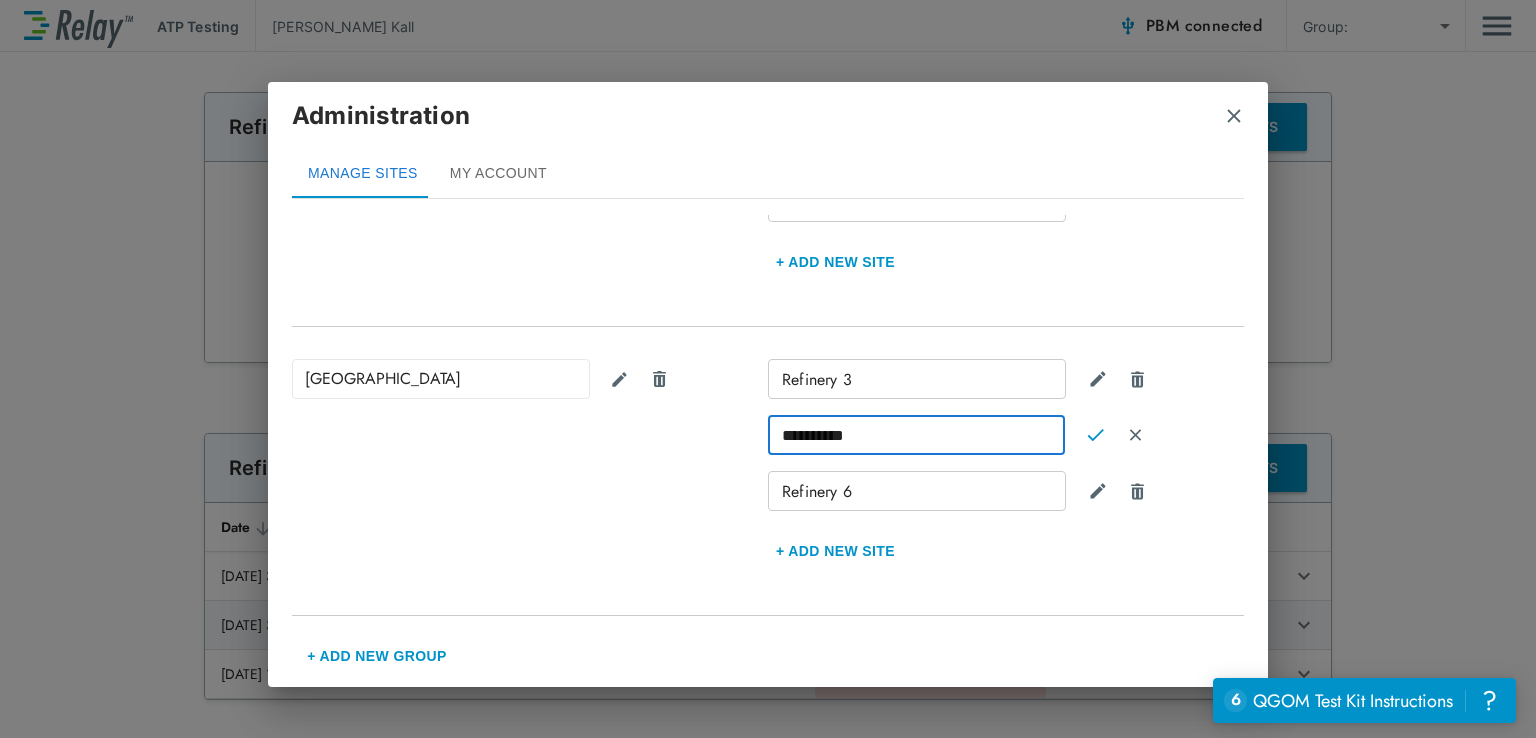 click on "**********" at bounding box center [916, 435] 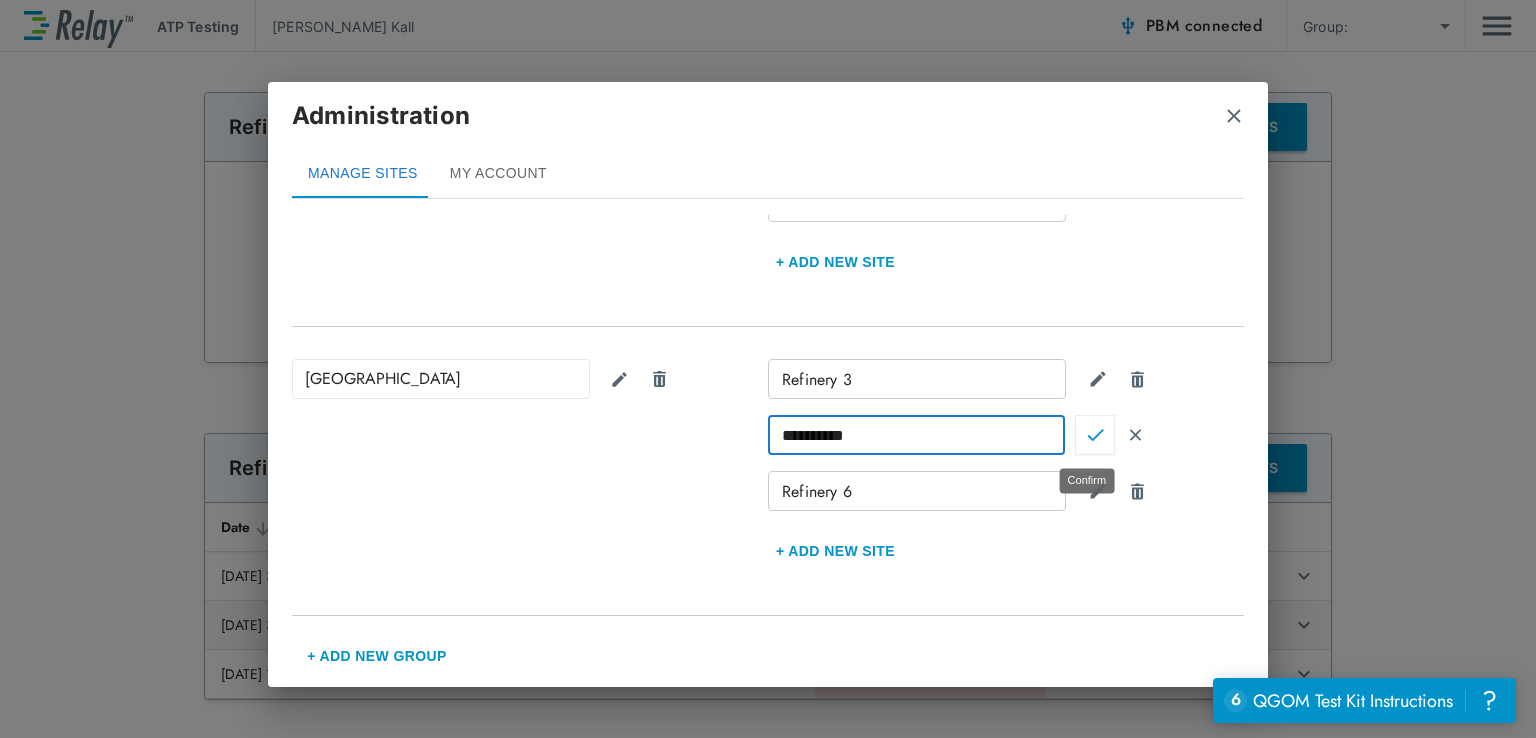 type on "**********" 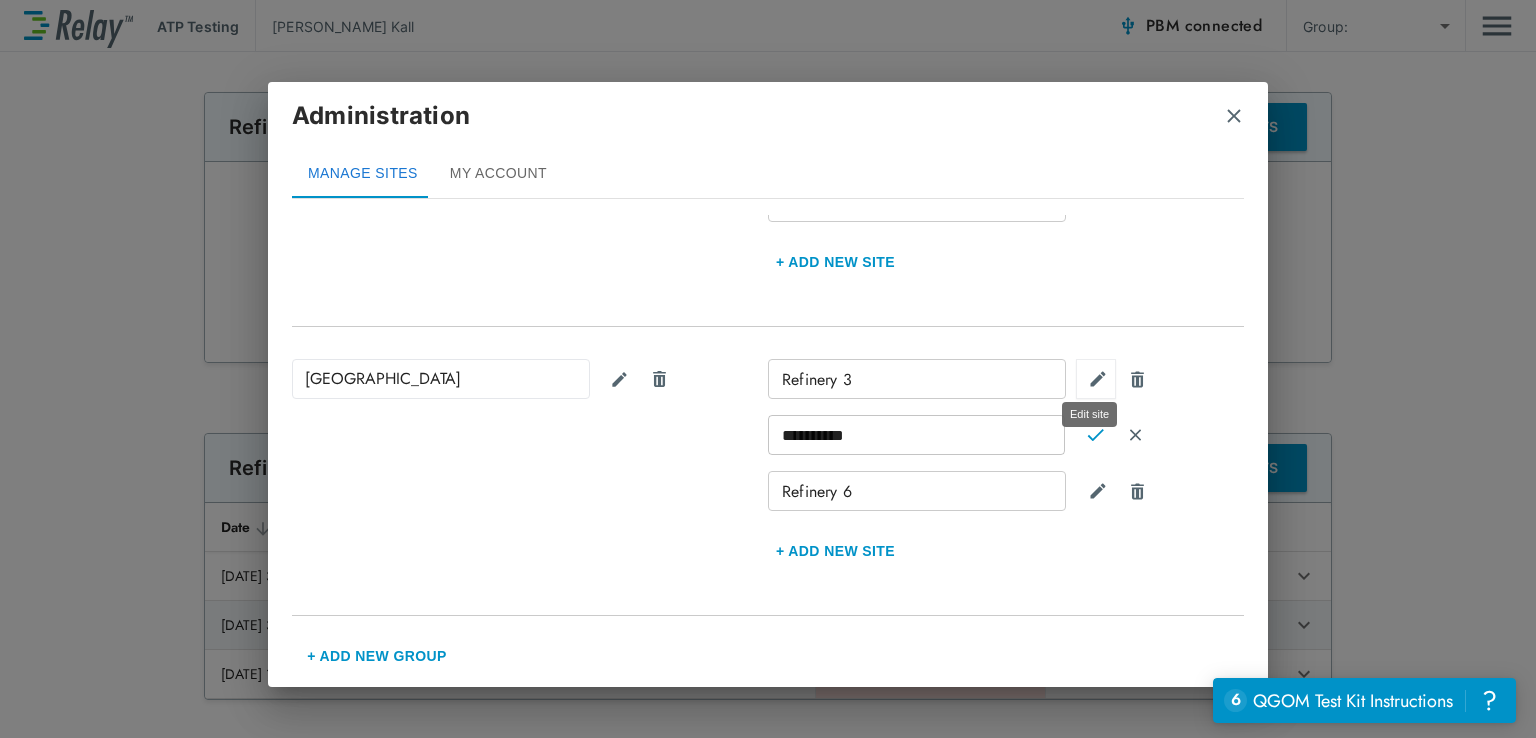 click at bounding box center [1098, 90] 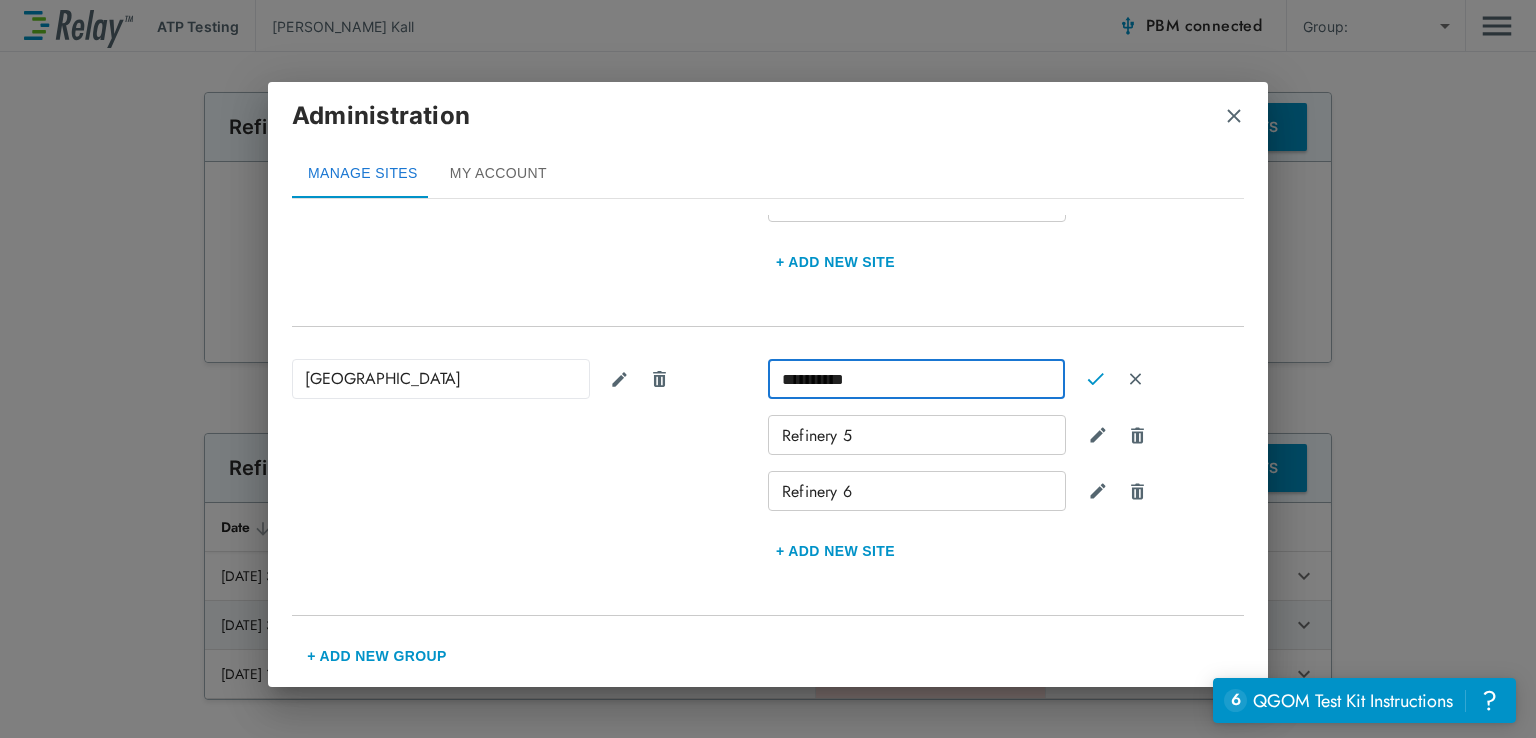click on "**********" at bounding box center [916, 379] 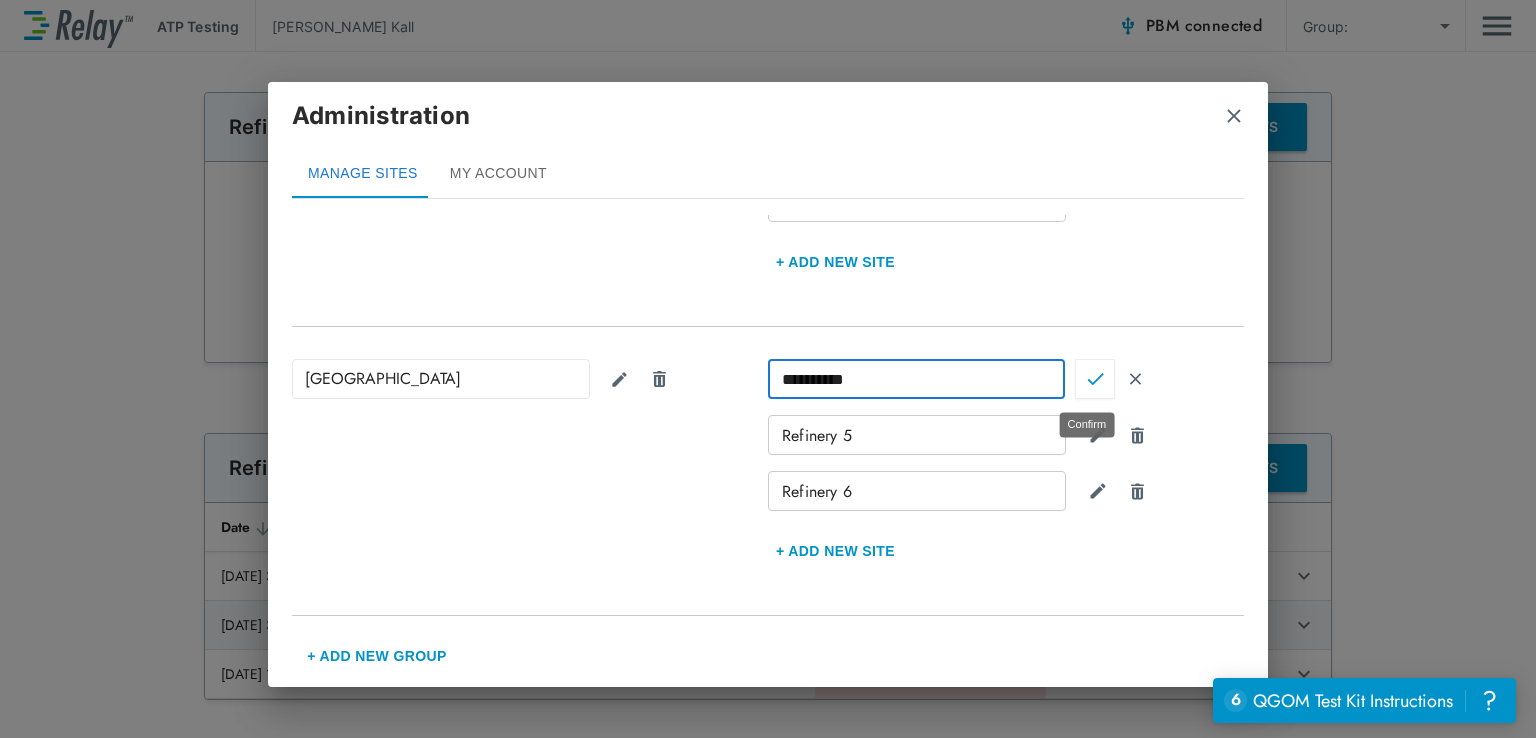 type on "**********" 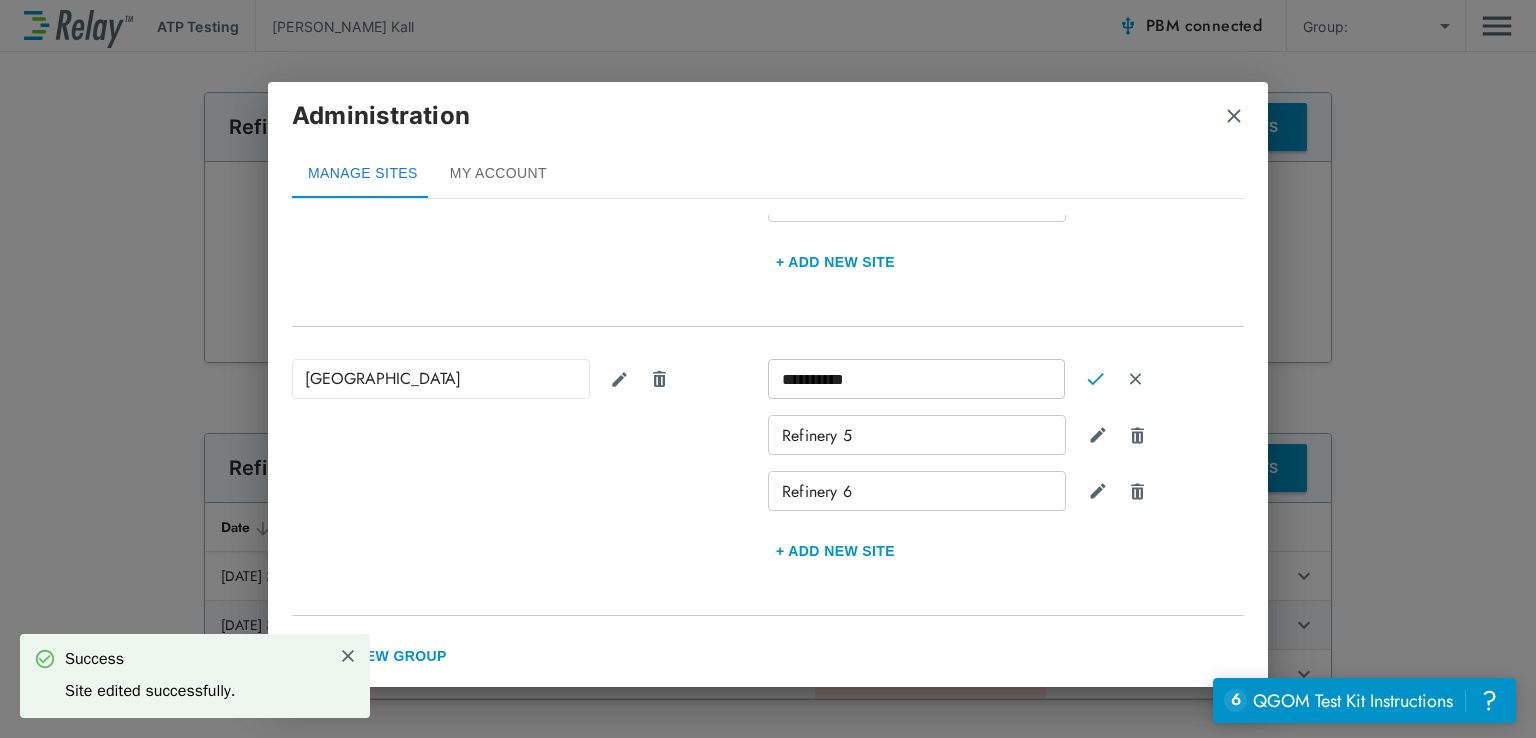 scroll, scrollTop: 244, scrollLeft: 0, axis: vertical 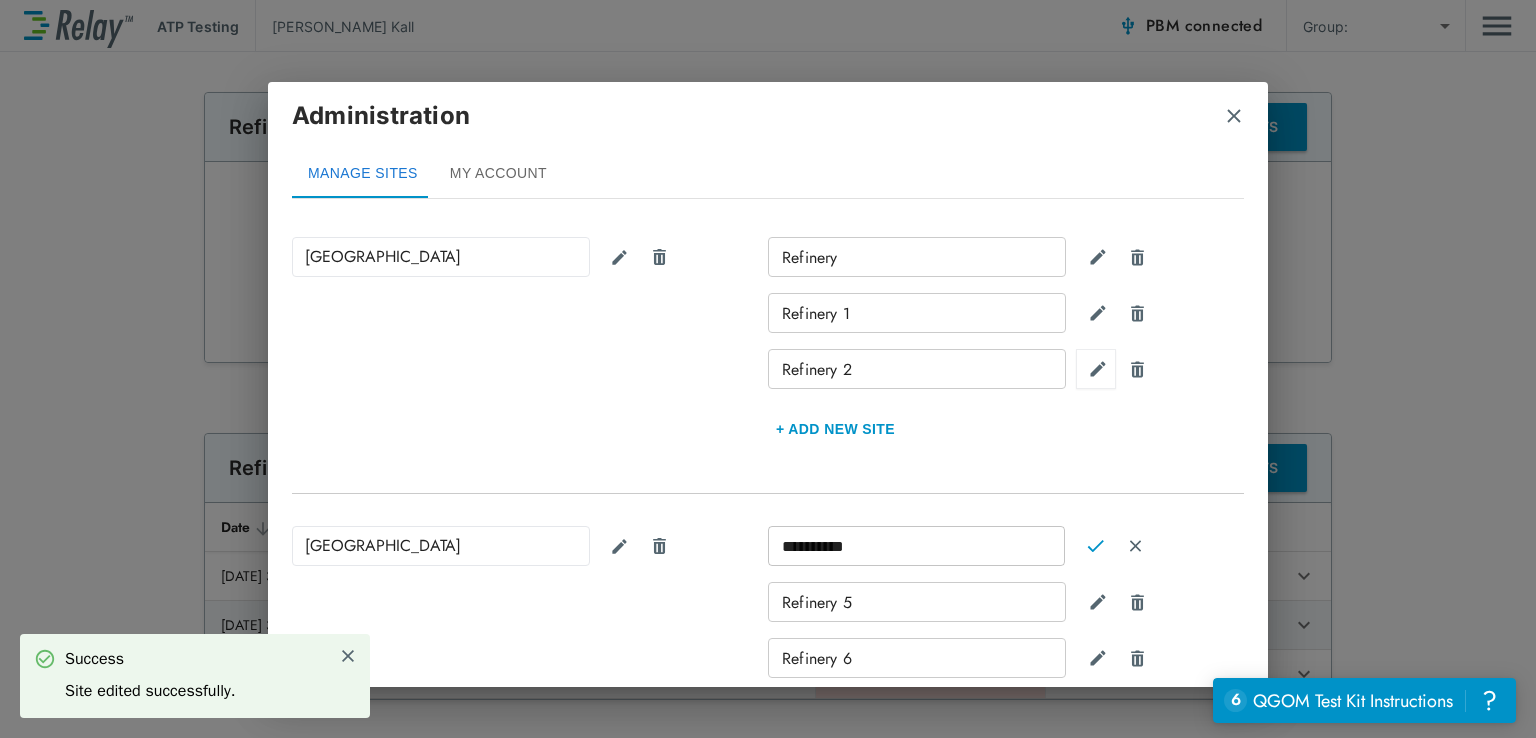 click at bounding box center (1098, 369) 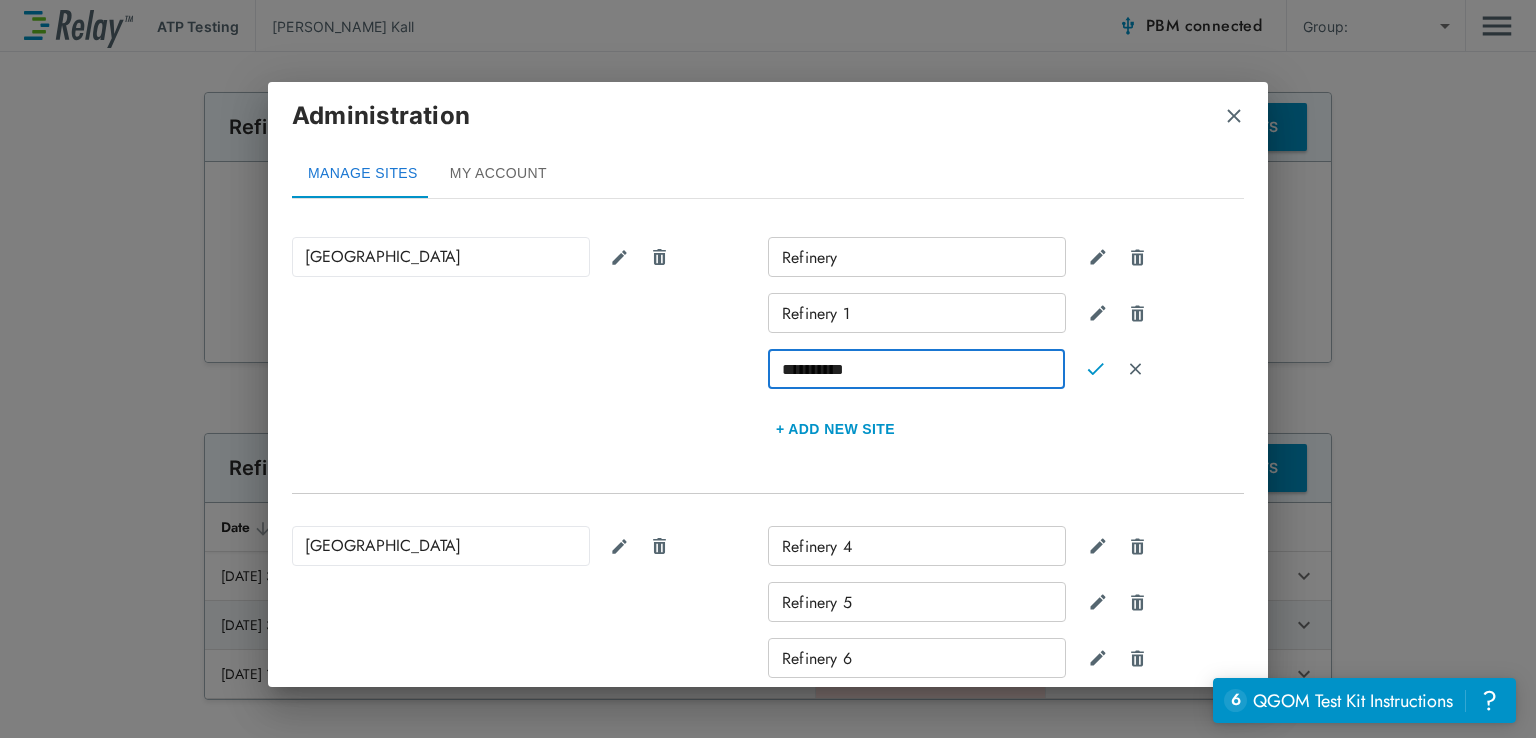 click on "**********" at bounding box center [916, 369] 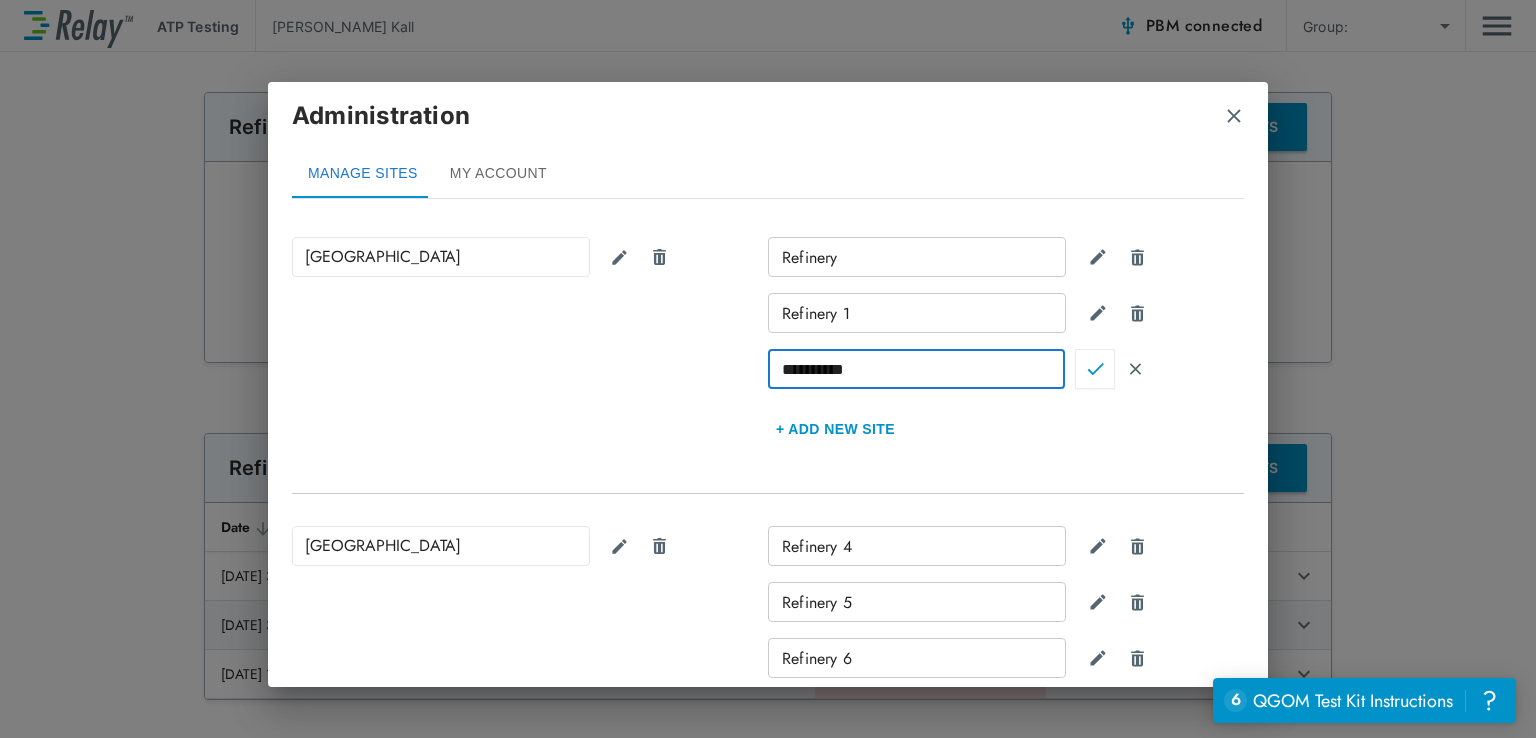 type on "**********" 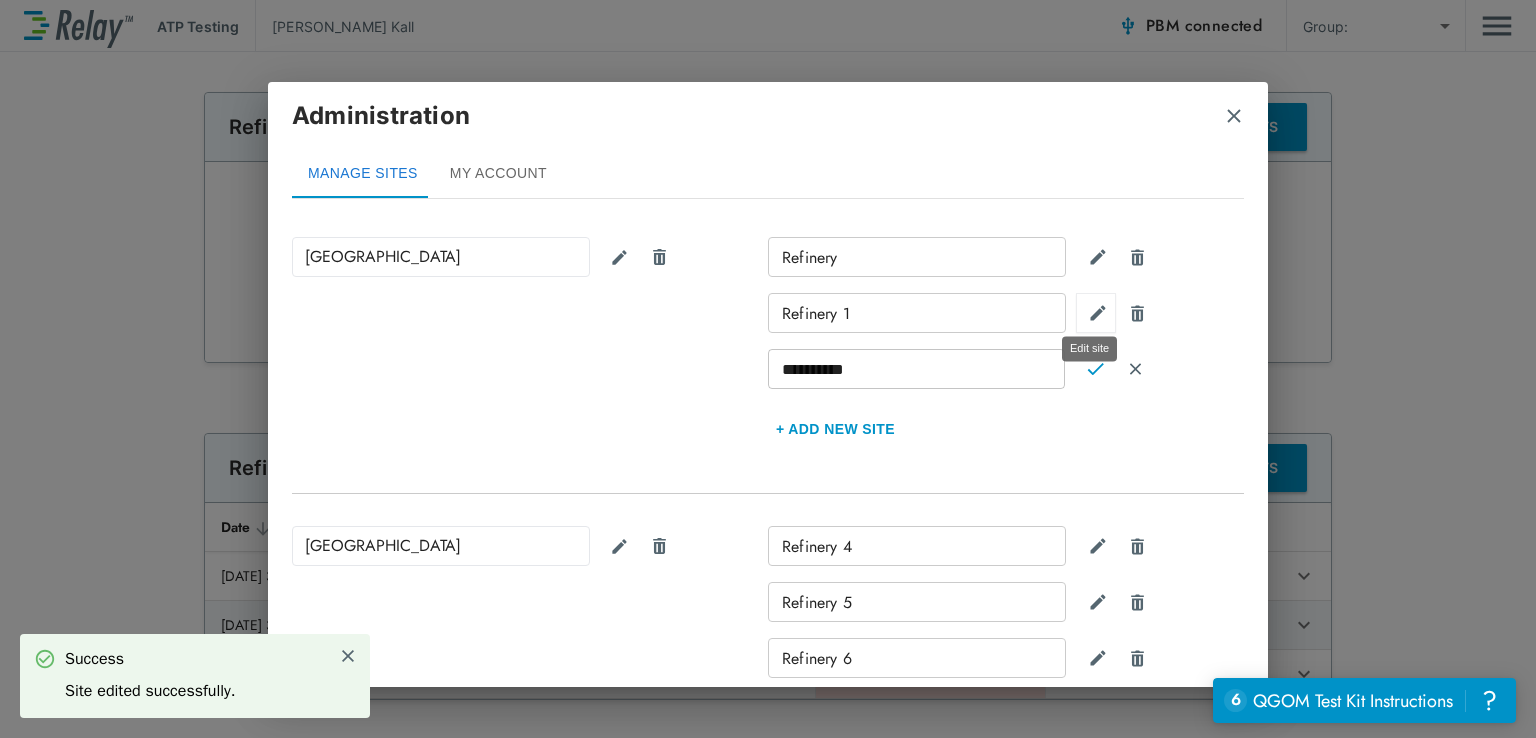 click at bounding box center (1098, 313) 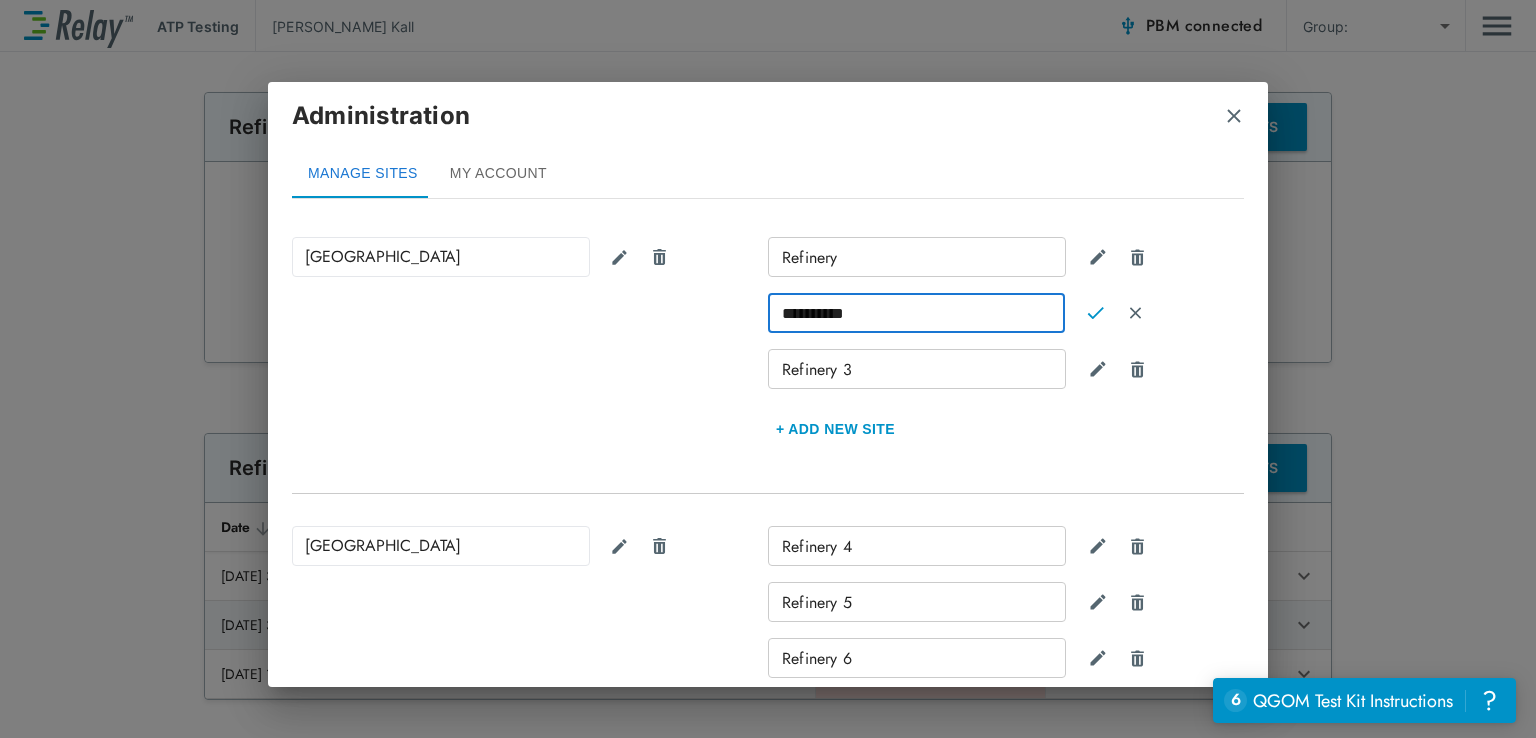 click on "**********" at bounding box center (916, 313) 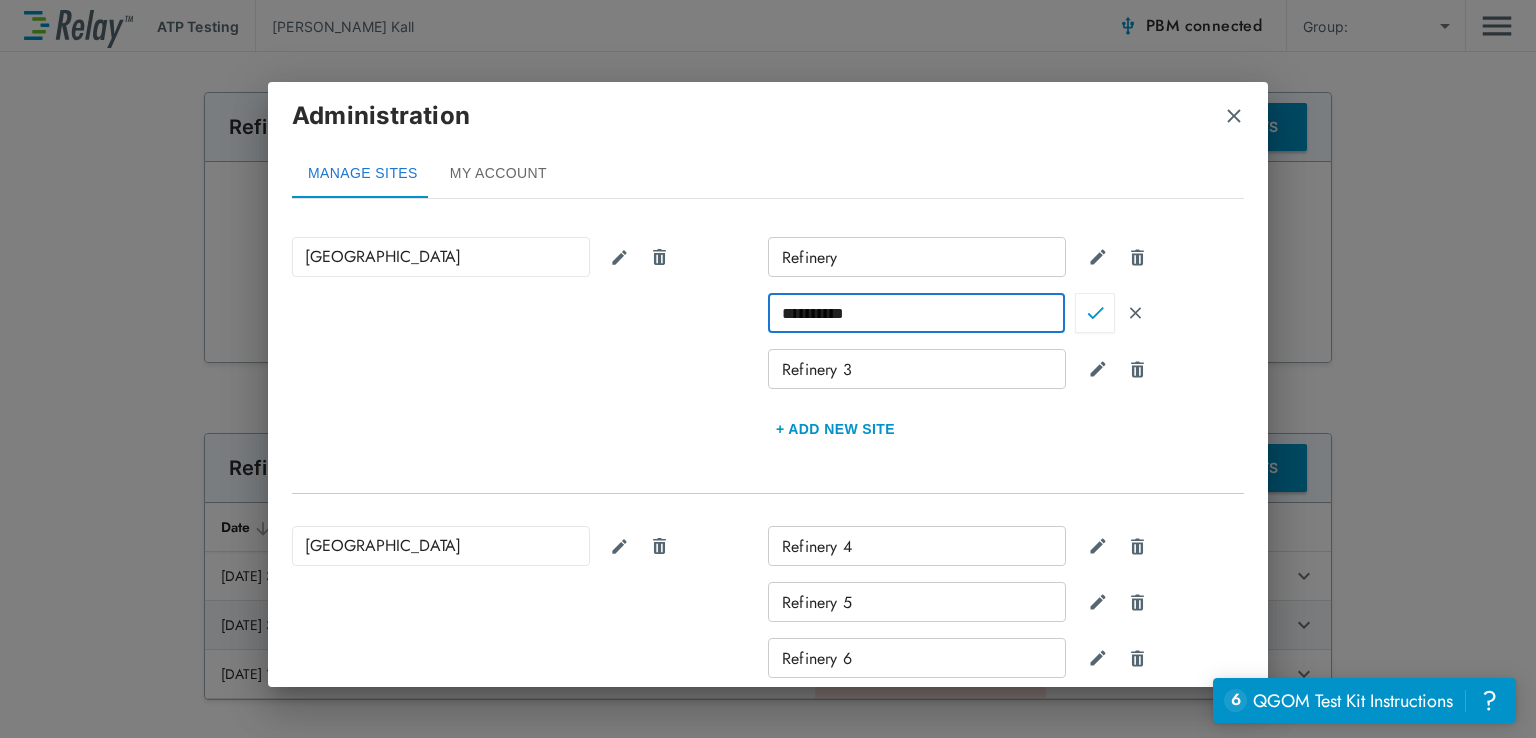 type on "**********" 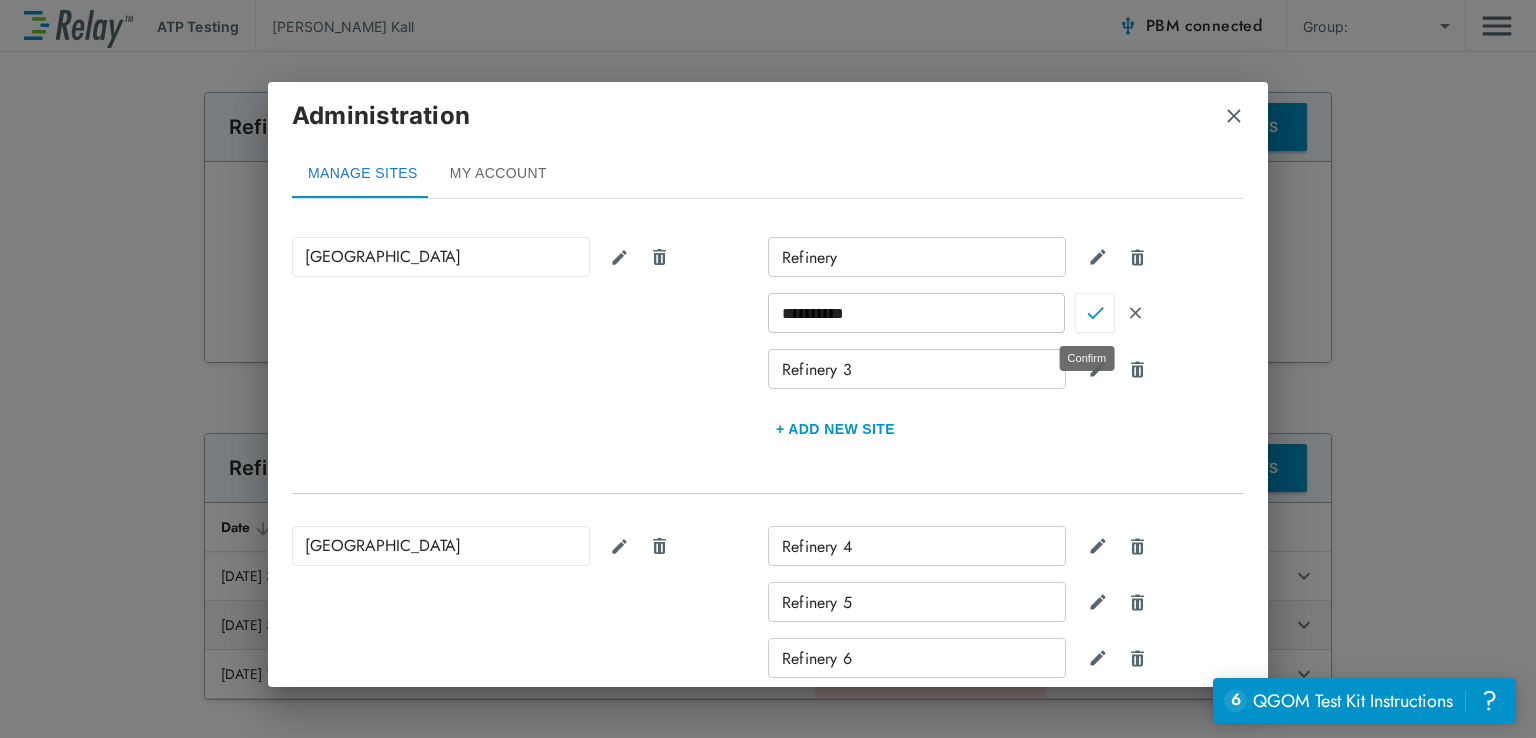 click at bounding box center (1095, 313) 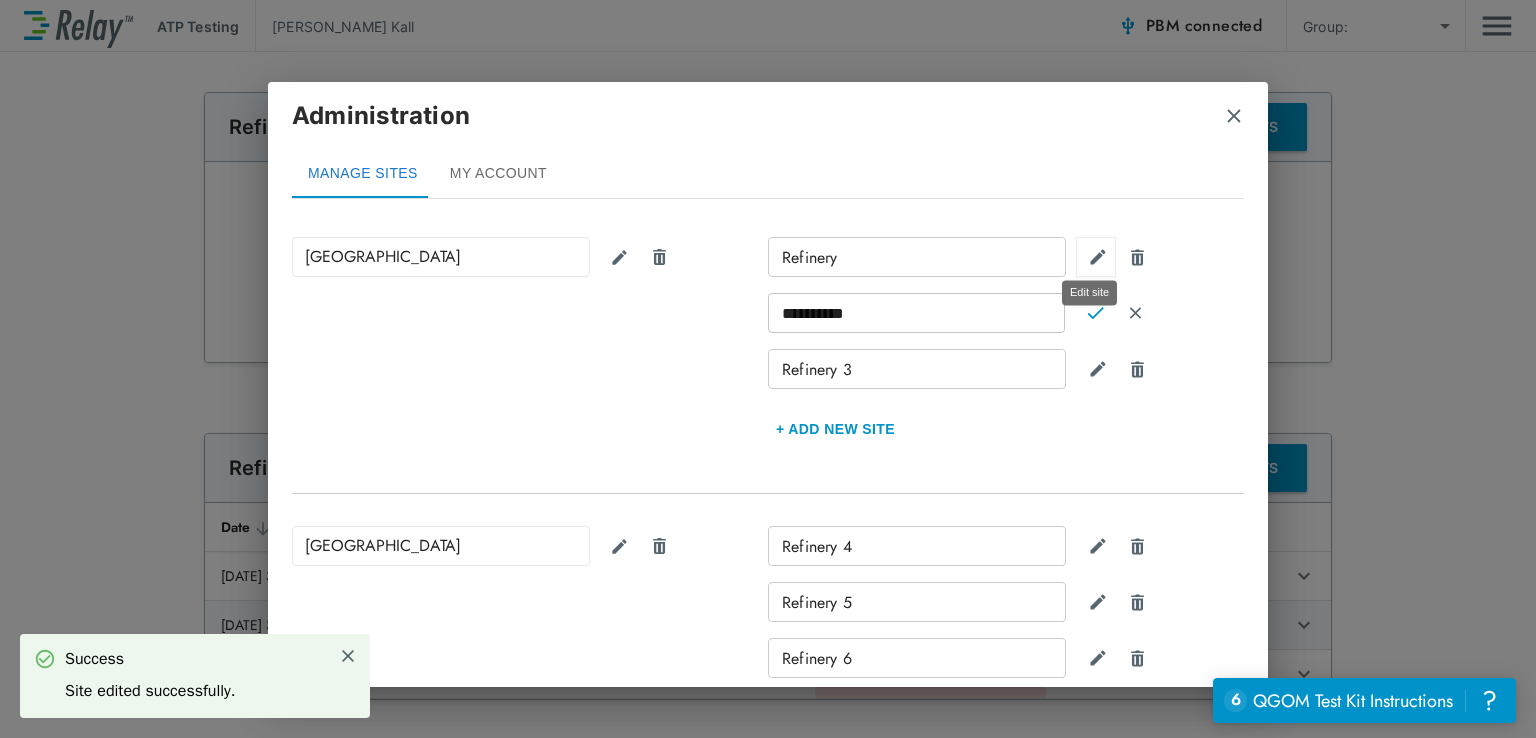 click at bounding box center (1098, 257) 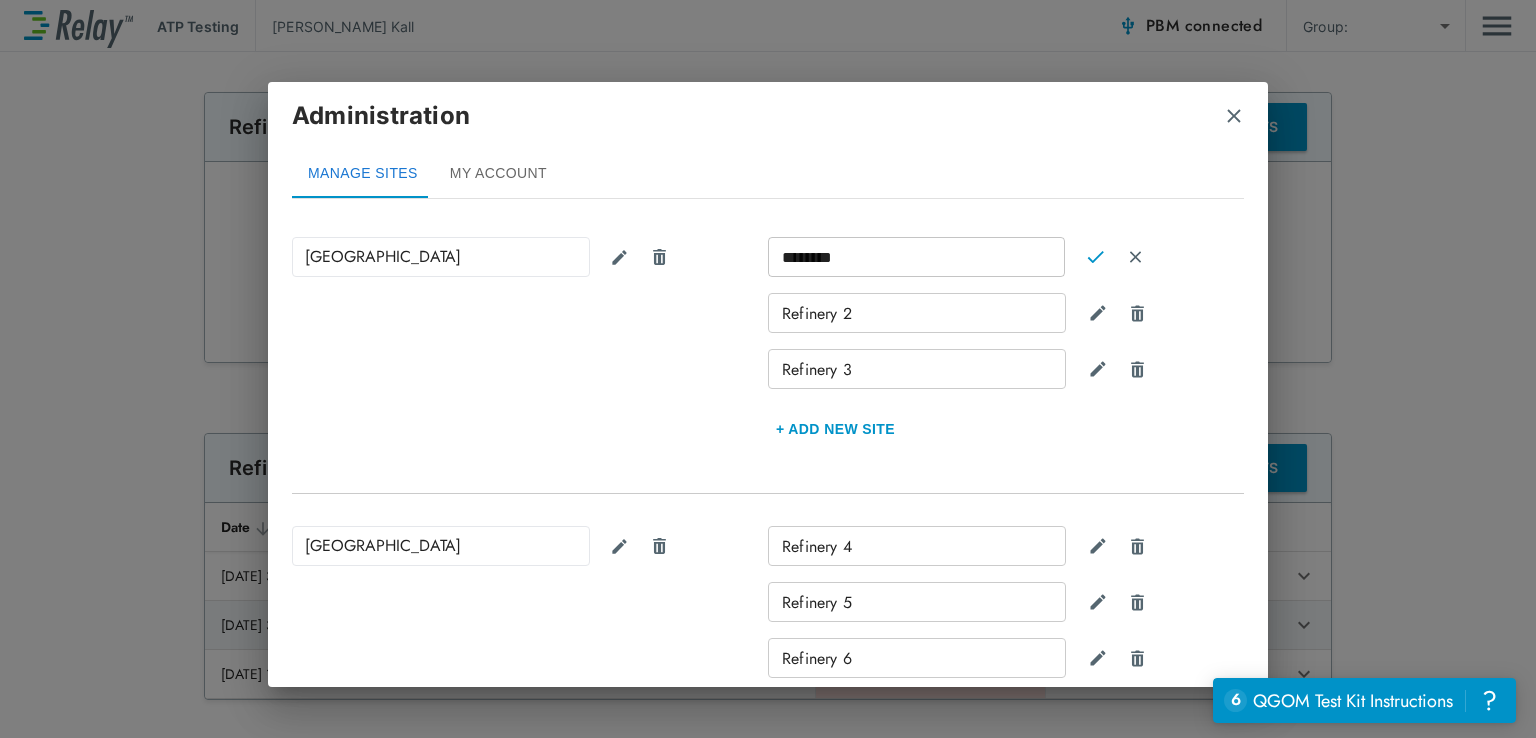 click on "********" at bounding box center [916, 257] 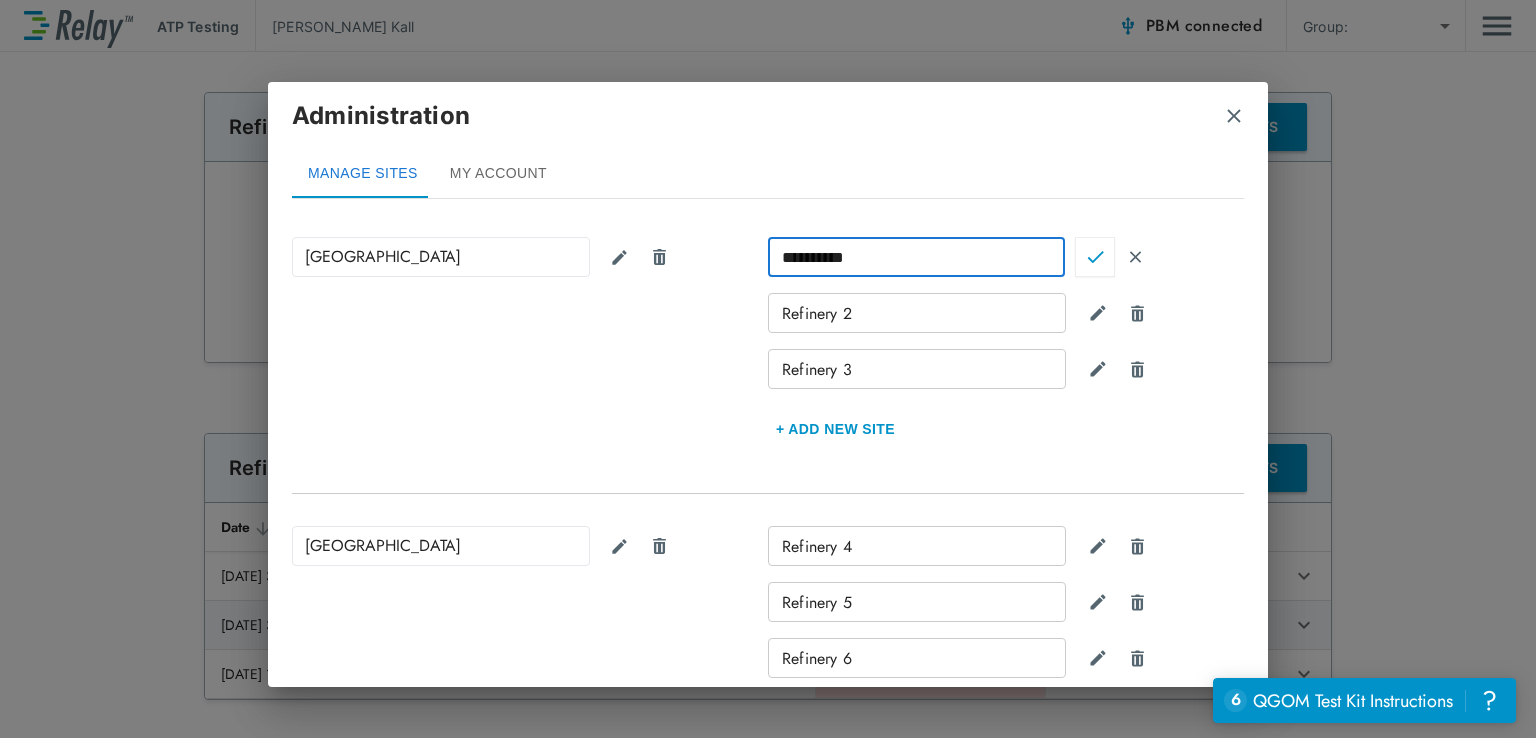 type on "**********" 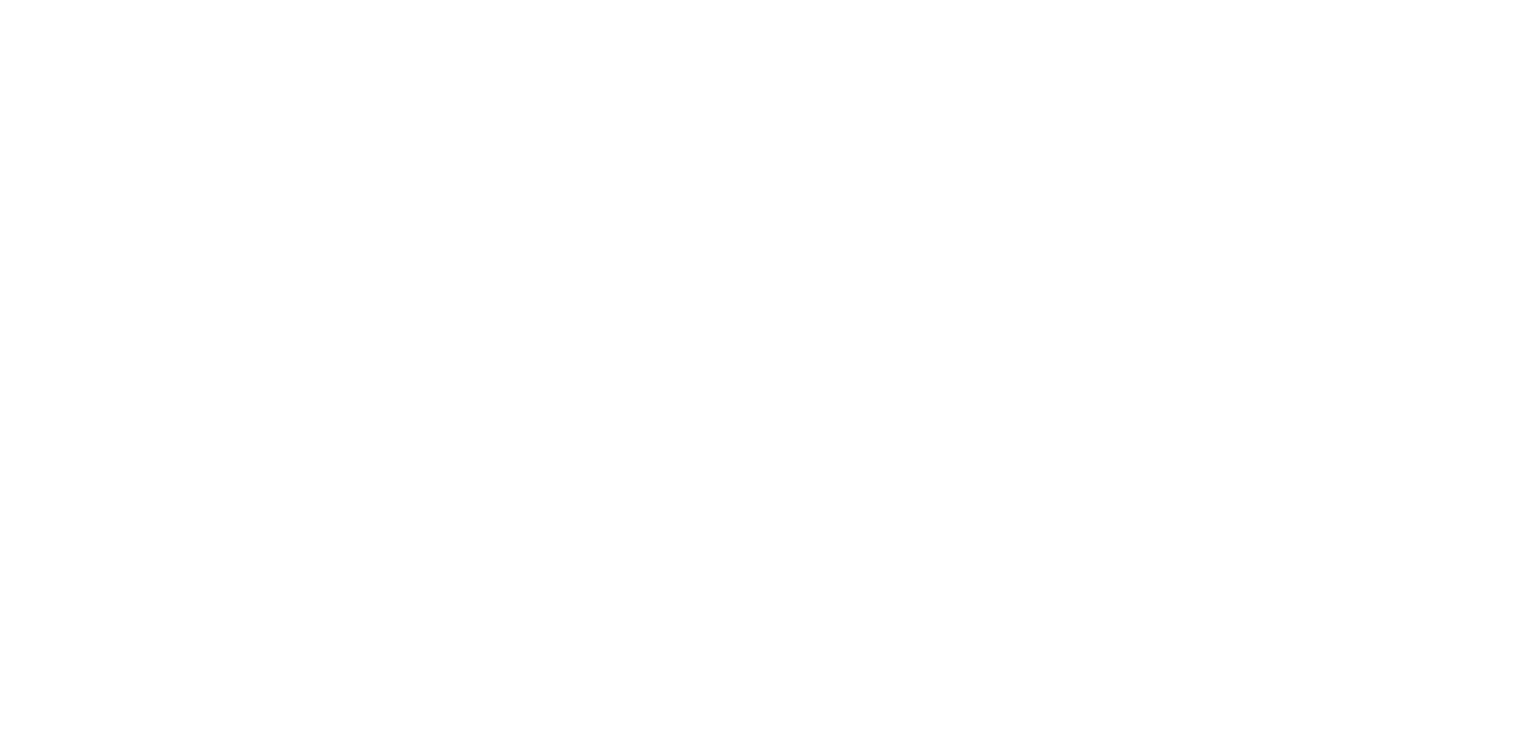 scroll, scrollTop: 0, scrollLeft: 0, axis: both 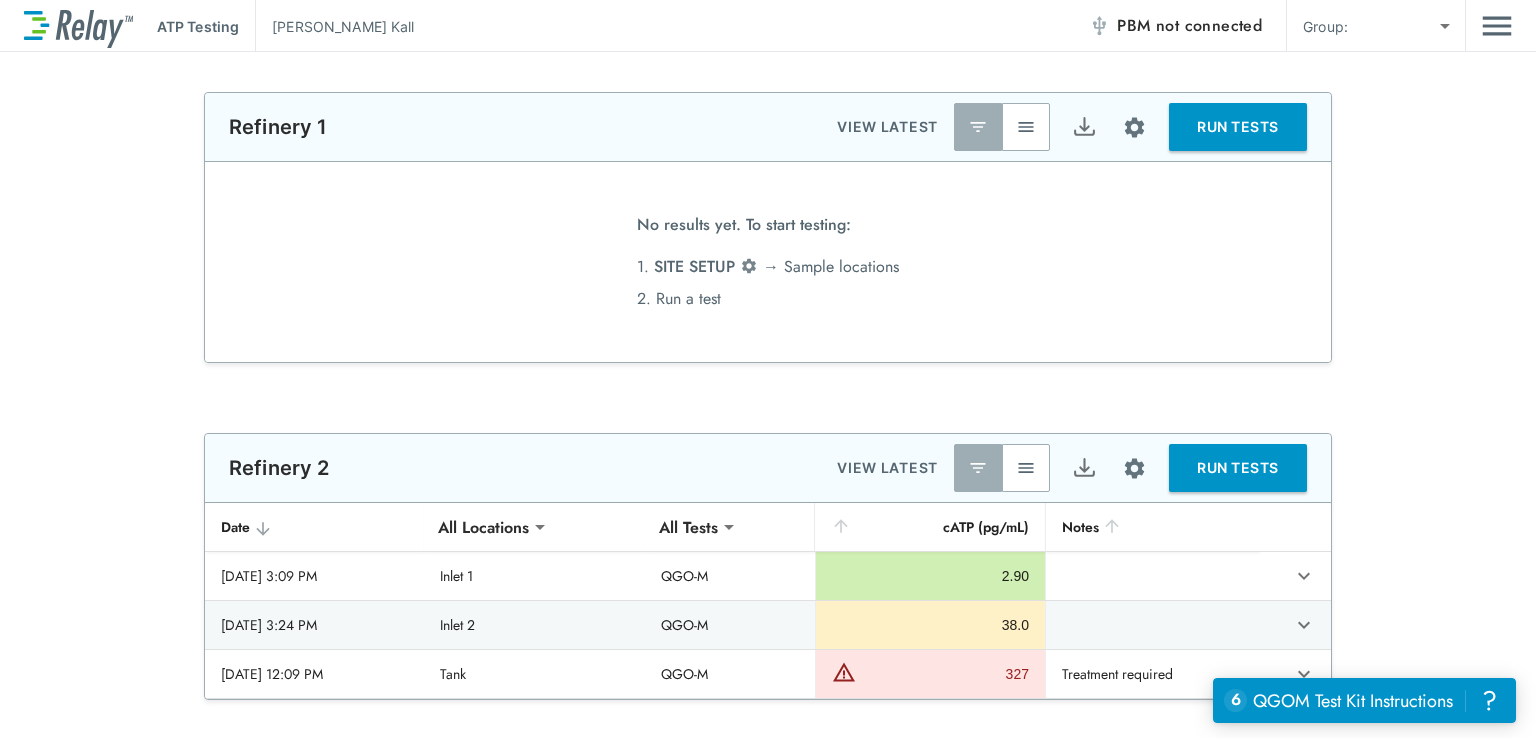 type on "**********" 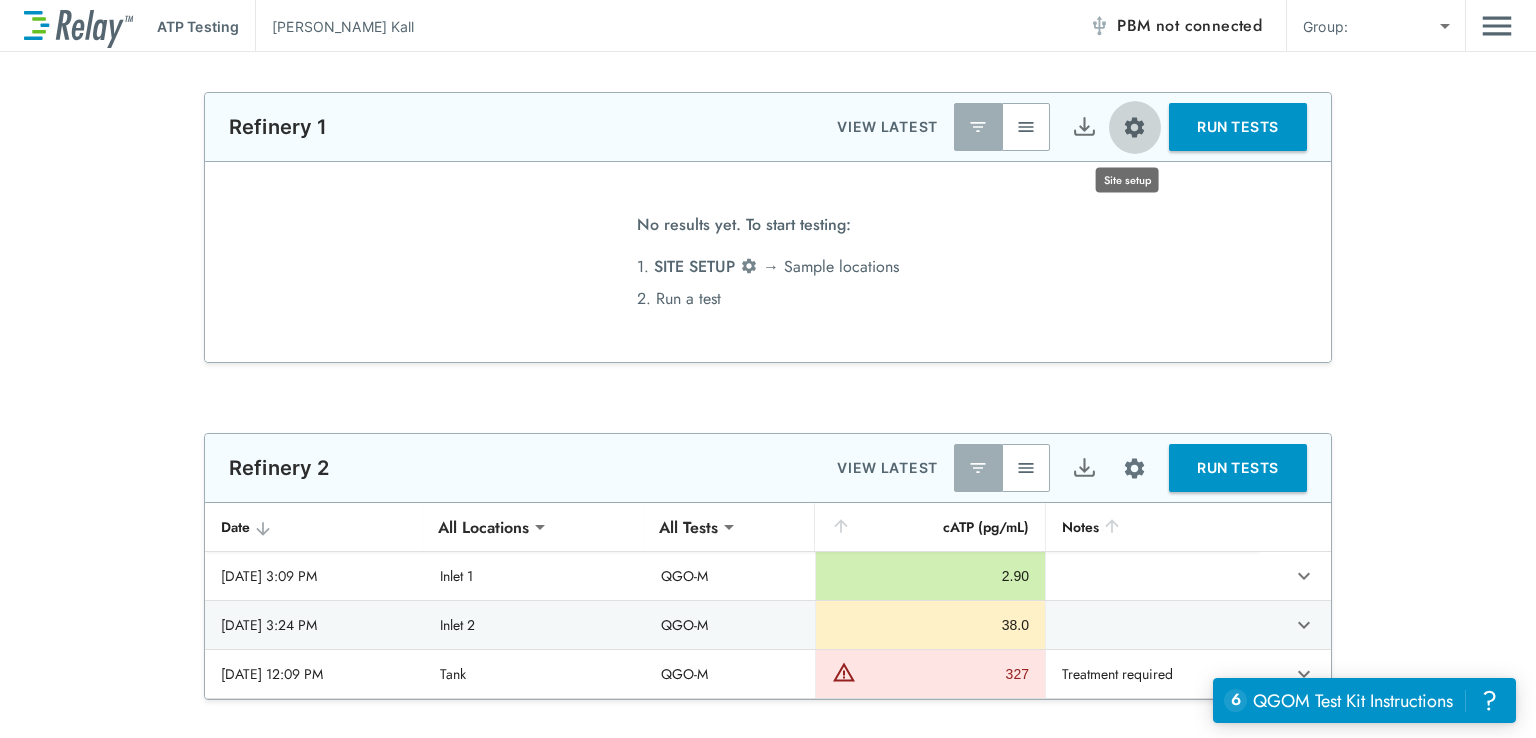 click at bounding box center (1134, 127) 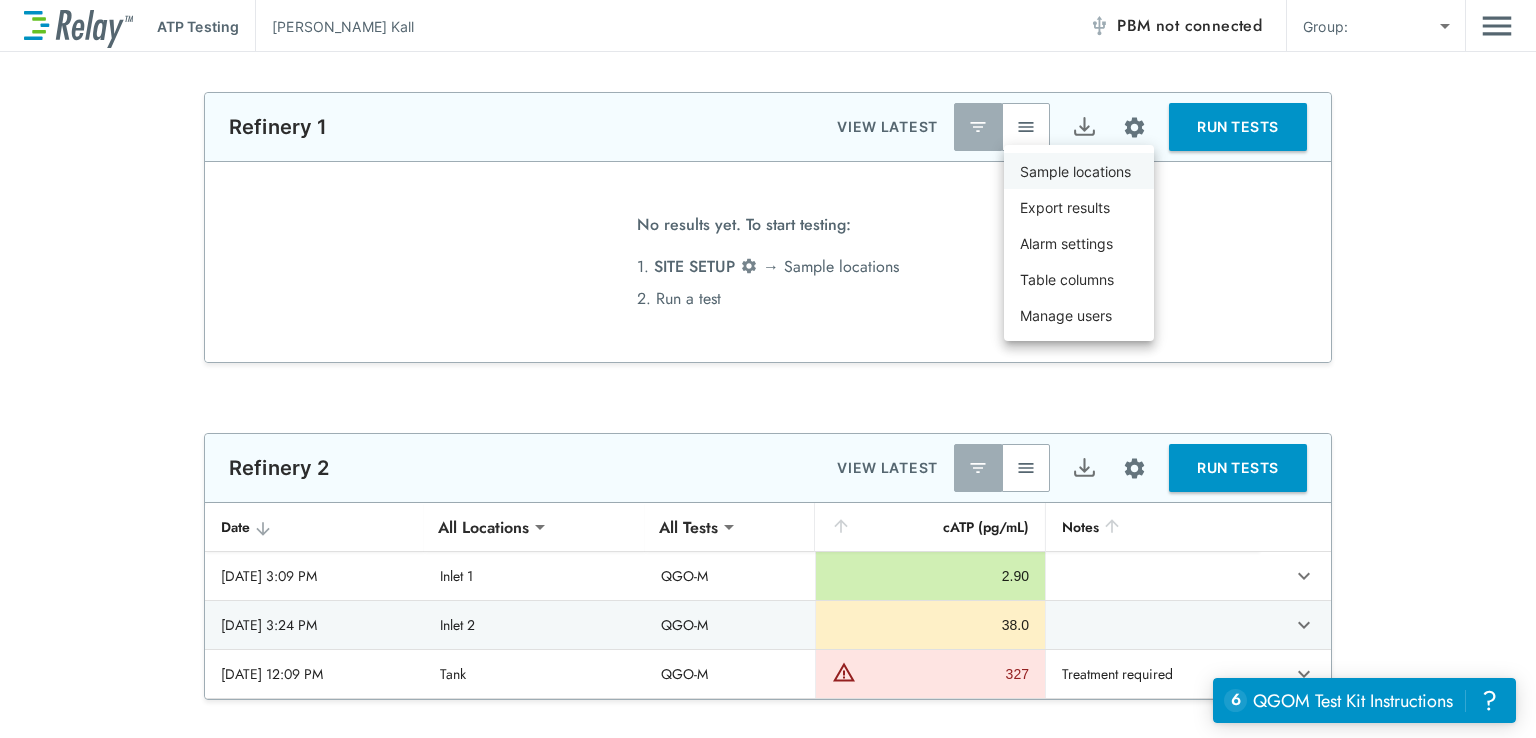 click on "Sample locations" at bounding box center (1075, 171) 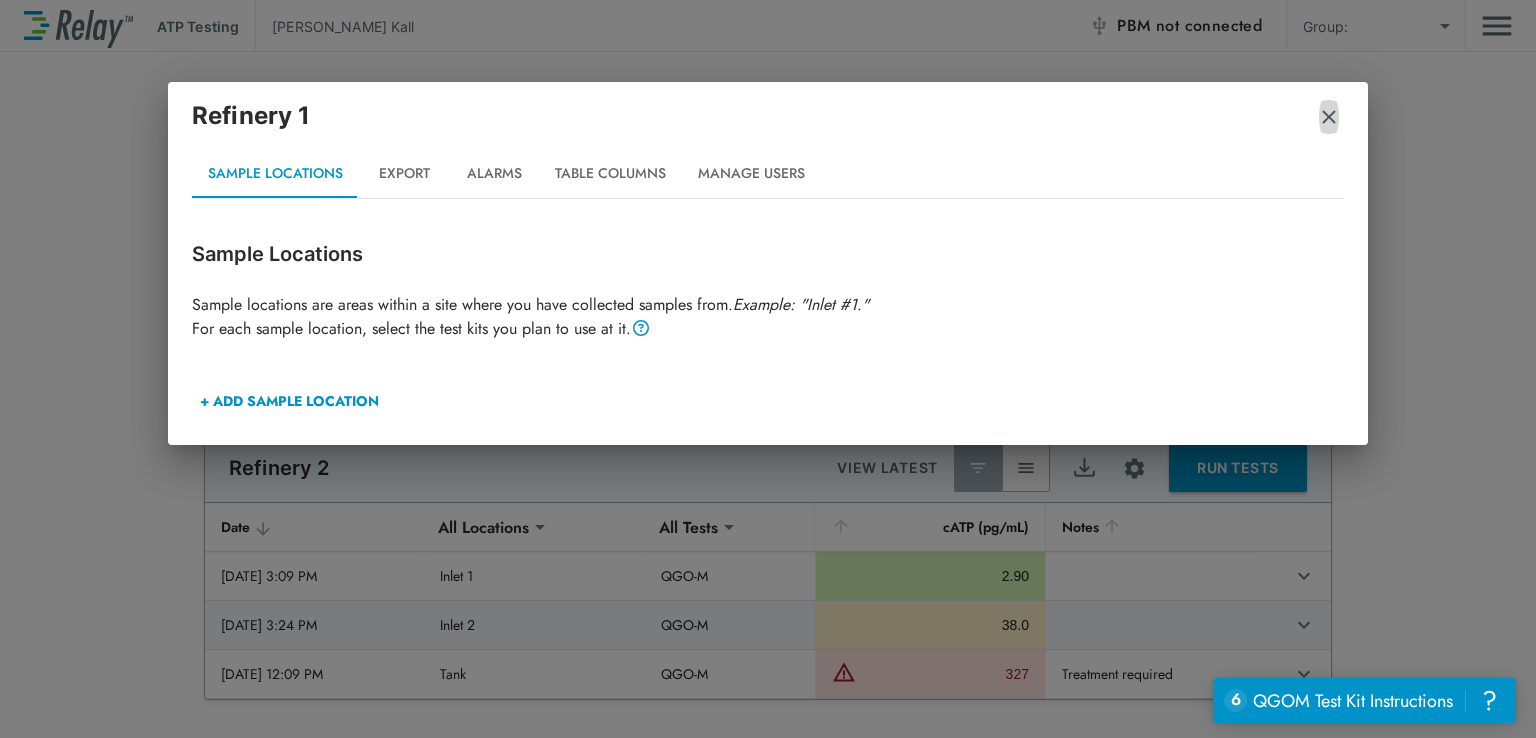 click at bounding box center [1329, 117] 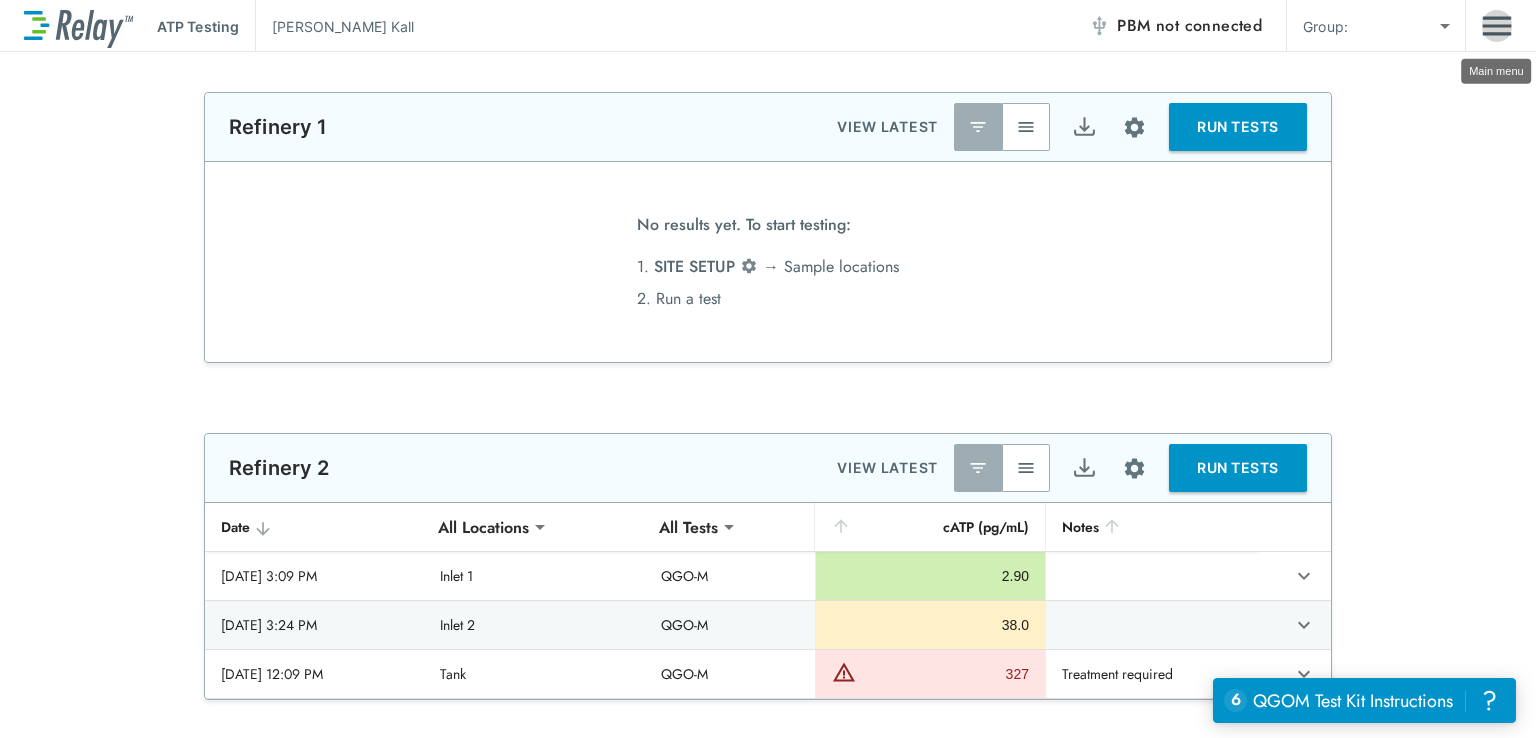 click at bounding box center (1497, 26) 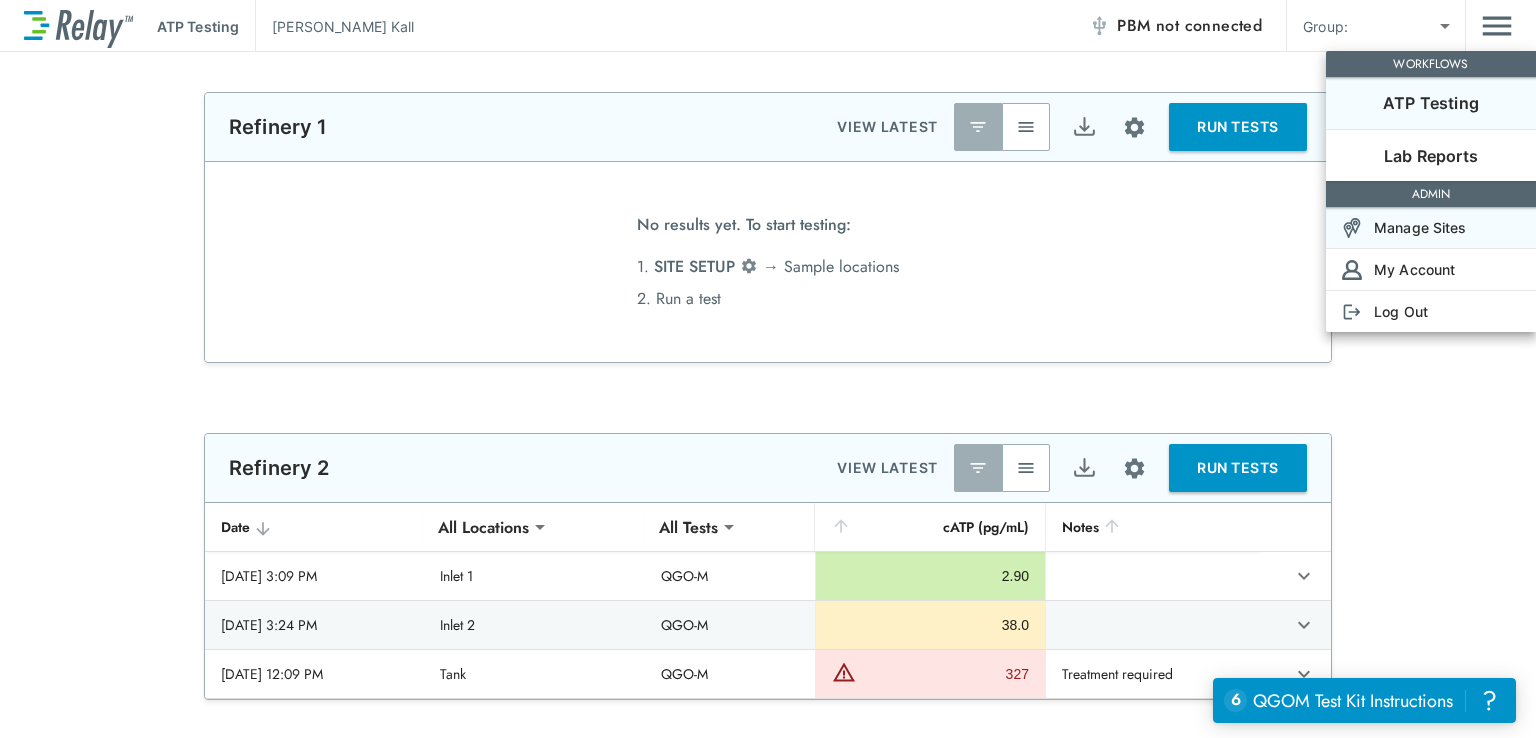 click on "Manage Sites" at bounding box center (1420, 227) 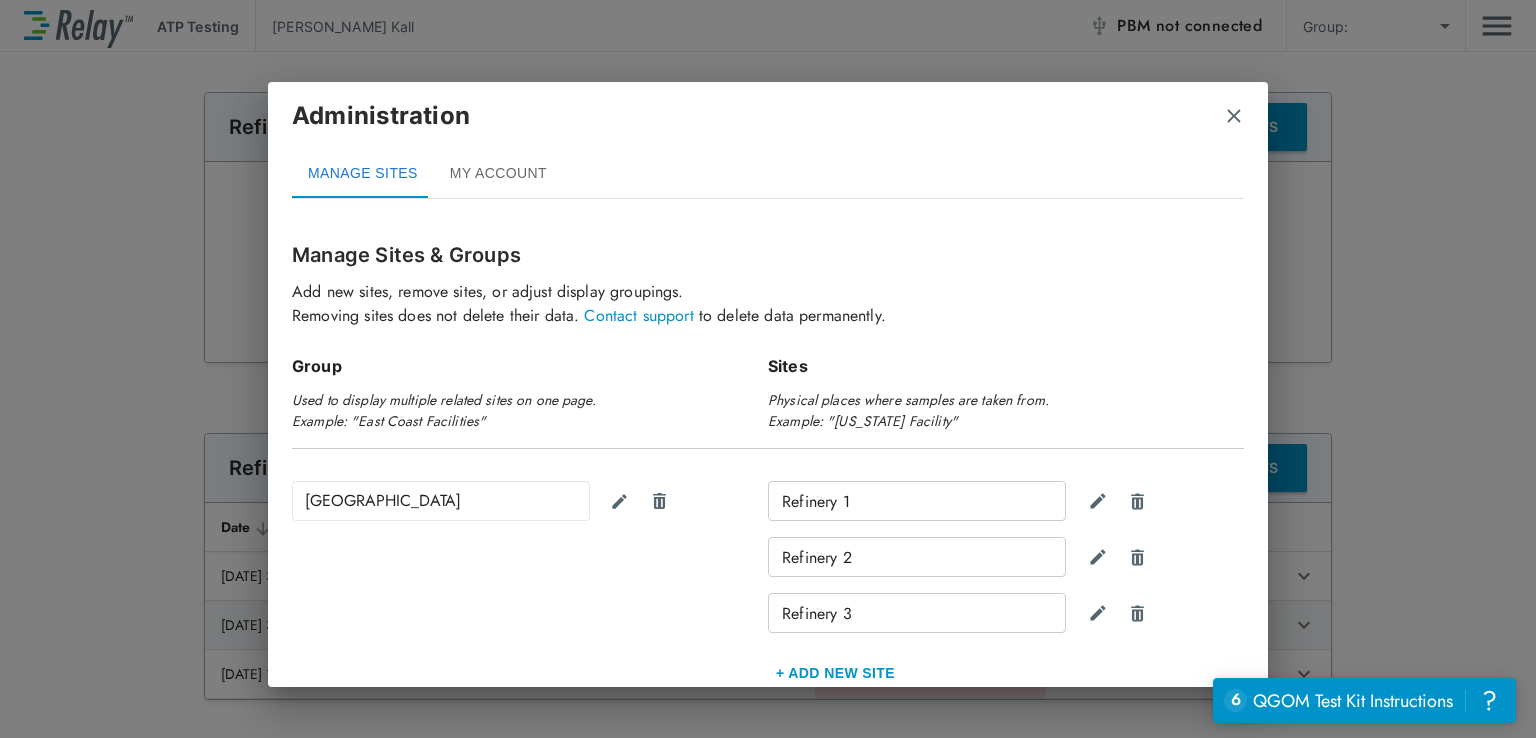 scroll, scrollTop: 166, scrollLeft: 0, axis: vertical 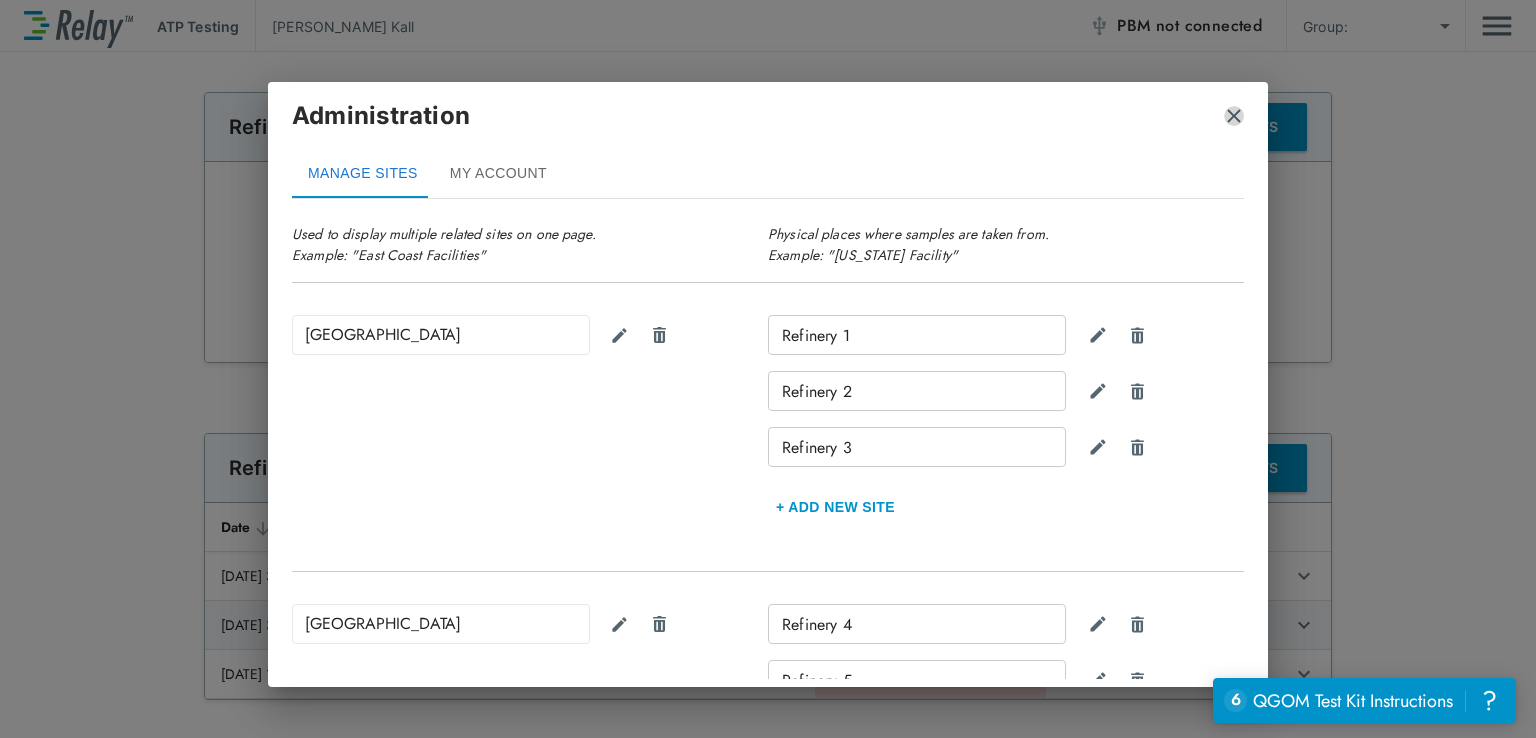 click at bounding box center [1234, 116] 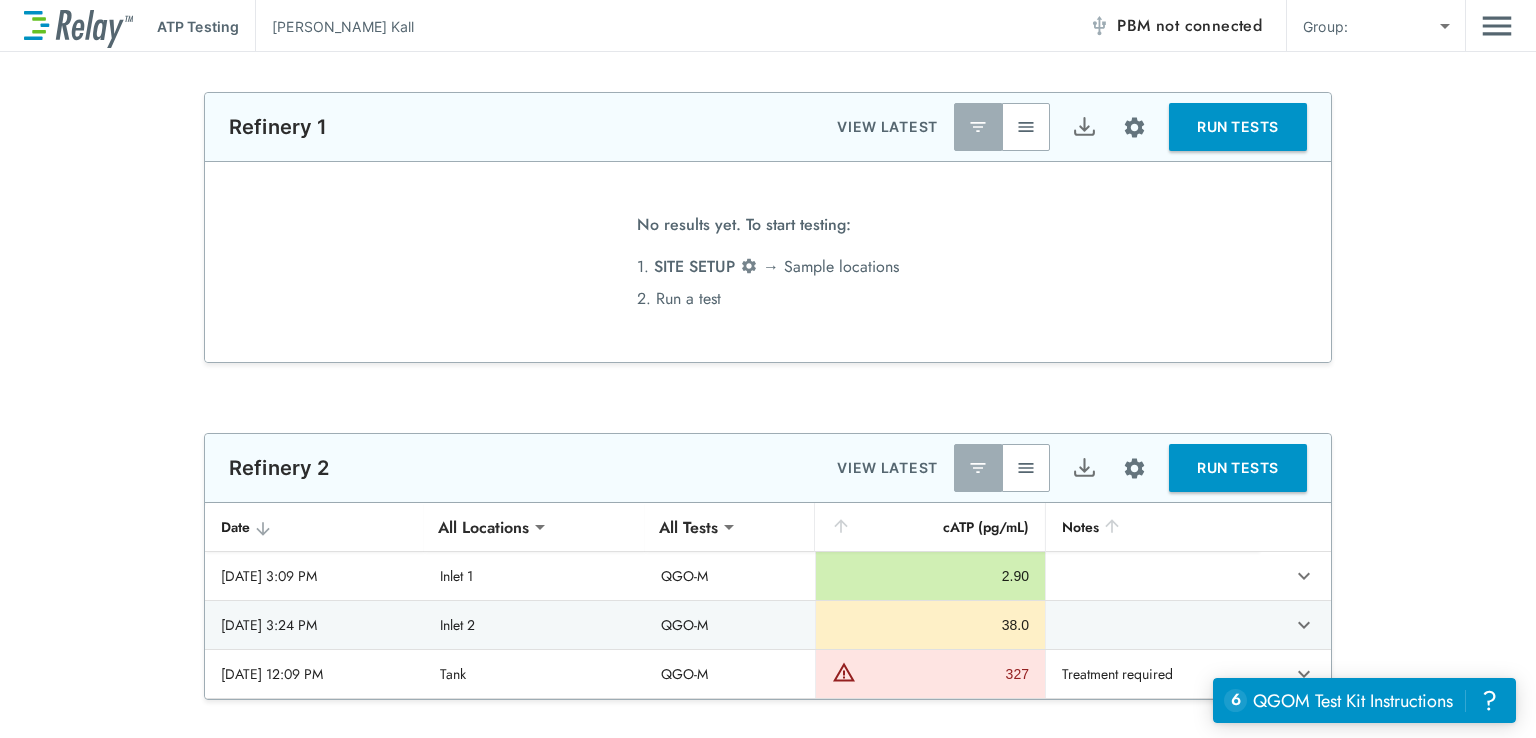 click on "**********" at bounding box center (768, 395) 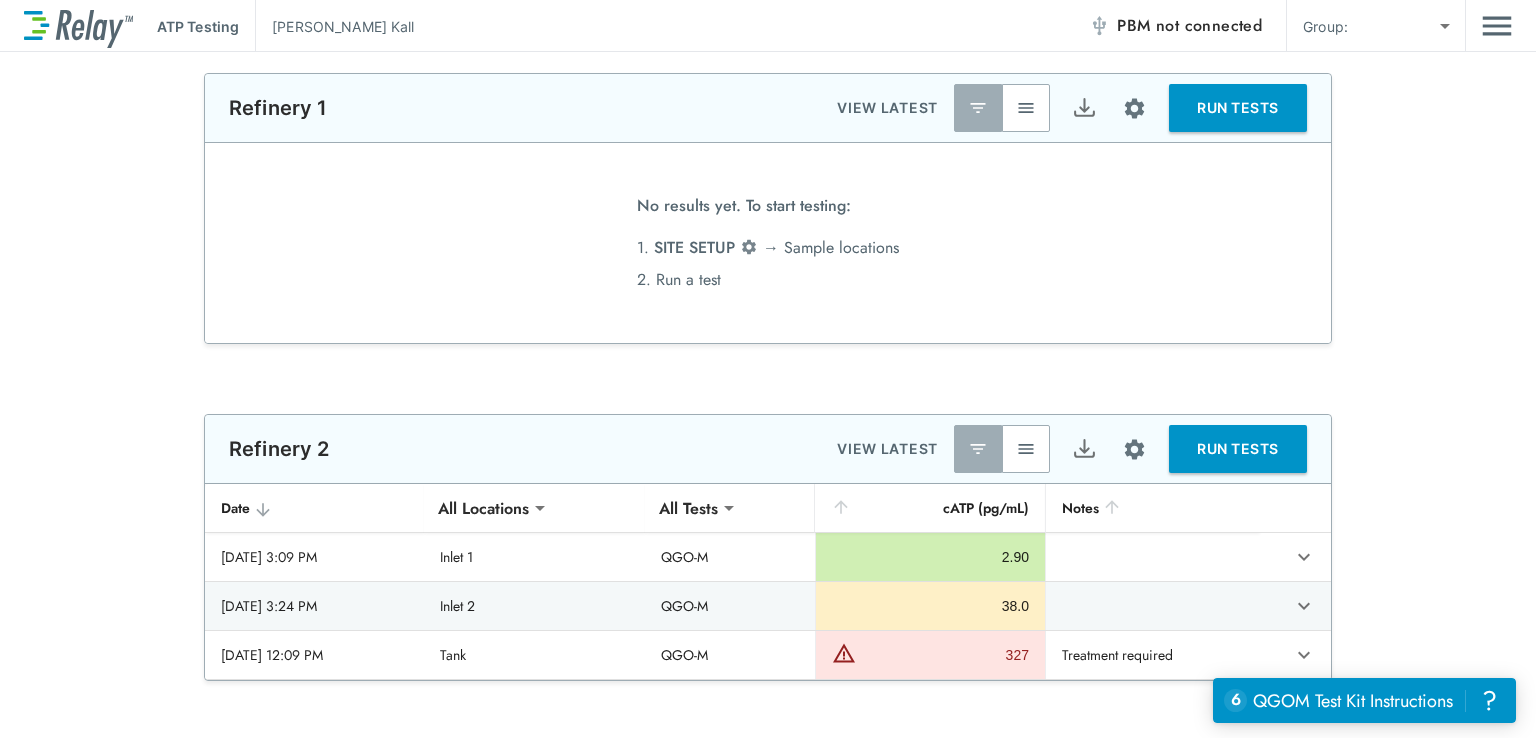 scroll, scrollTop: 0, scrollLeft: 0, axis: both 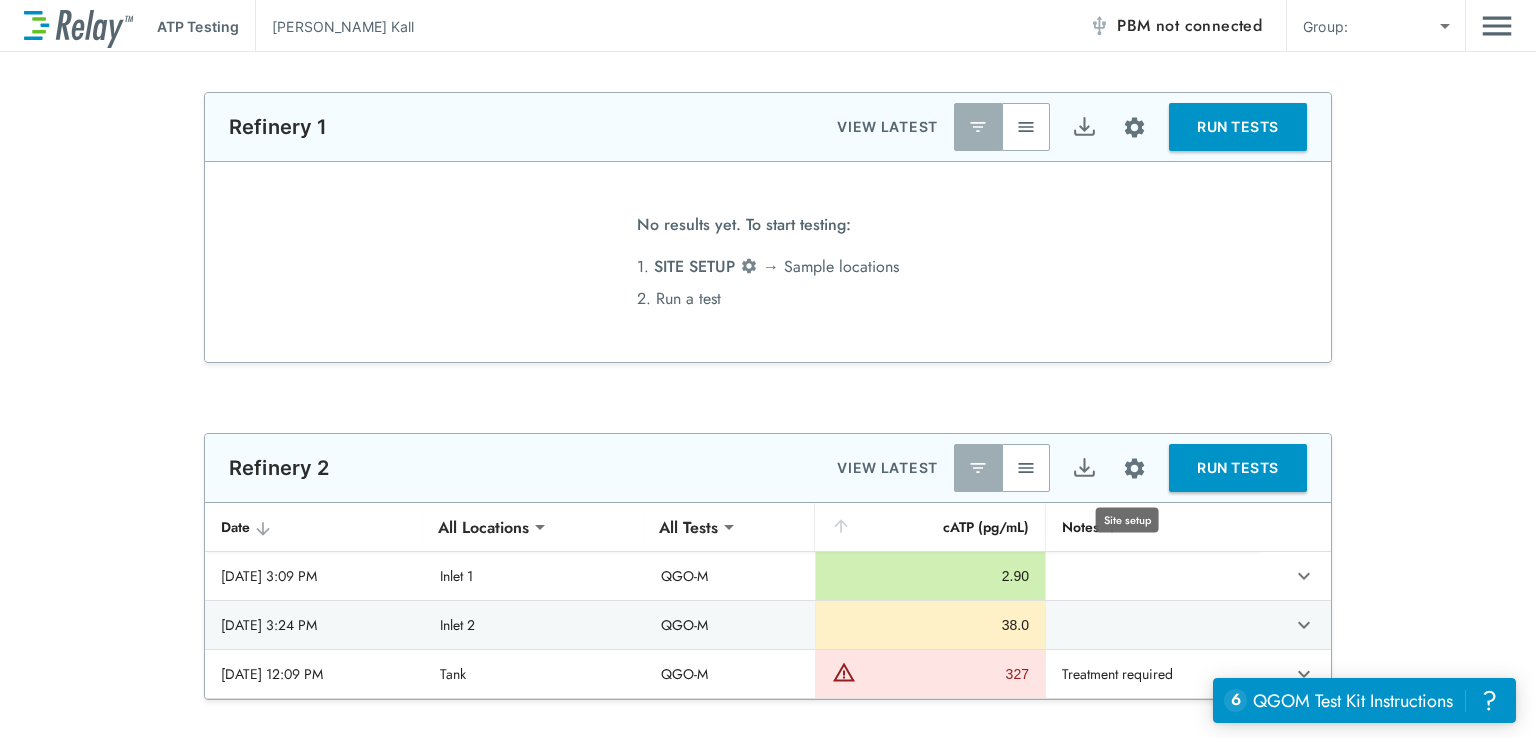 click at bounding box center (1134, 468) 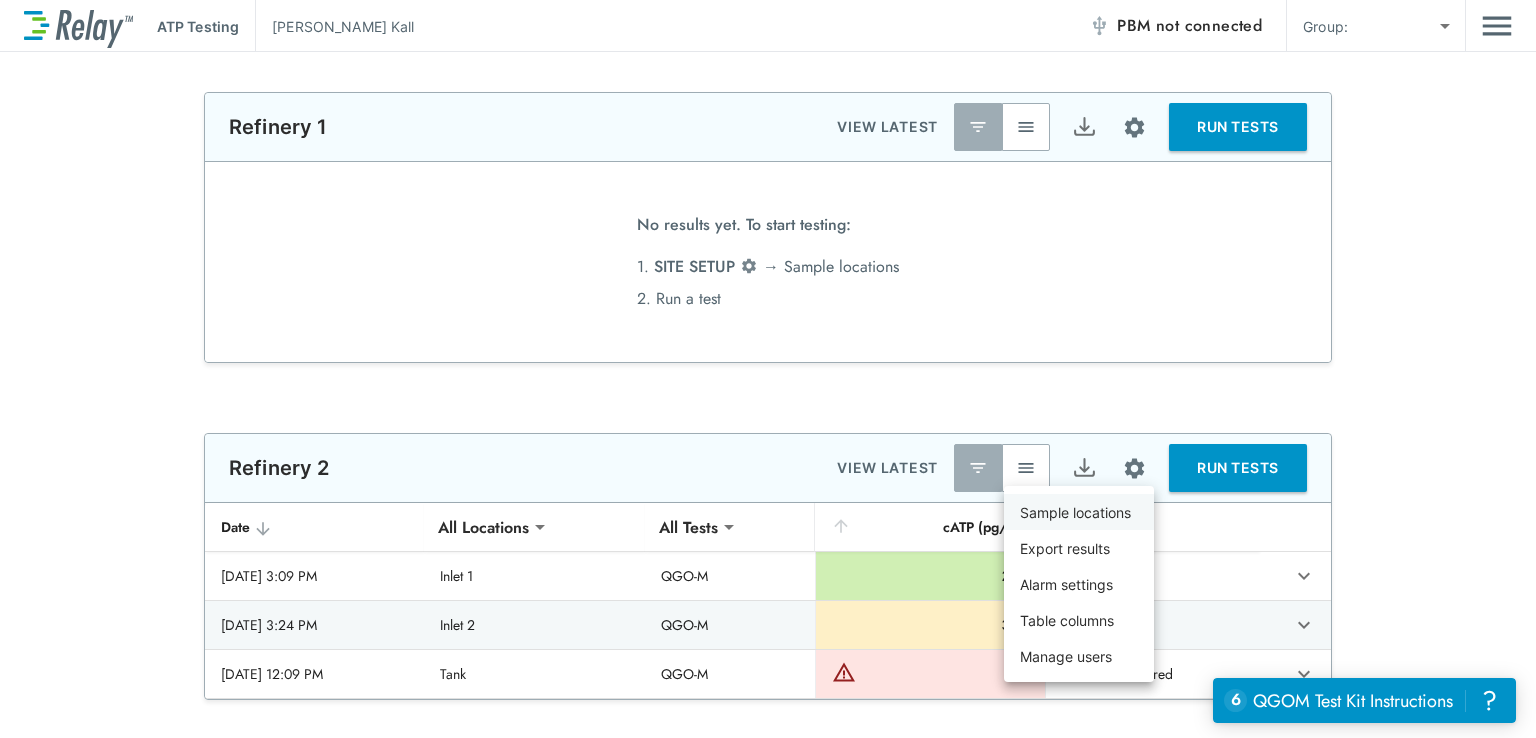 drag, startPoint x: 1080, startPoint y: 488, endPoint x: 1080, endPoint y: 516, distance: 28 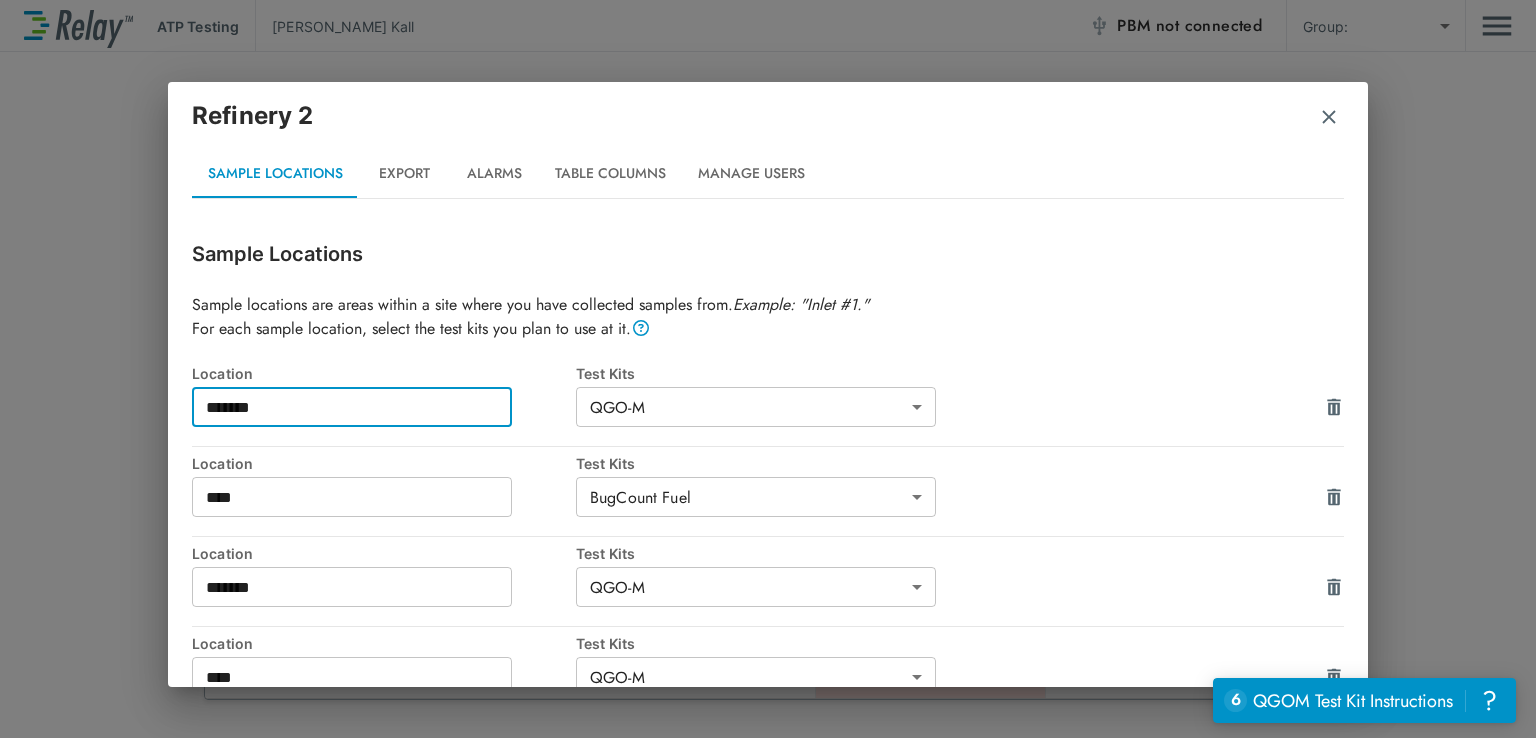 click on "*******" at bounding box center (352, 407) 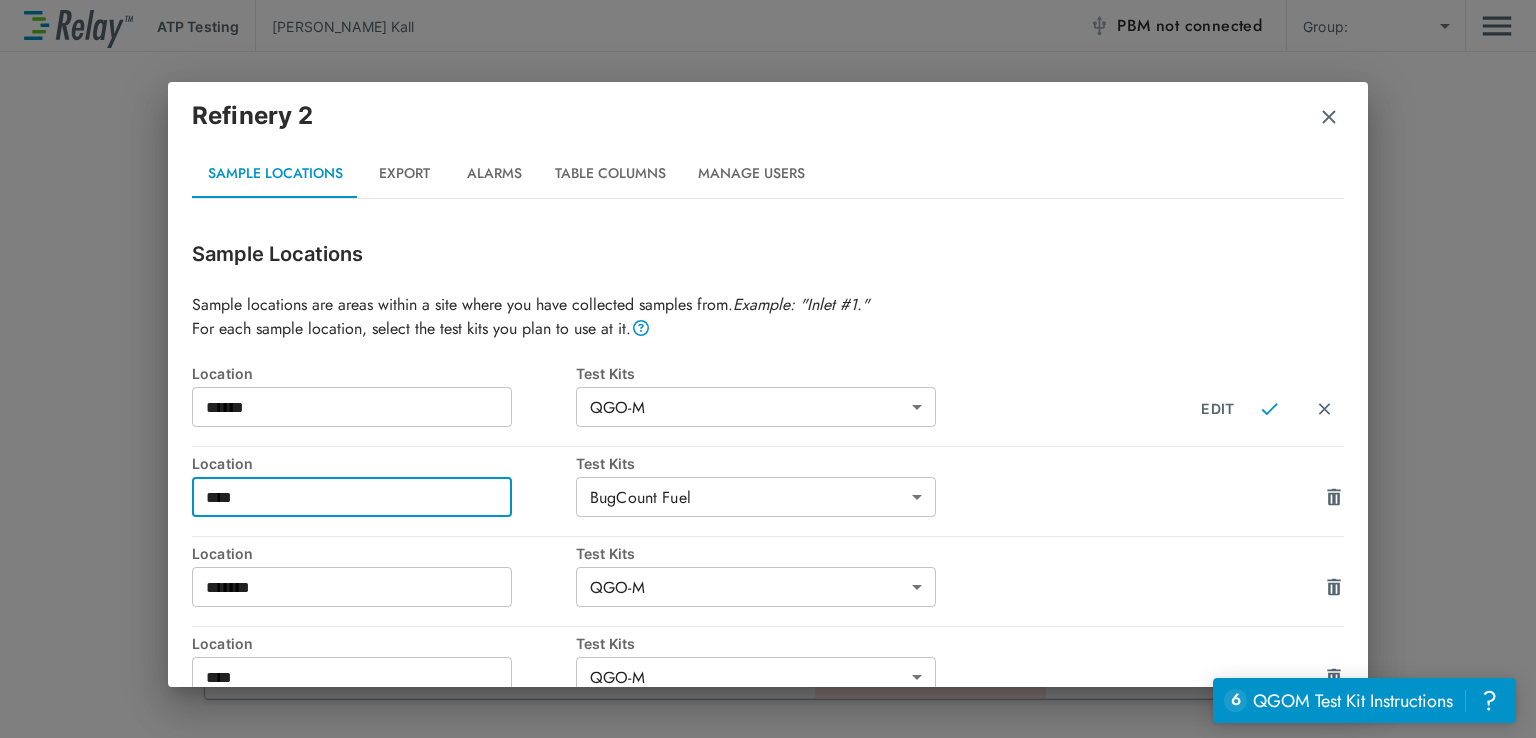 click on "****" at bounding box center (352, 497) 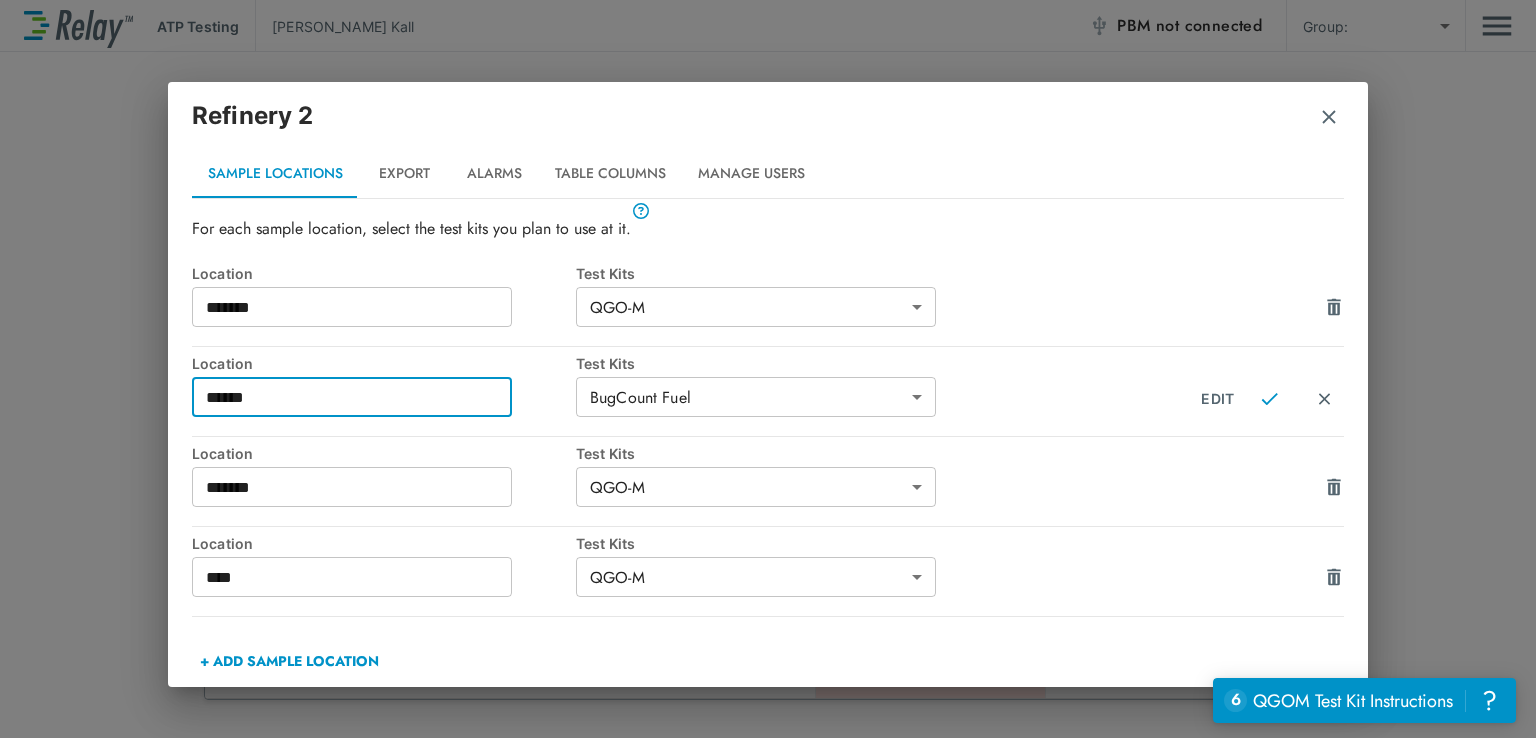 scroll, scrollTop: 116, scrollLeft: 0, axis: vertical 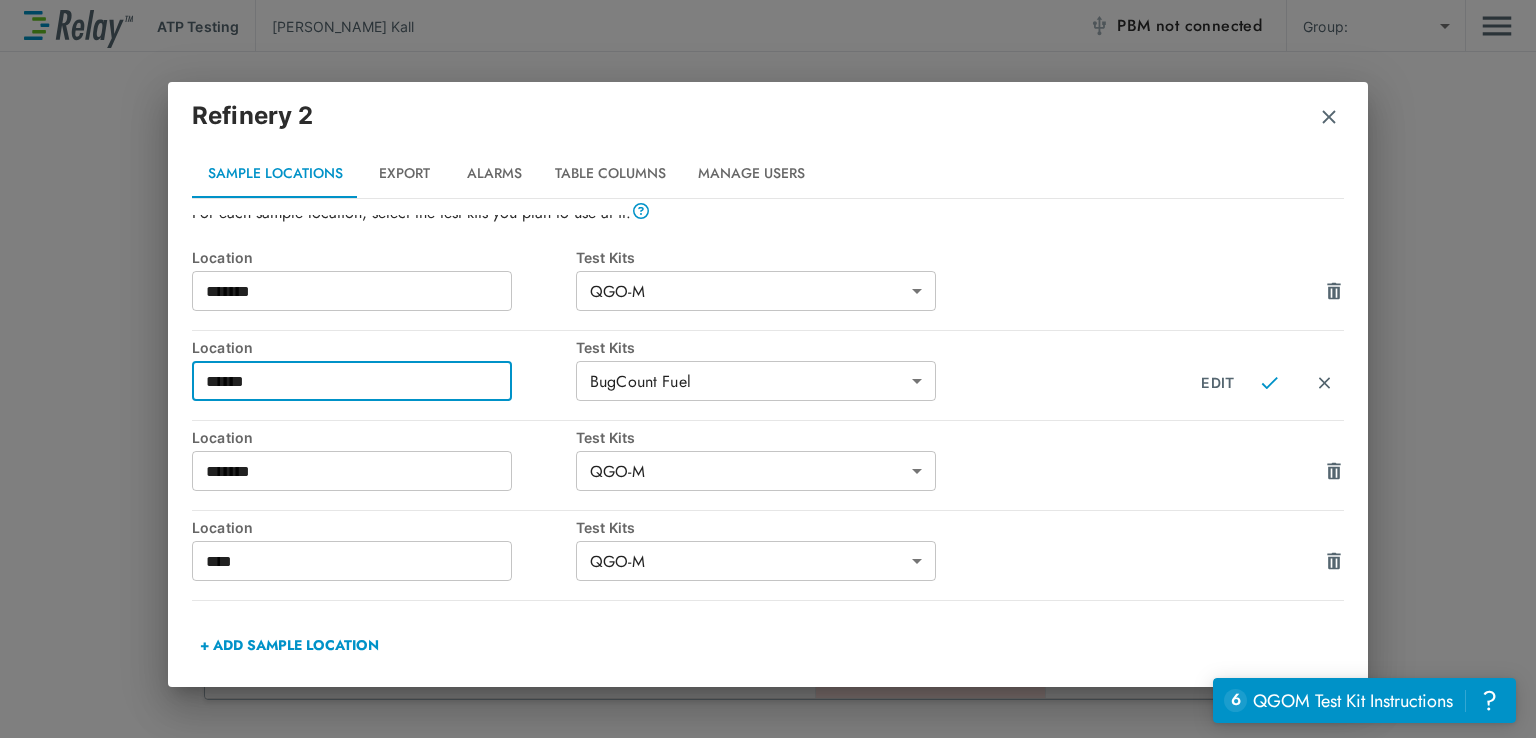 click on "*******" at bounding box center (352, 471) 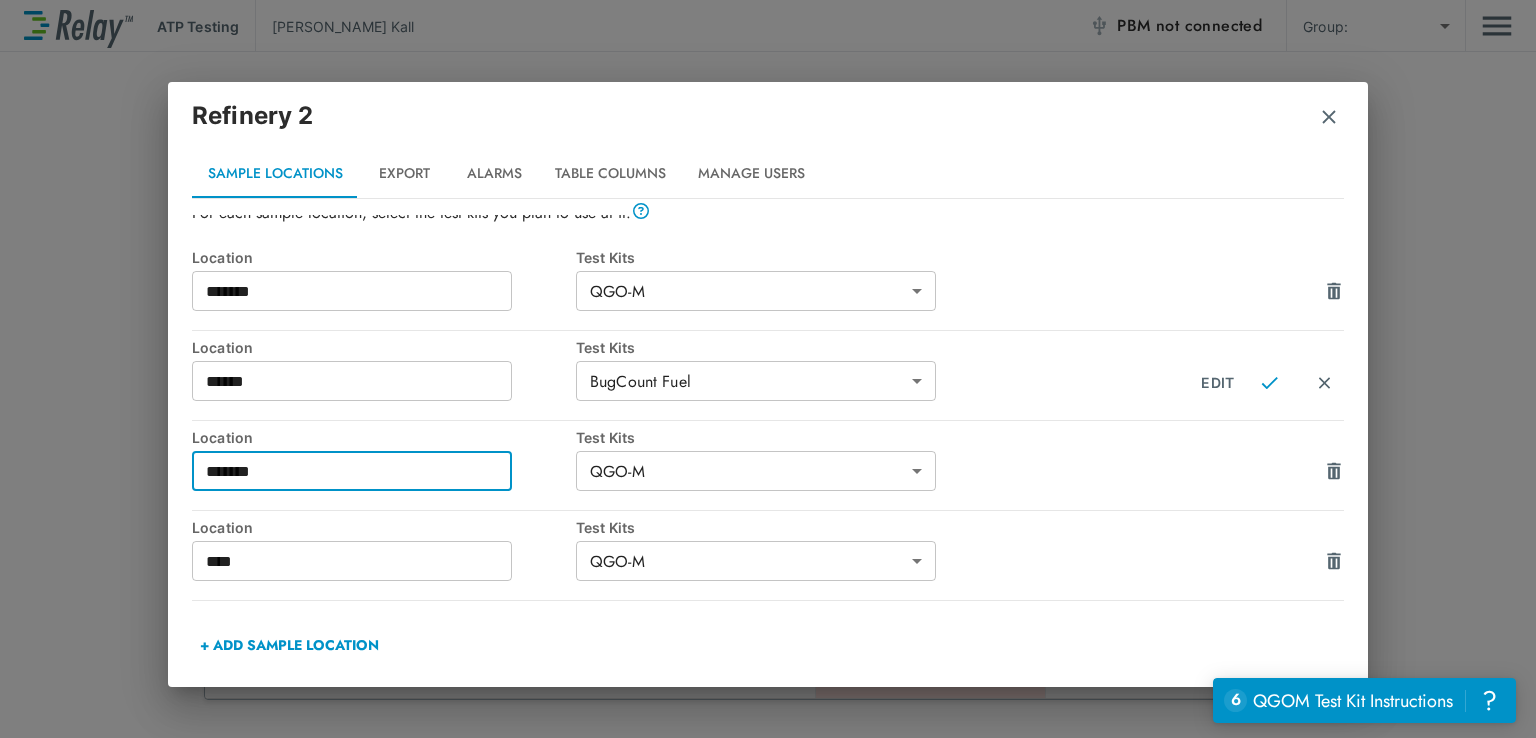 click on "*******" at bounding box center [352, 471] 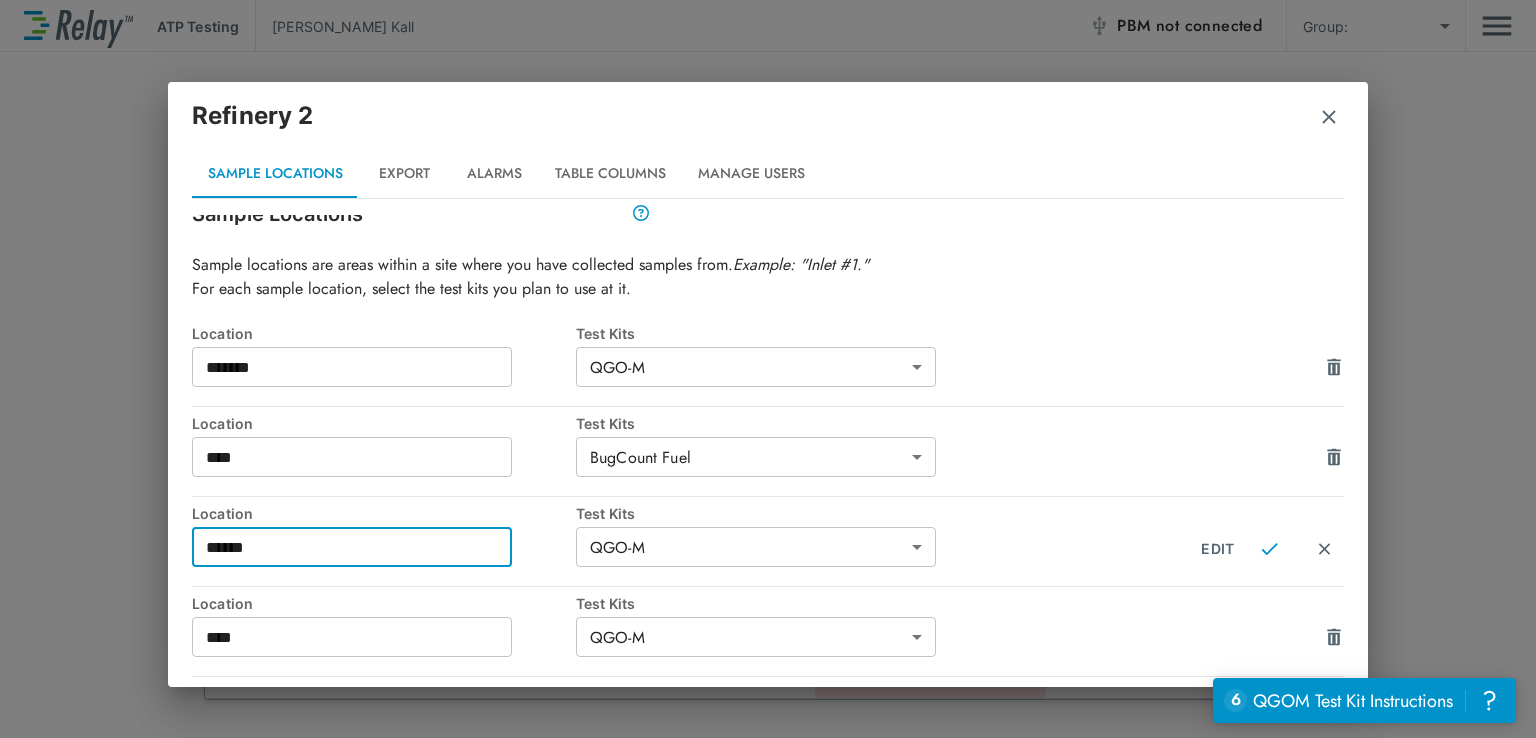 scroll, scrollTop: 0, scrollLeft: 0, axis: both 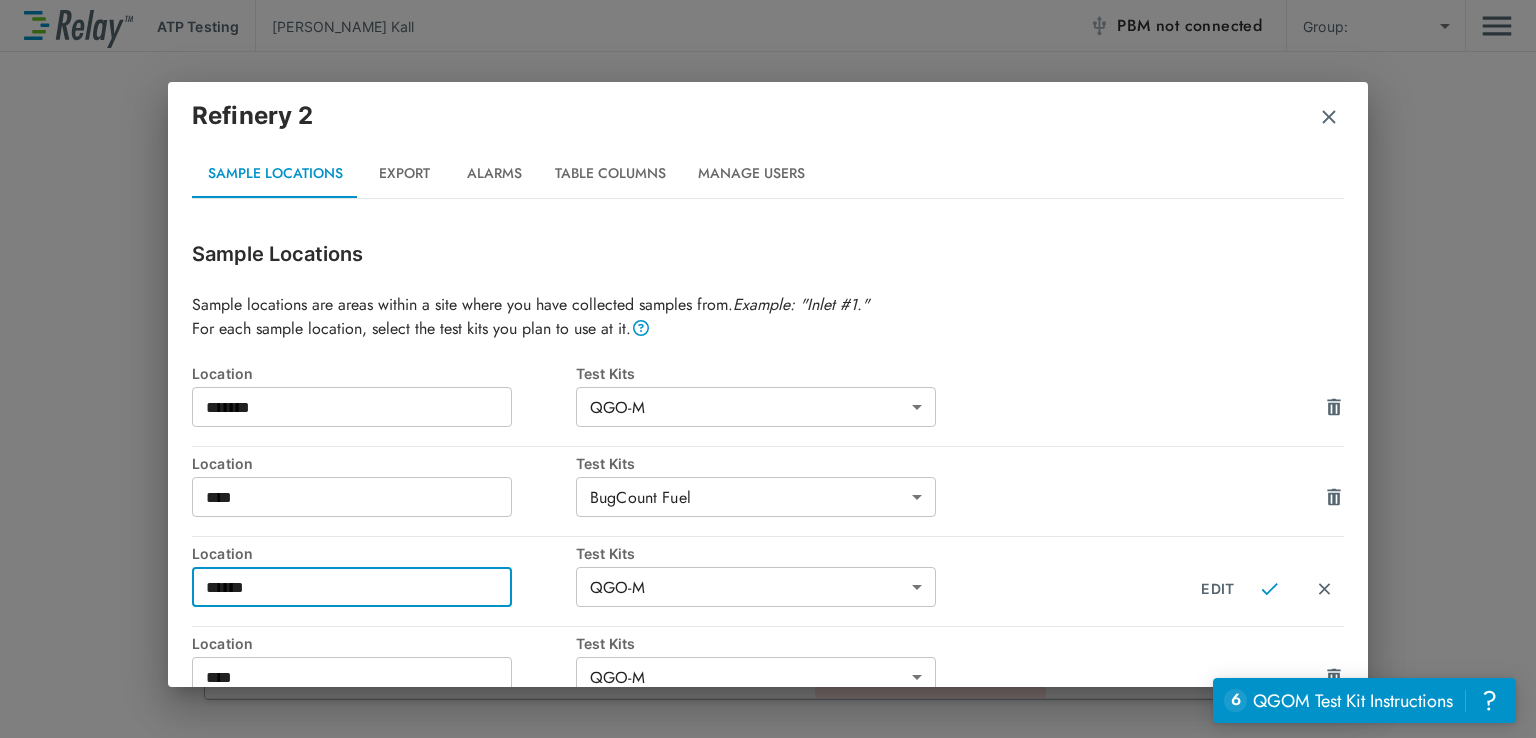 type on "******" 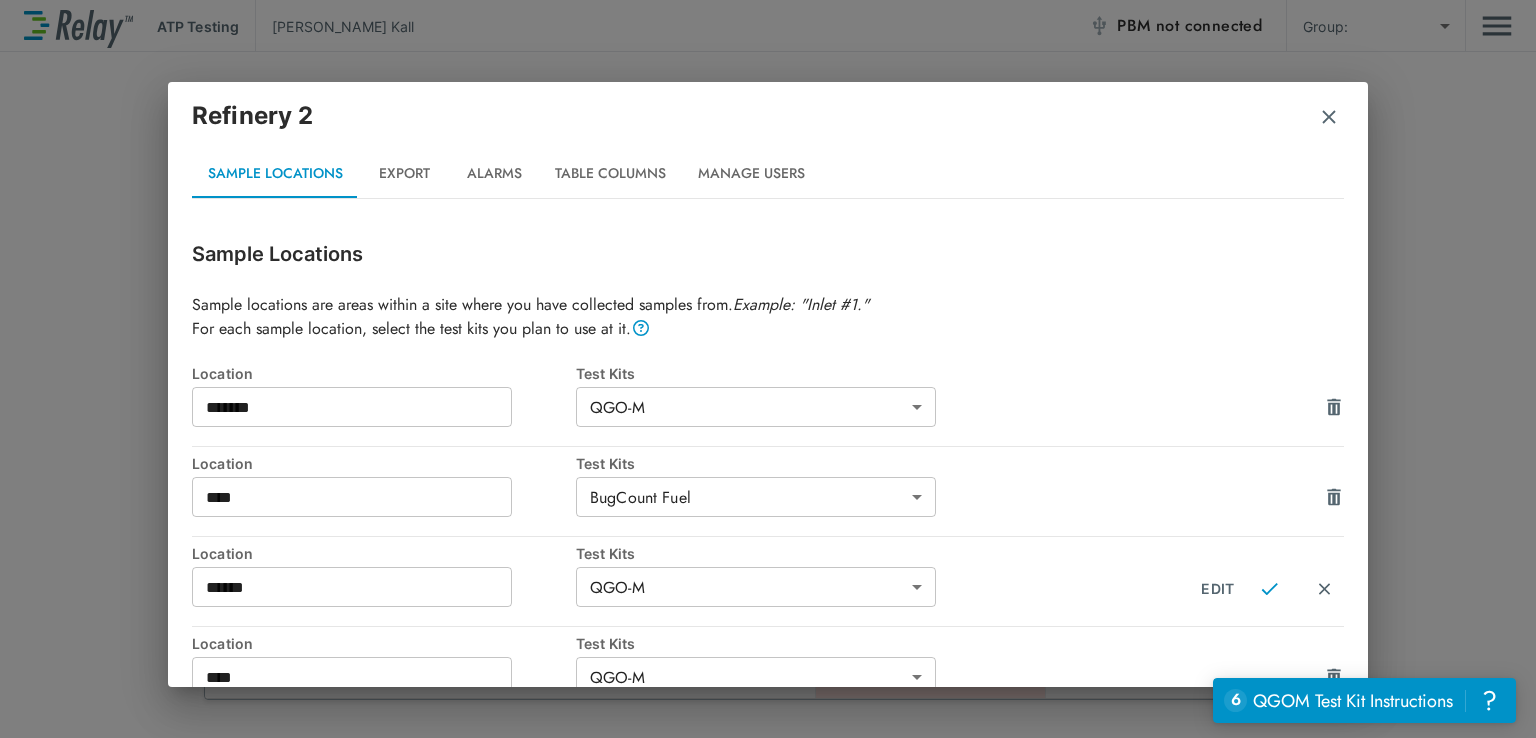 click on "Location" at bounding box center (384, 373) 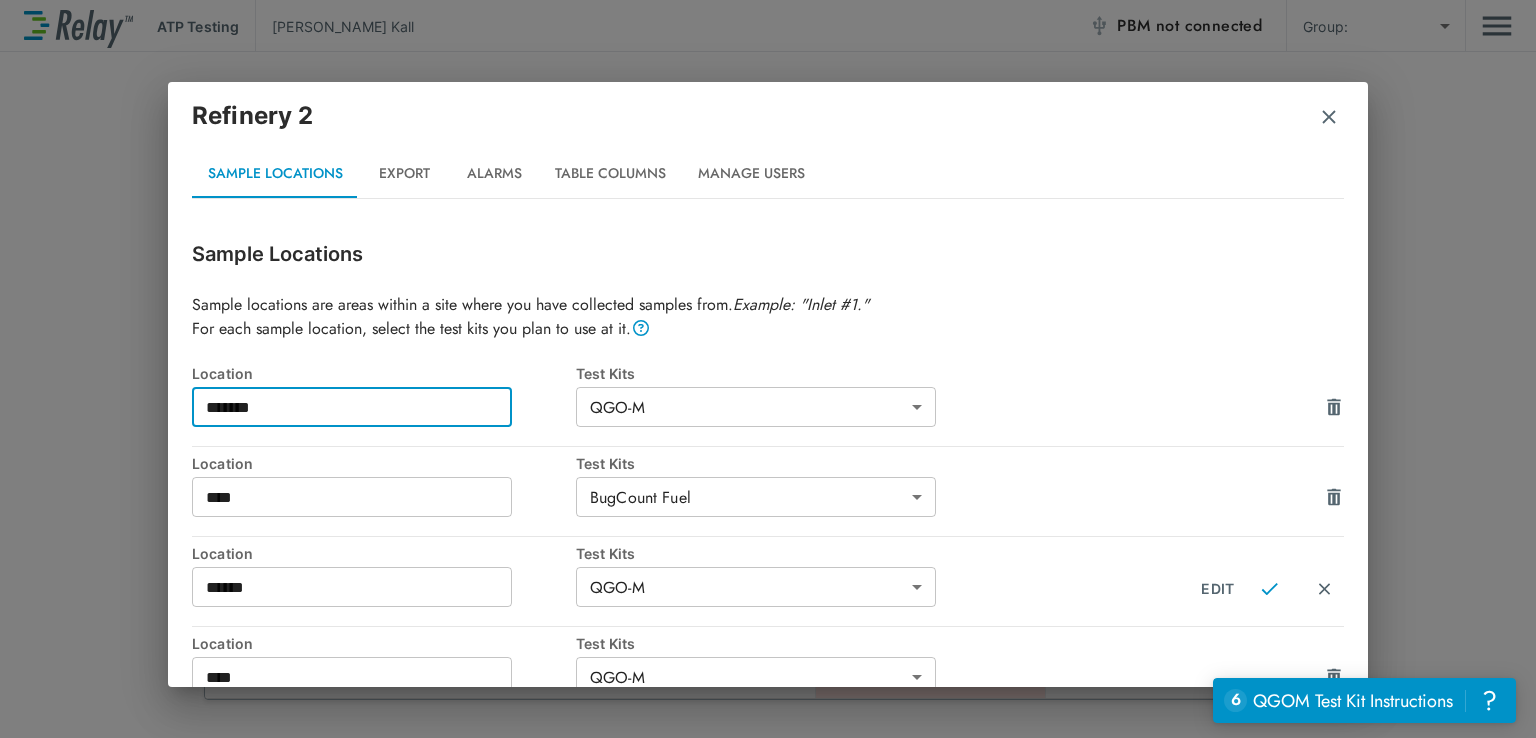 click on "*******" at bounding box center [352, 407] 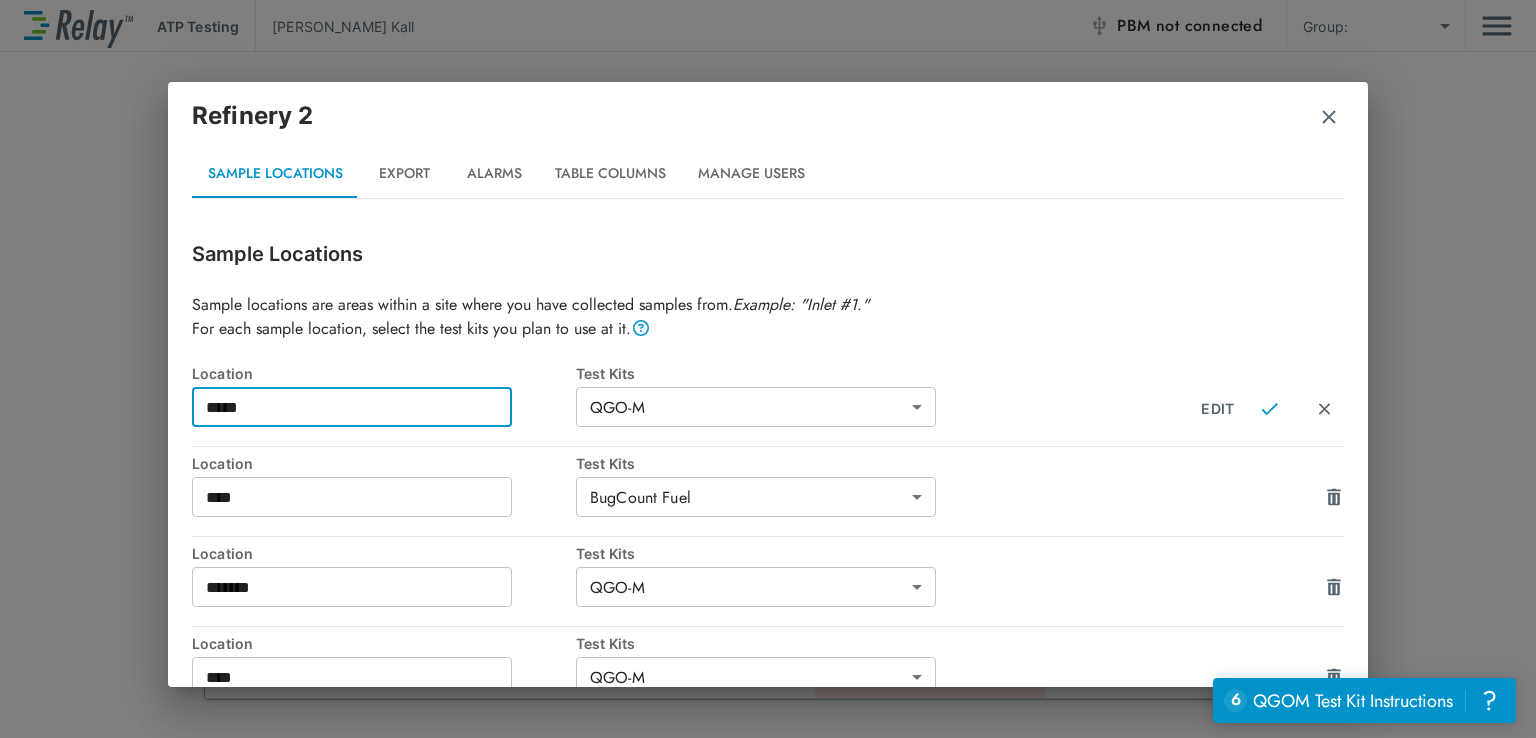 type on "******" 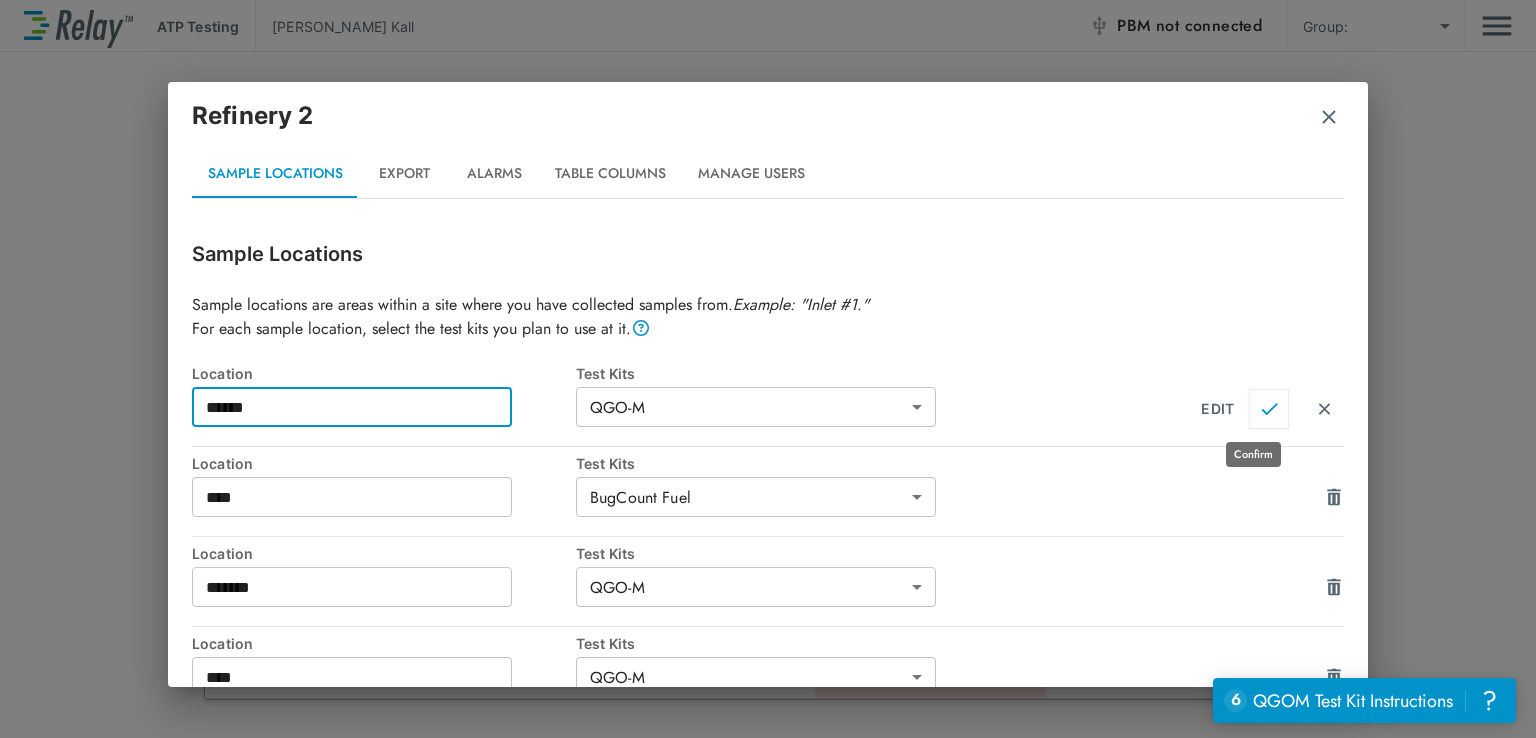 click at bounding box center (1269, 409) 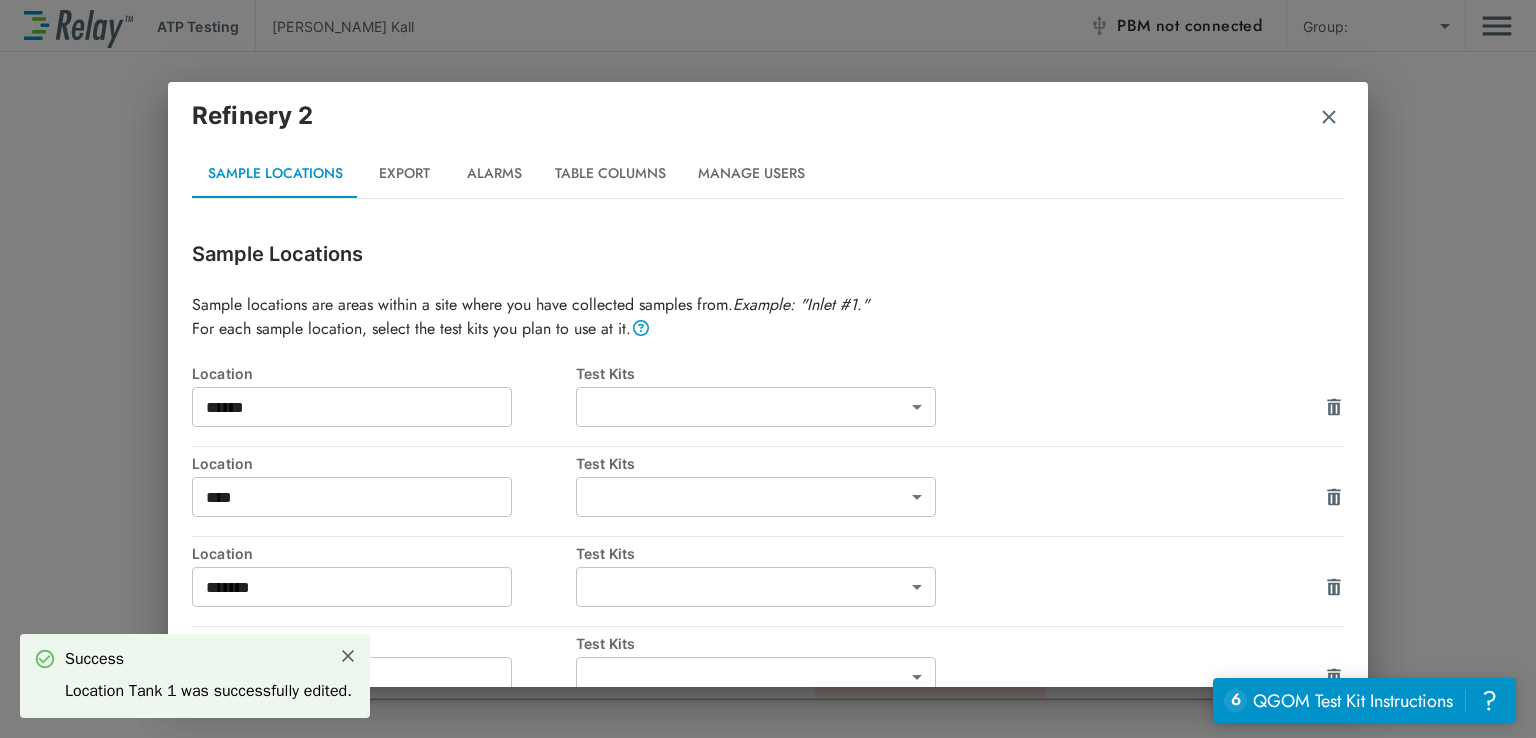 type on "*****" 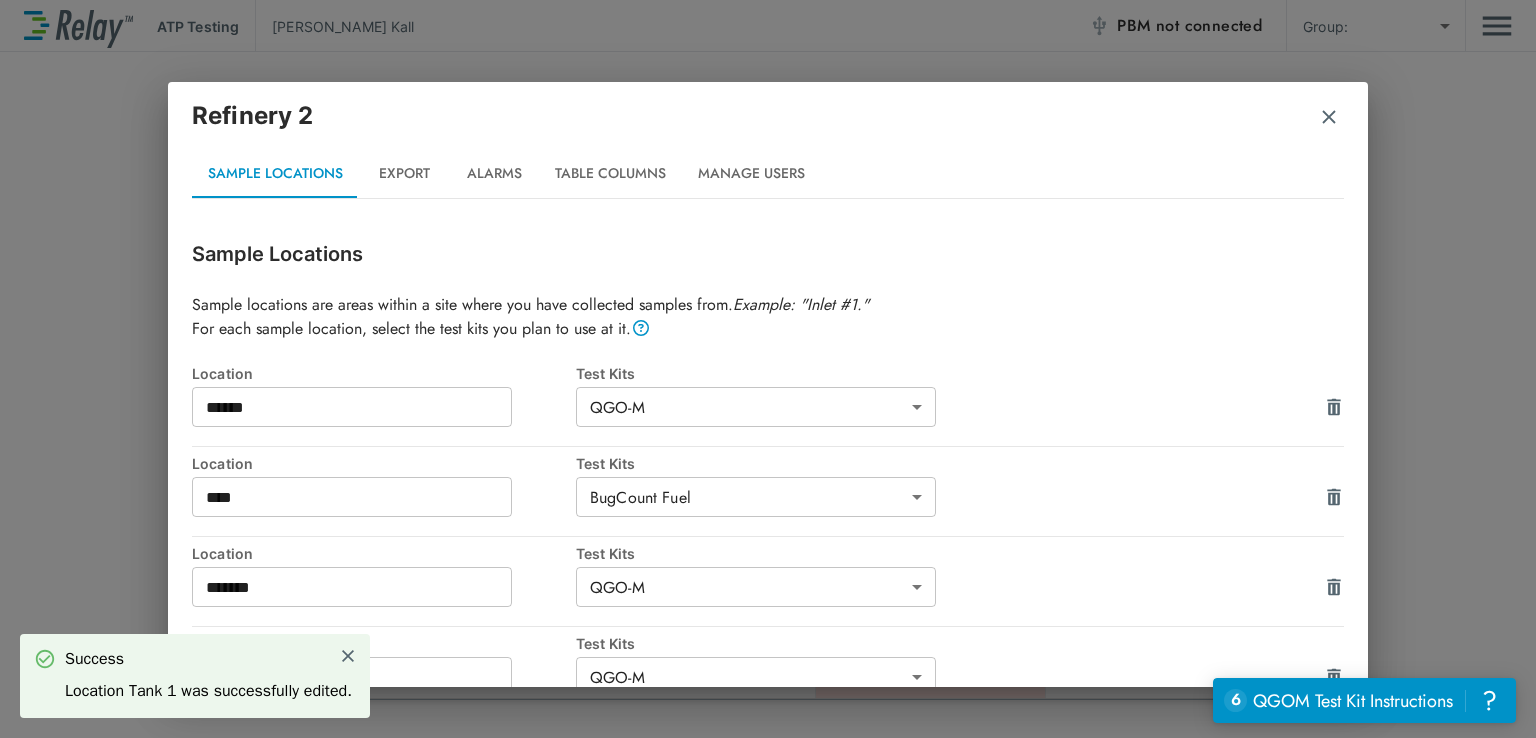 click on "****" at bounding box center (352, 497) 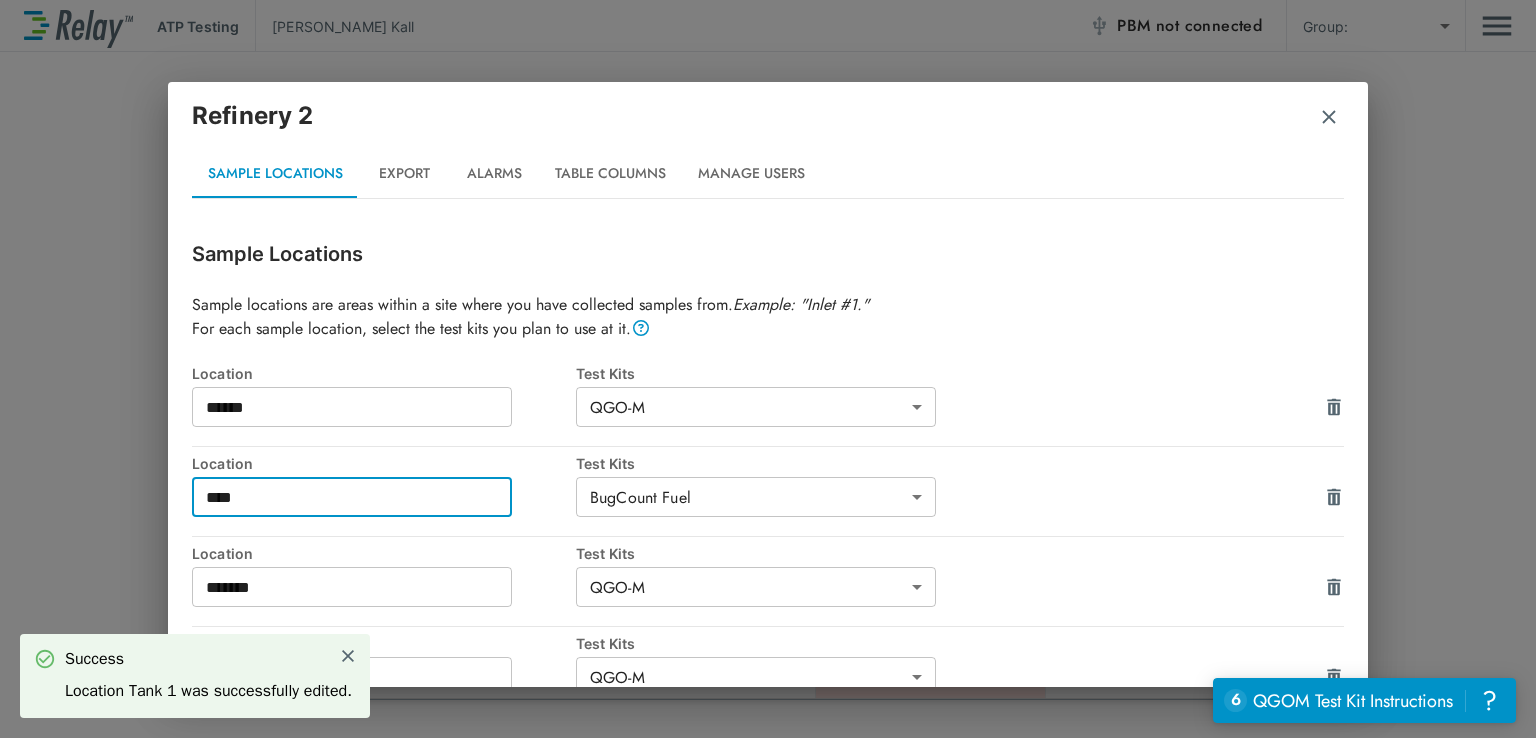 drag, startPoint x: 225, startPoint y: 495, endPoint x: 224, endPoint y: 478, distance: 17.029387 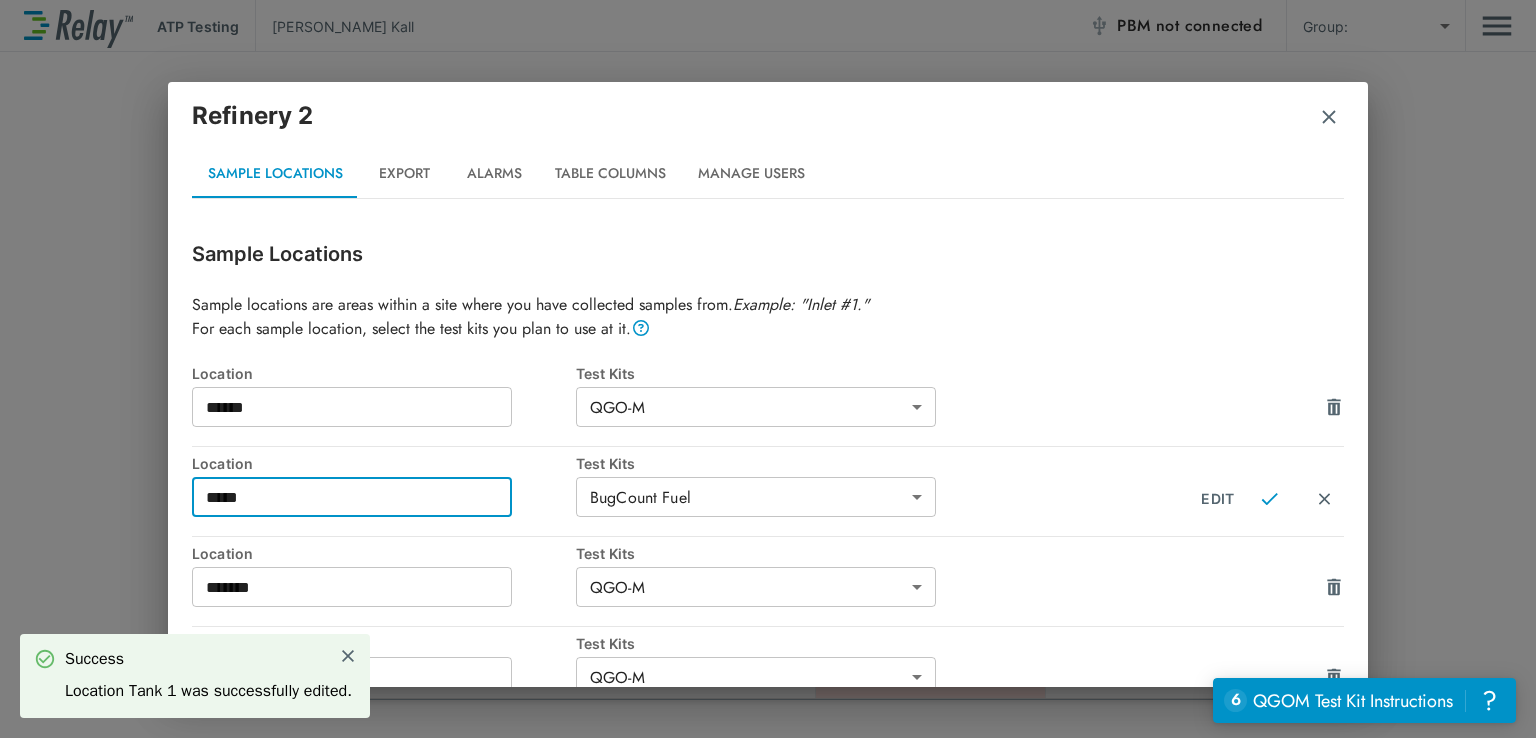 type on "******" 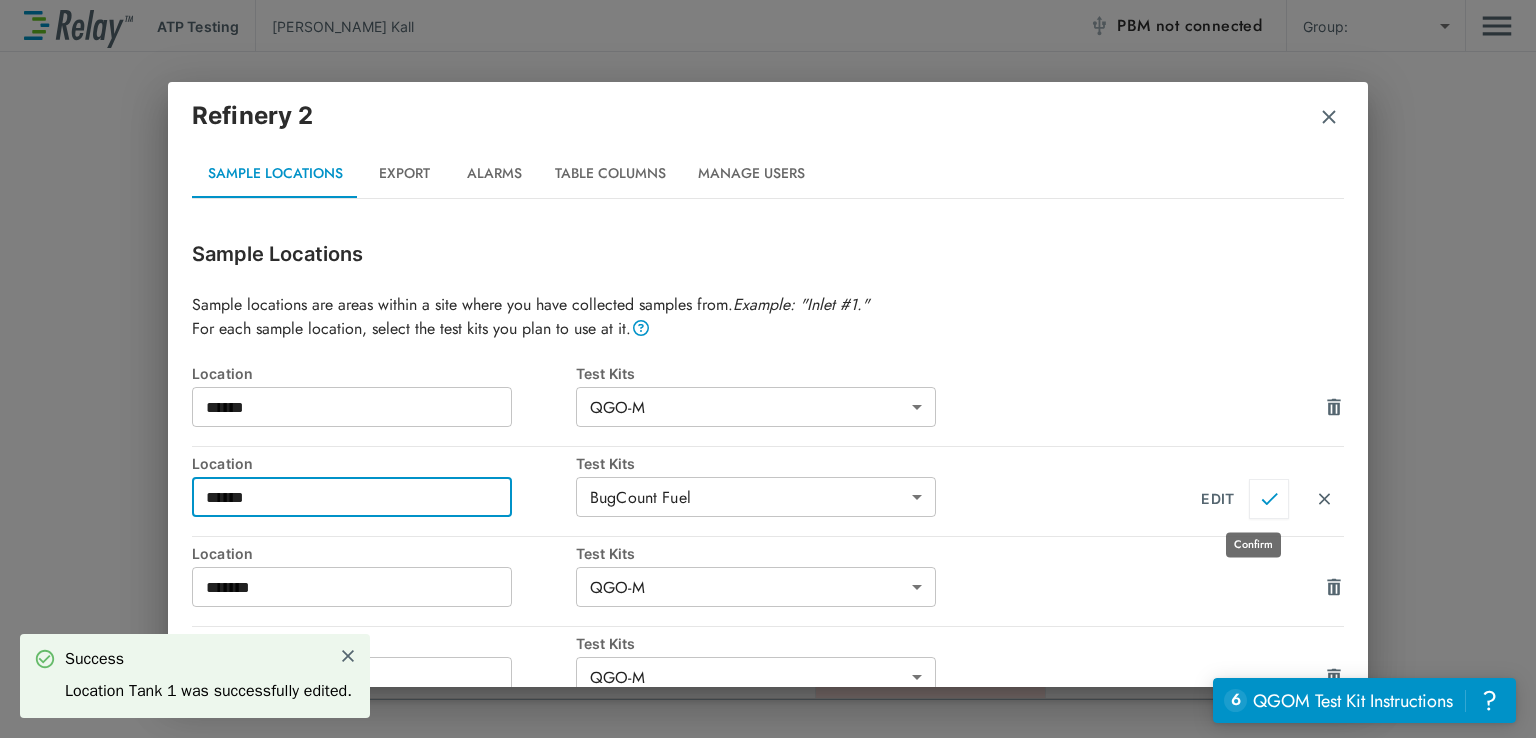 click at bounding box center [1269, 499] 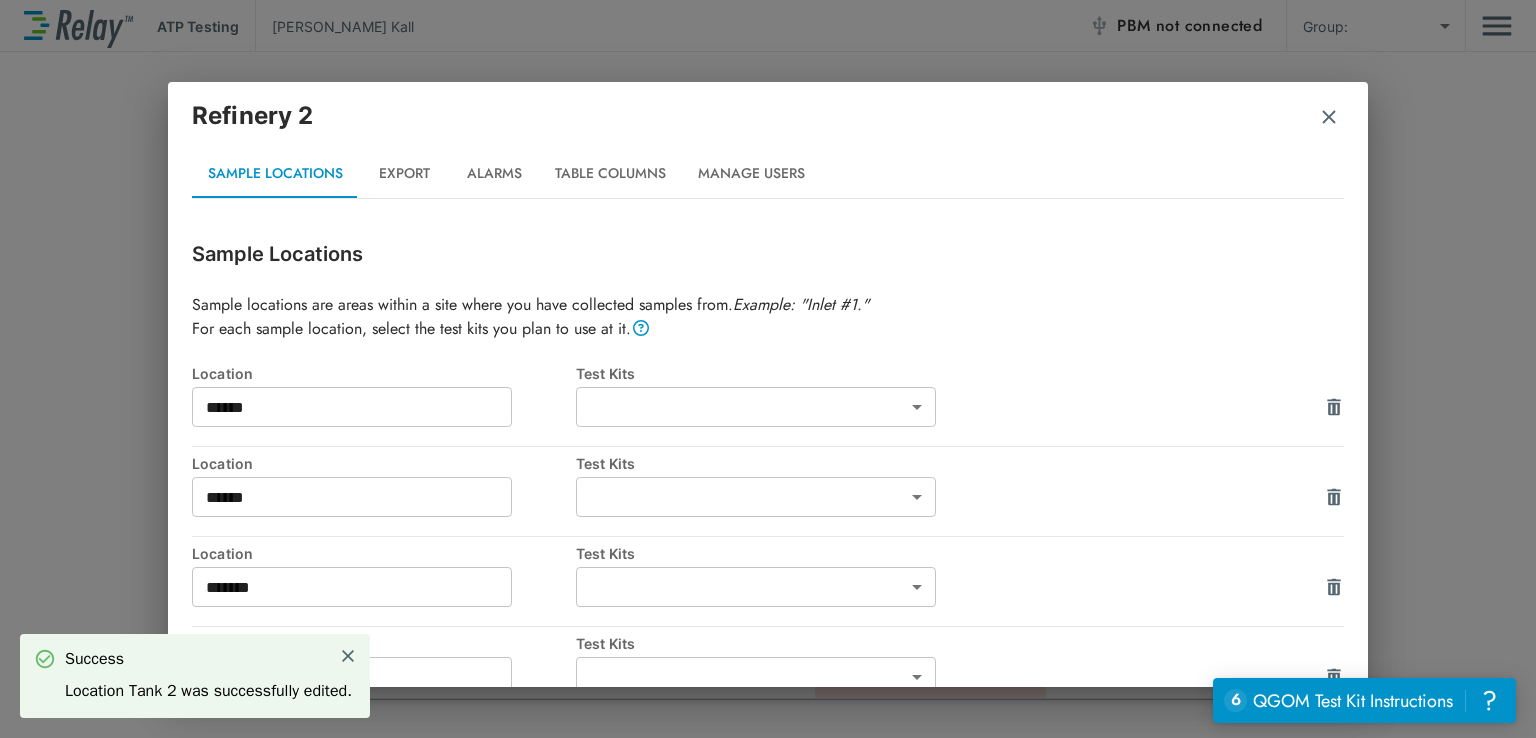 type on "*****" 